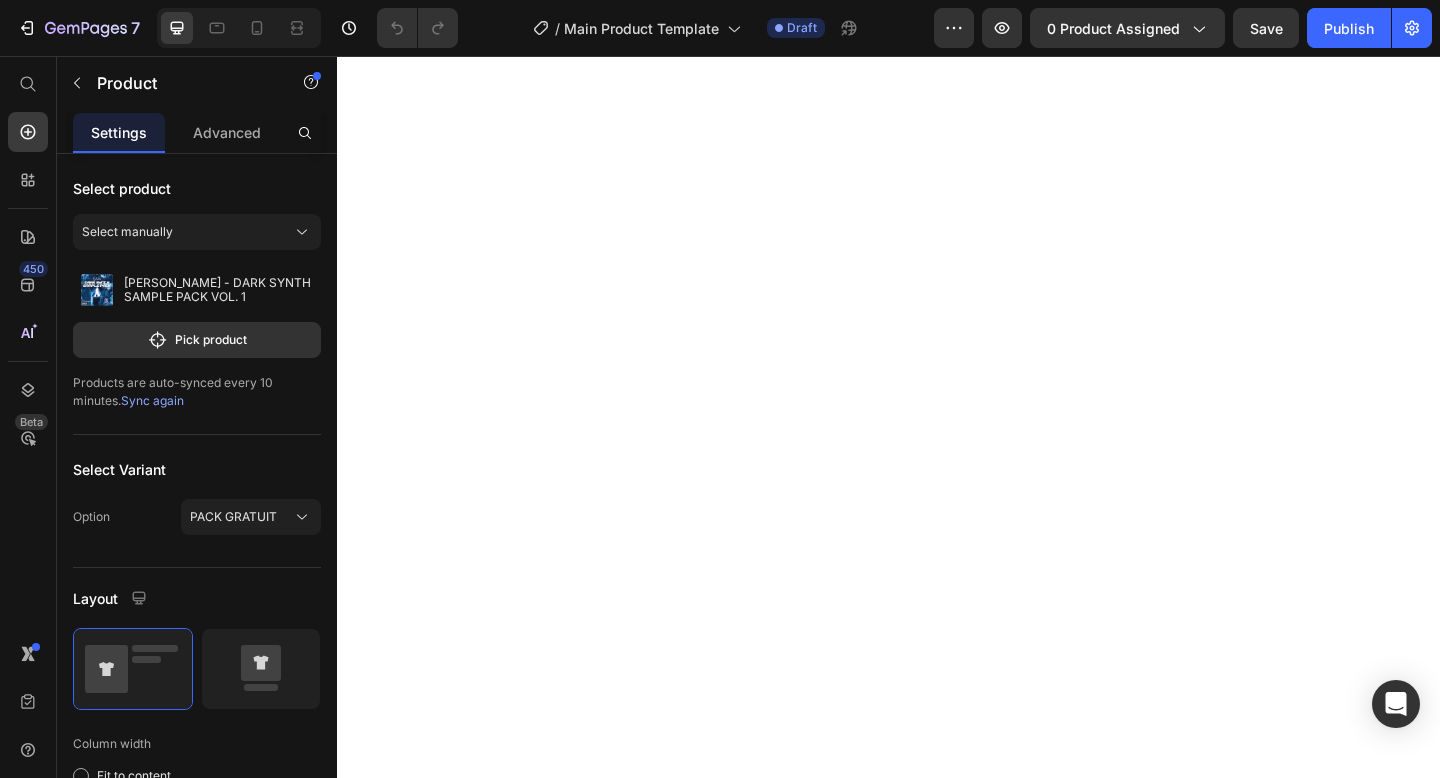 scroll, scrollTop: 0, scrollLeft: 0, axis: both 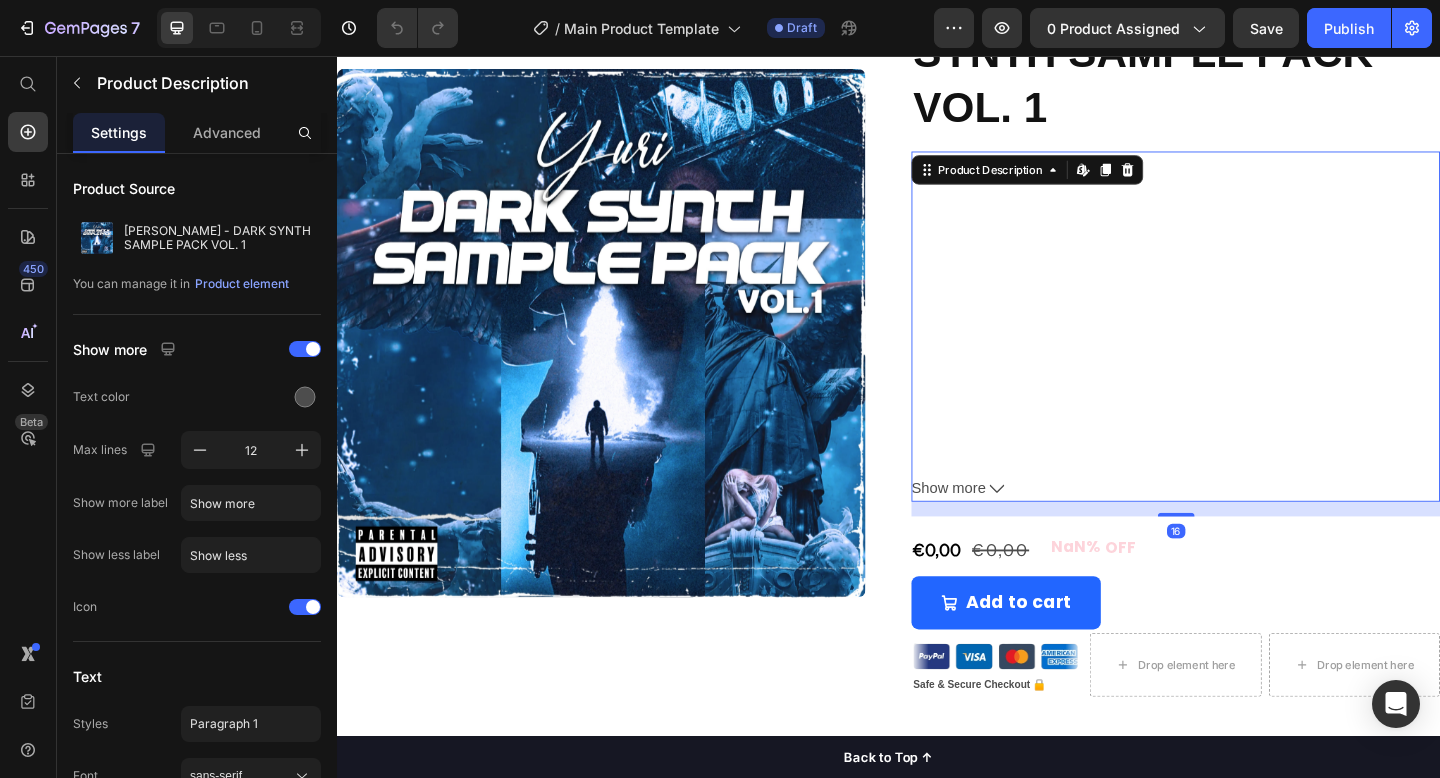 click on "Show more" at bounding box center (1249, 526) 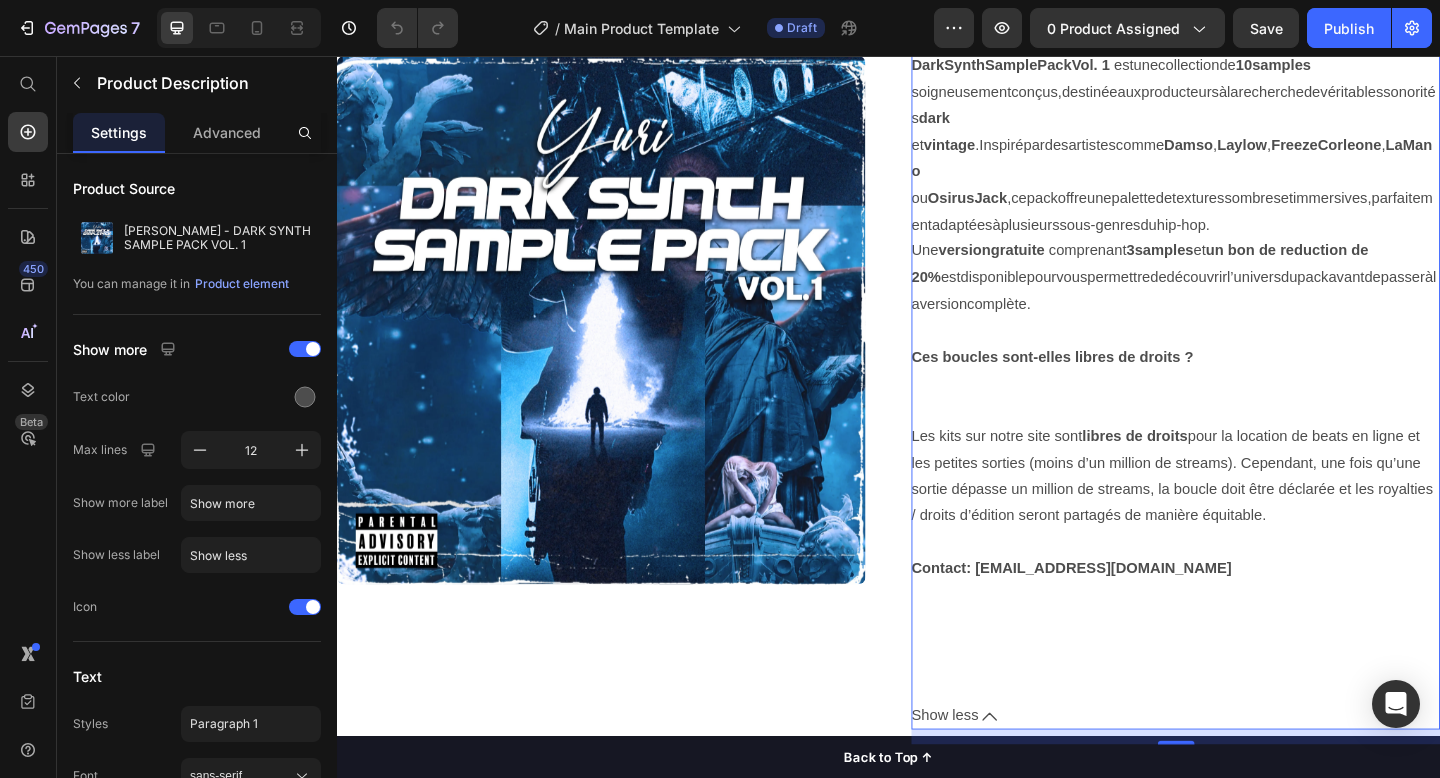 scroll, scrollTop: 982, scrollLeft: 0, axis: vertical 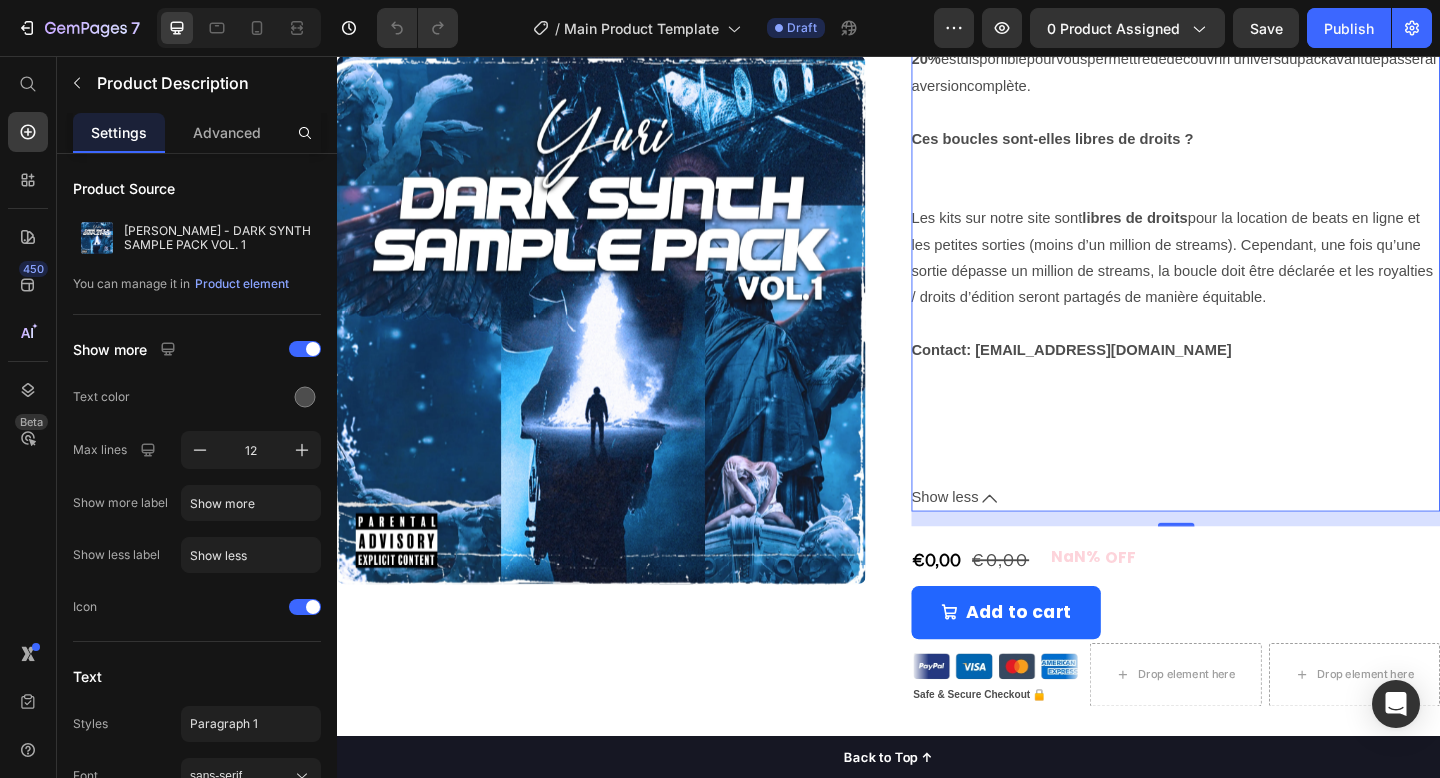 click on "Show less" at bounding box center (1249, 537) 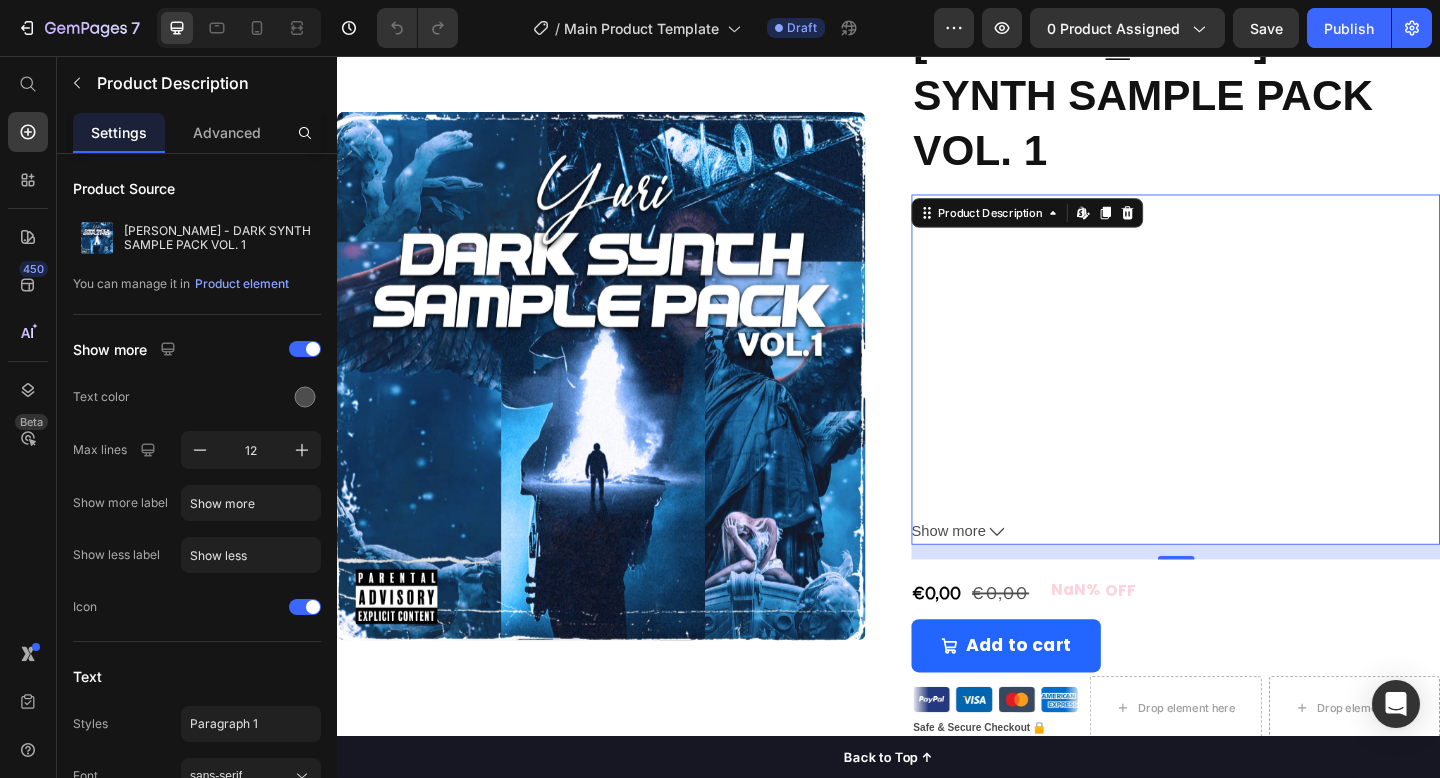 scroll, scrollTop: 193, scrollLeft: 0, axis: vertical 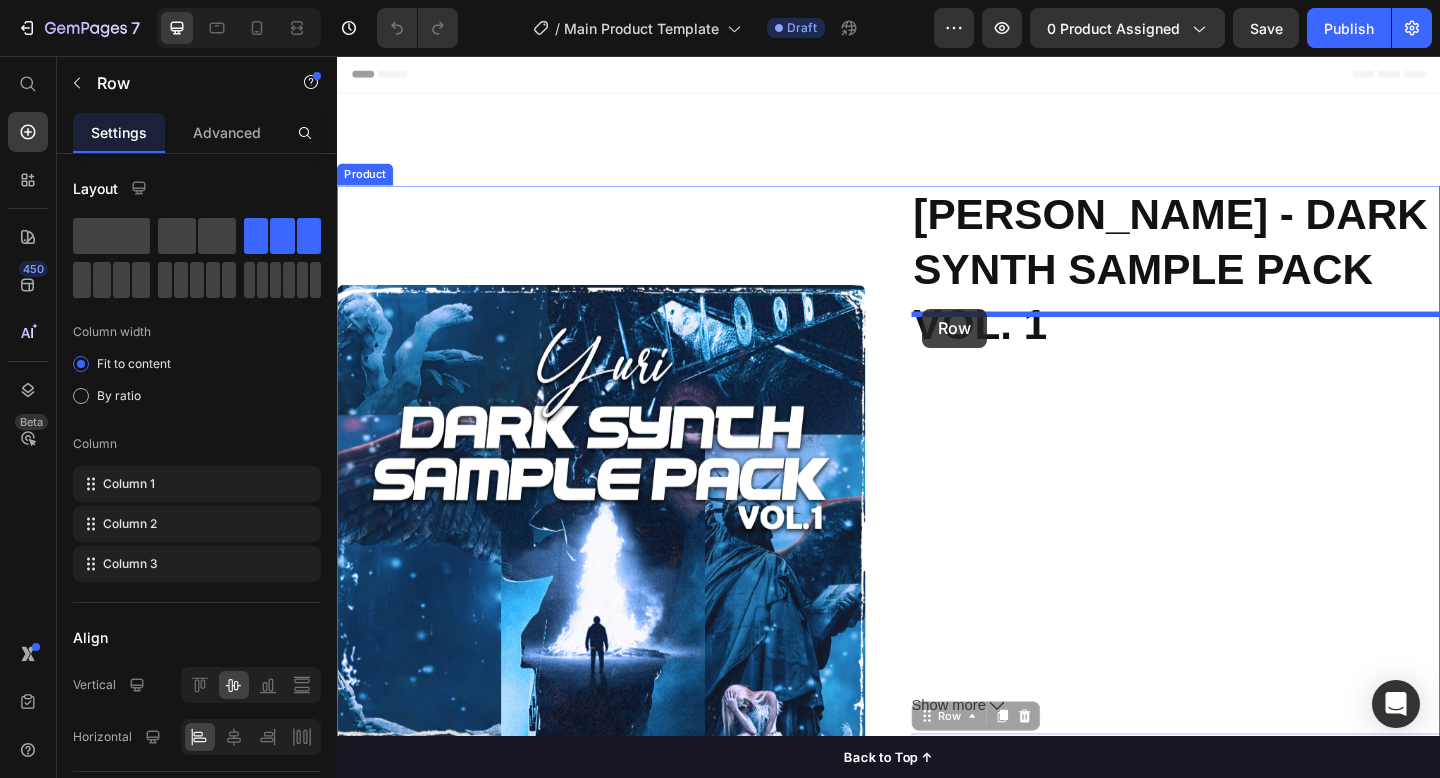 drag, startPoint x: 1133, startPoint y: 522, endPoint x: 973, endPoint y: 331, distance: 249.16058 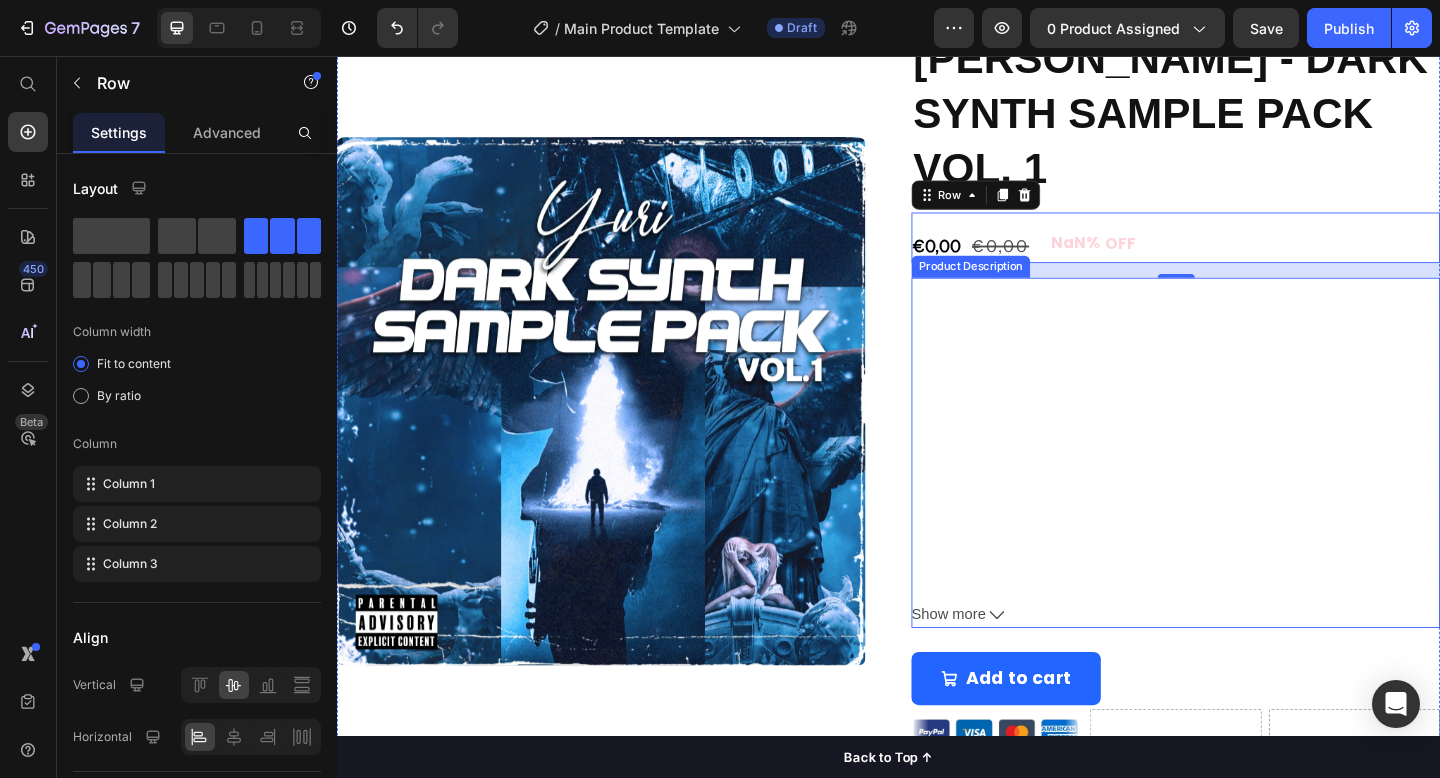 scroll, scrollTop: 175, scrollLeft: 0, axis: vertical 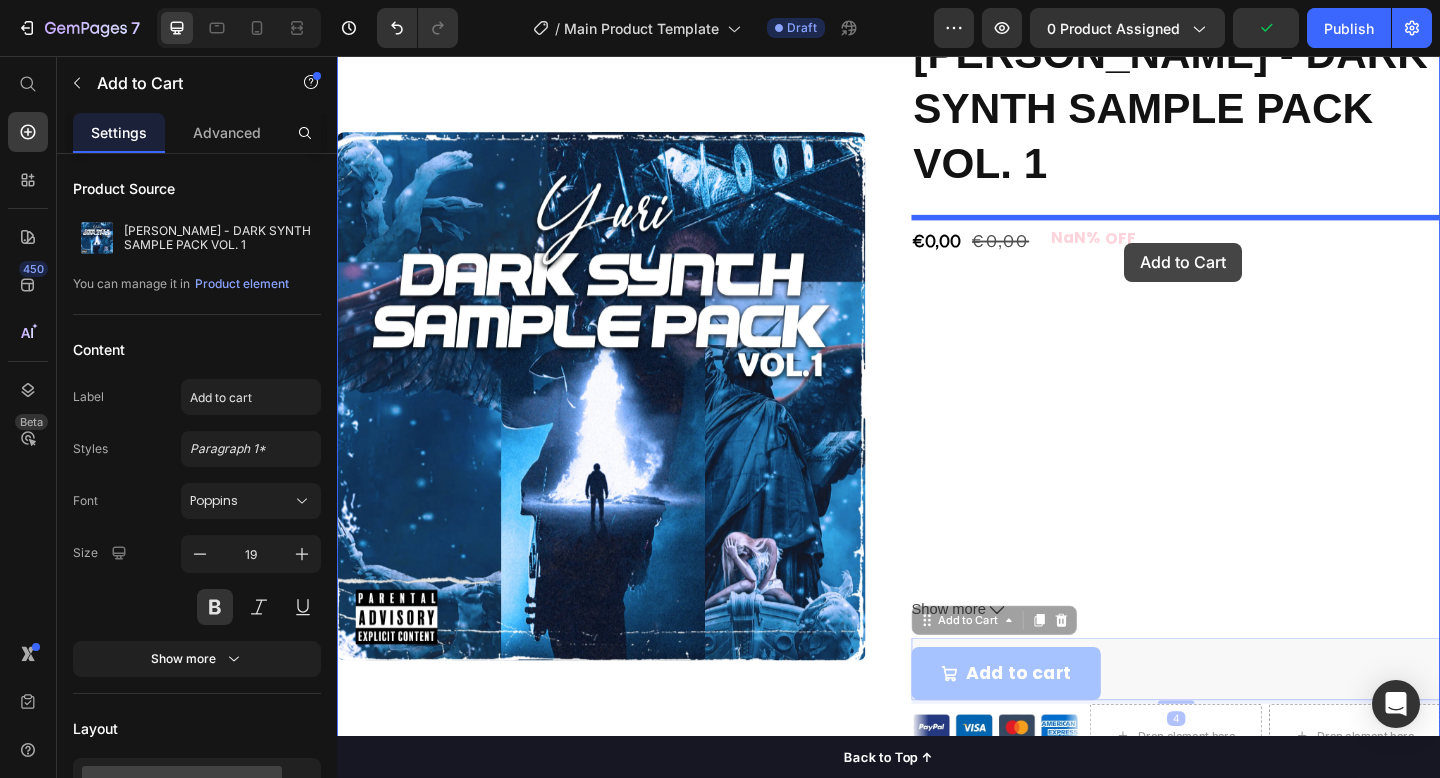drag, startPoint x: 1220, startPoint y: 651, endPoint x: 1193, endPoint y: 259, distance: 392.92874 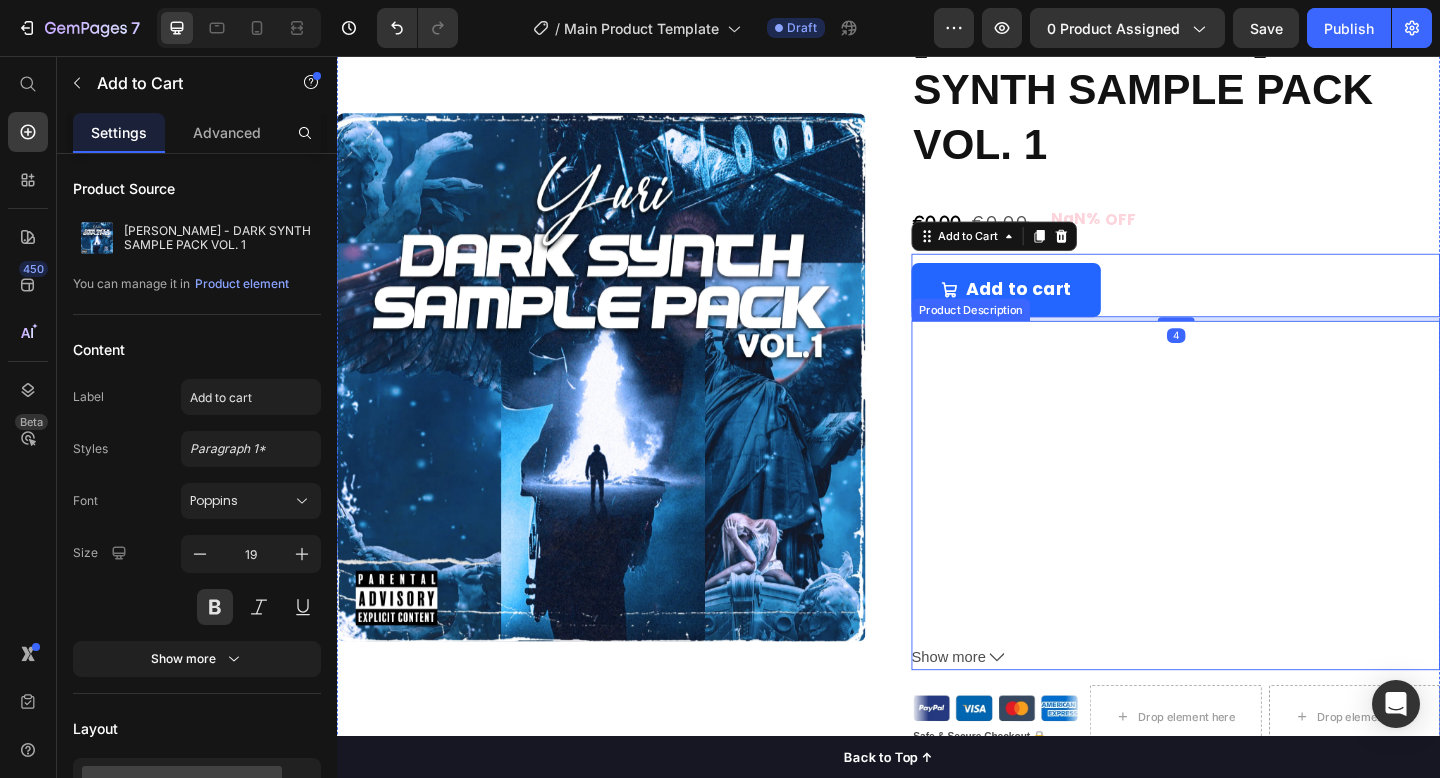 scroll, scrollTop: 199, scrollLeft: 0, axis: vertical 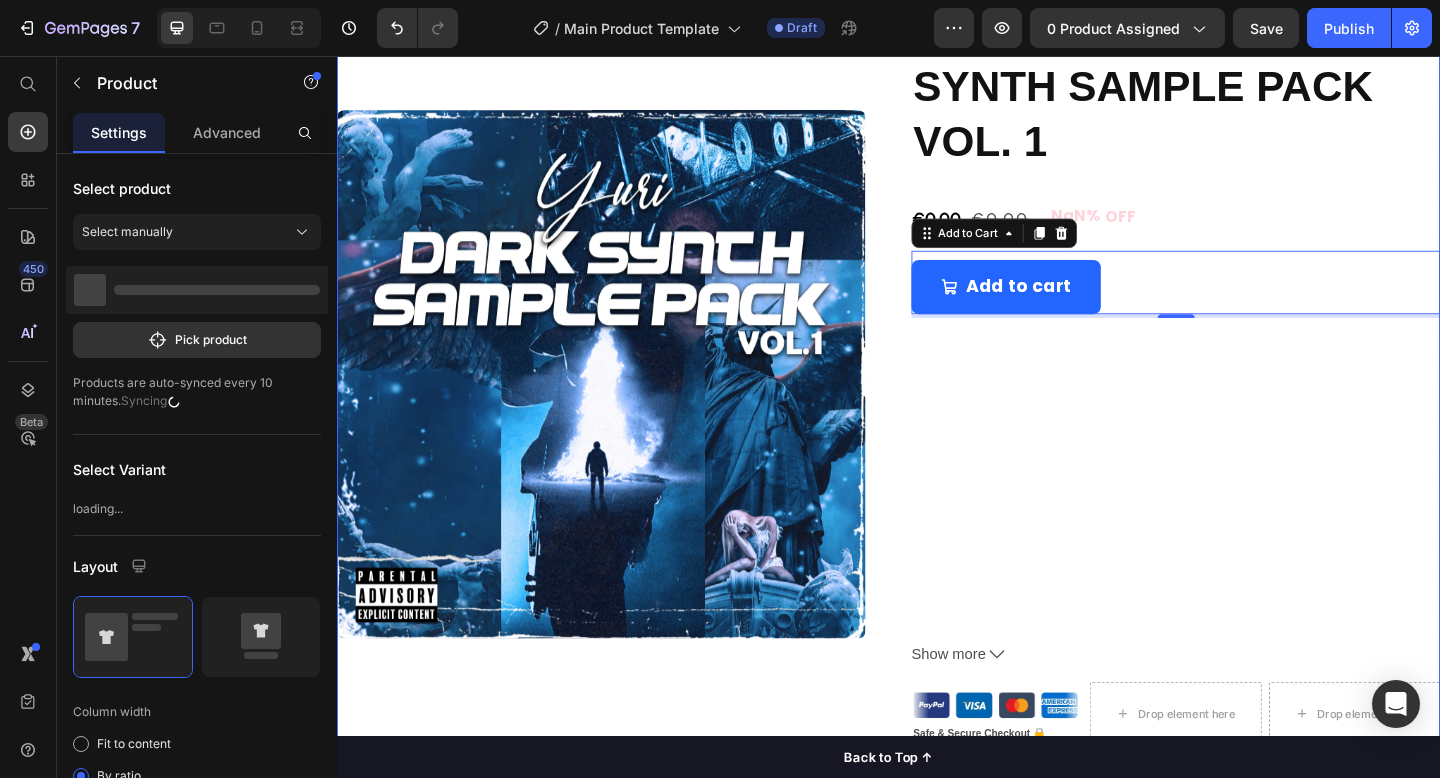 click on "[PERSON_NAME] - DARK SYNTH SAMPLE PACK VOL. 1 Product Title €0,00 Product Price €0,00 Product Price NaN% OFF Discount Tag Row Row
Add to cart Add to Cart   4
Dark  Synth  Sample  Pack  Vol. 1   est  une  collection  de  10  samples   soigneusement  conçus,  destinée  aux  producteurs  à  la  recherche  de  véritables  sonorités  dark   et  vintage .  Inspiré  par  des  artistes  comme  [PERSON_NAME] ,  [PERSON_NAME] ,  [PERSON_NAME] ,  La  Mano   ou  Osirus  Jack ,  ce  pack  offre  une  palette  de  textures  sombres  et  immersives,  parfaitement  adaptées  à  plusieurs  sous- genres  du  hip- hop .
Une  version  gratuite   comprenant  3  samples  et  un bon de reduction de 20%  est  disponible  pour  vous  permettre  de  découvrir  l’univers  du  pack  avant  de  passer  à  la  version  complète.
Ces boucles sont-elles libres de droits ?
Les kits sur notre site sont  libres de droits
Contact: [EMAIL_ADDRESS][DOMAIN_NAME]
Show more" at bounding box center (1249, 402) 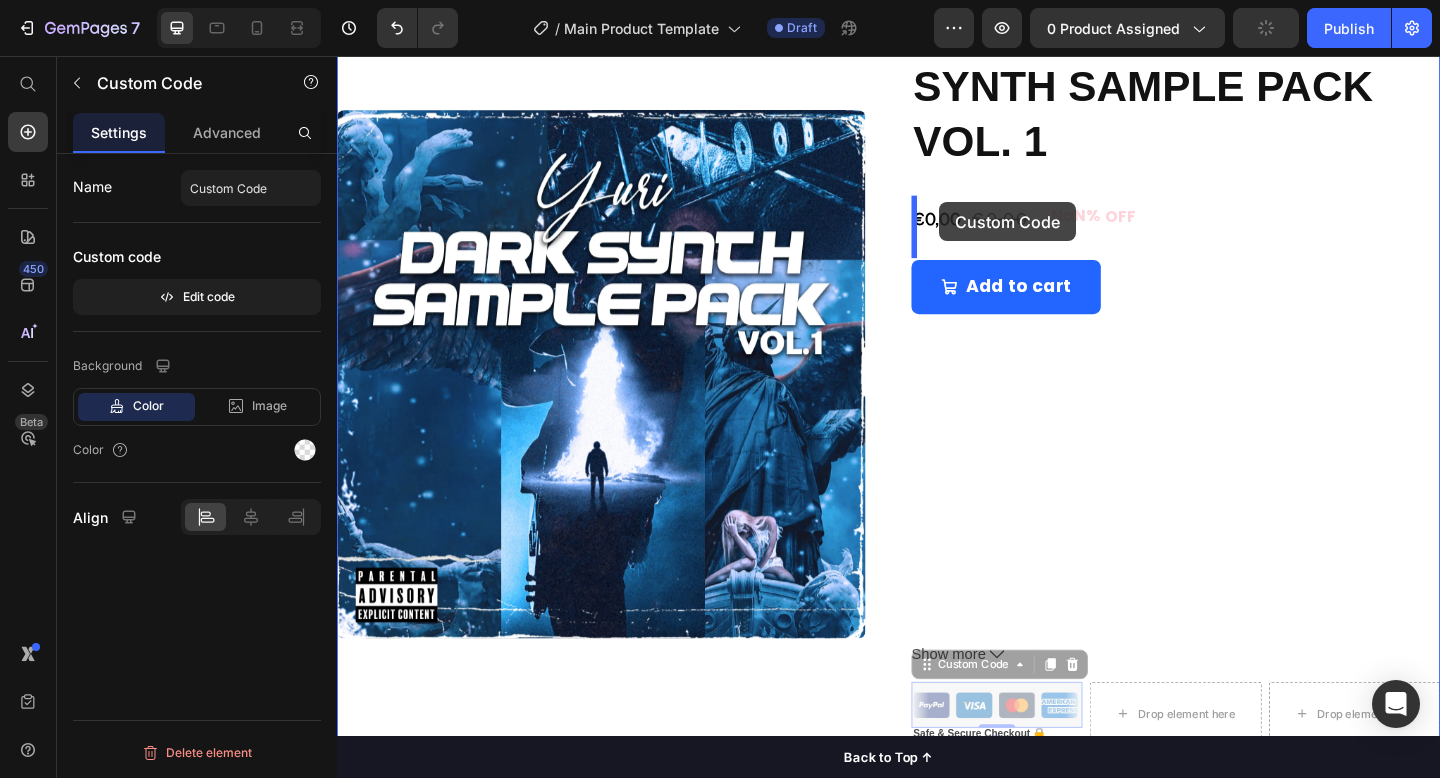 drag, startPoint x: 1104, startPoint y: 680, endPoint x: 993, endPoint y: 215, distance: 478.06485 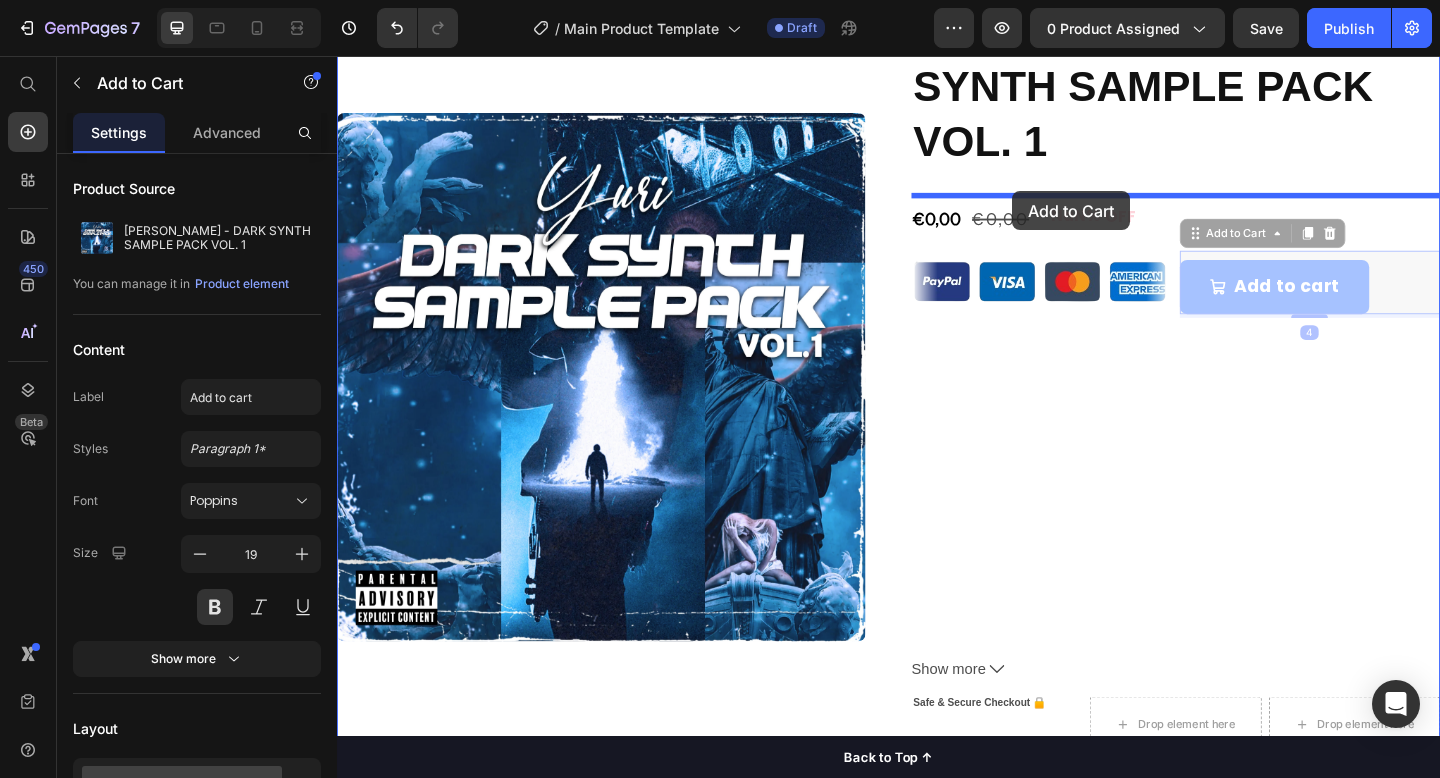drag, startPoint x: 1325, startPoint y: 240, endPoint x: 1071, endPoint y: 203, distance: 256.68073 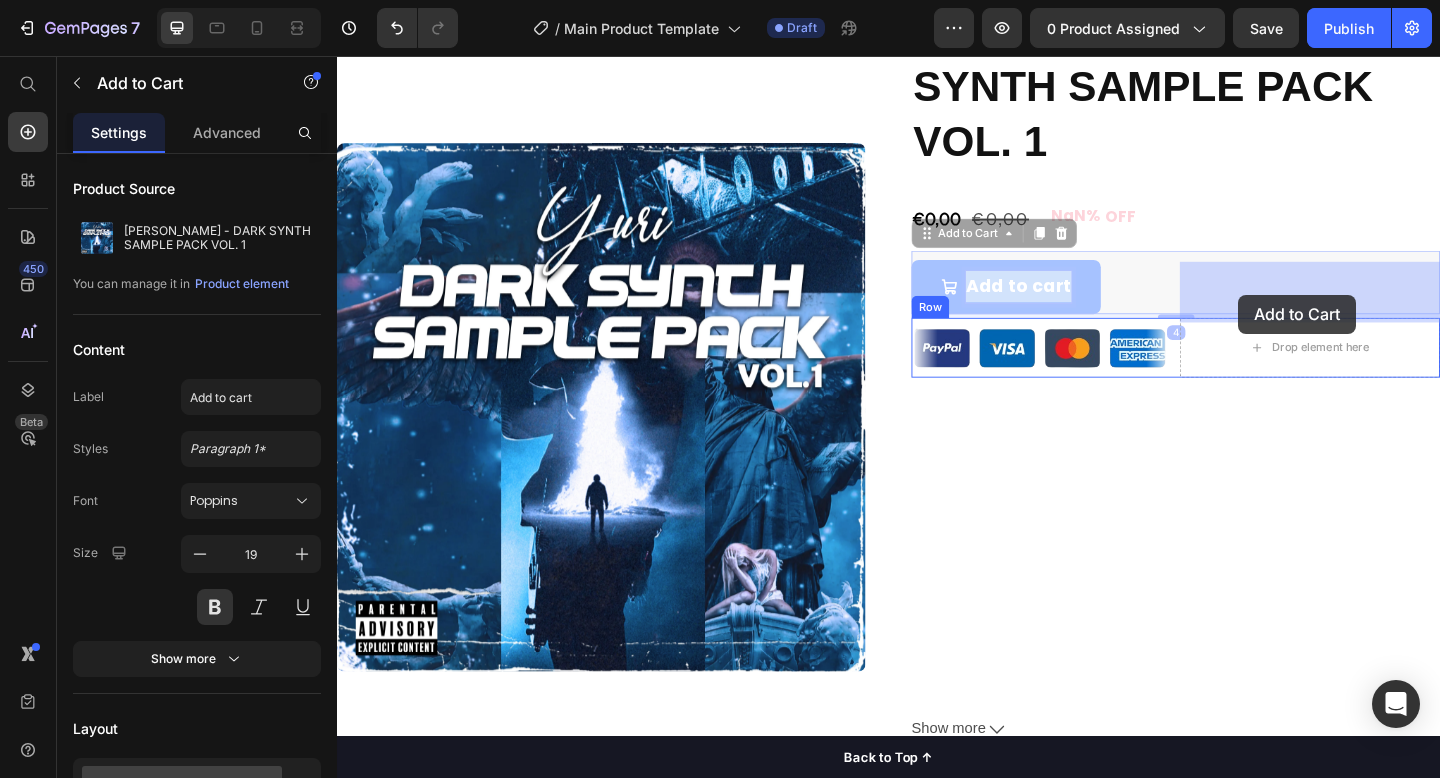 drag, startPoint x: 1068, startPoint y: 231, endPoint x: 1317, endPoint y: 313, distance: 262.15454 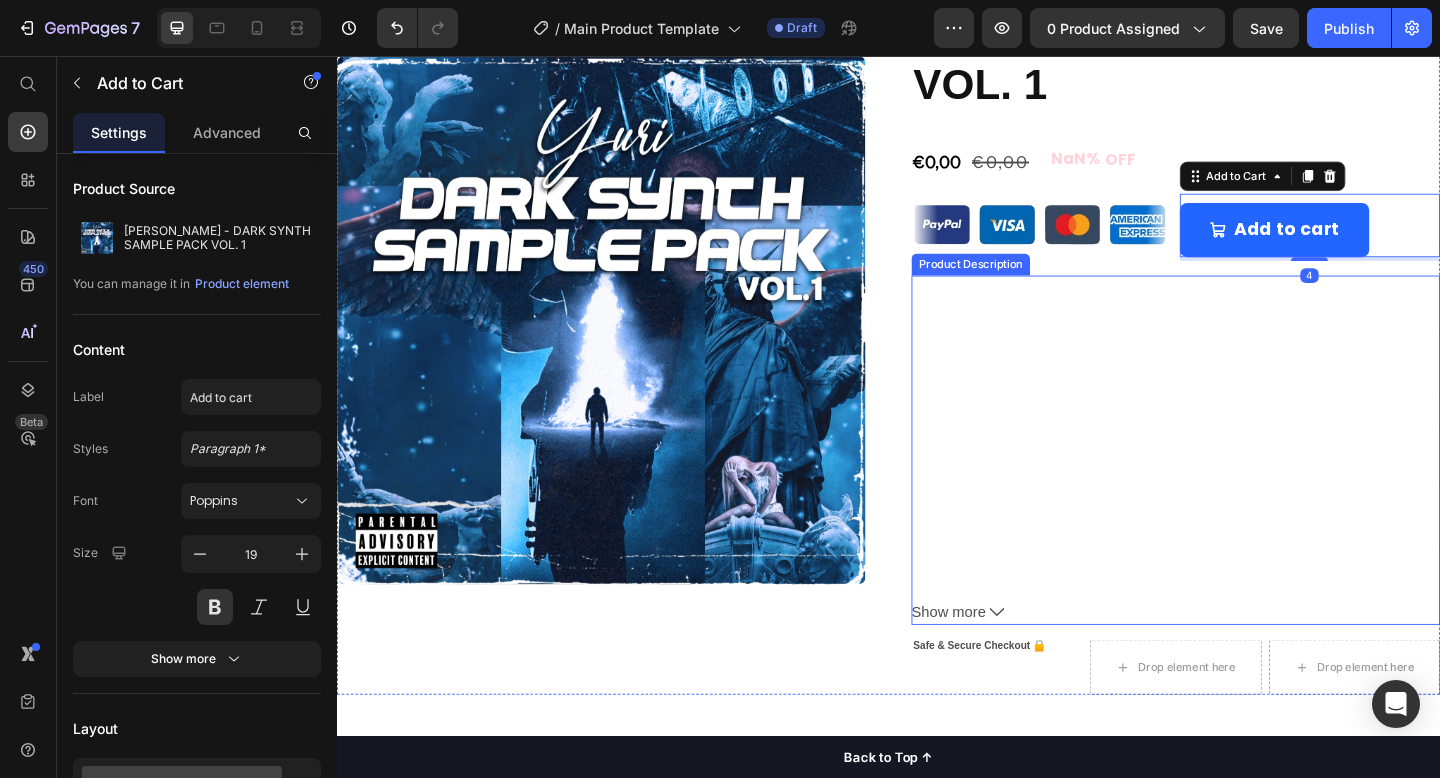 scroll, scrollTop: 268, scrollLeft: 0, axis: vertical 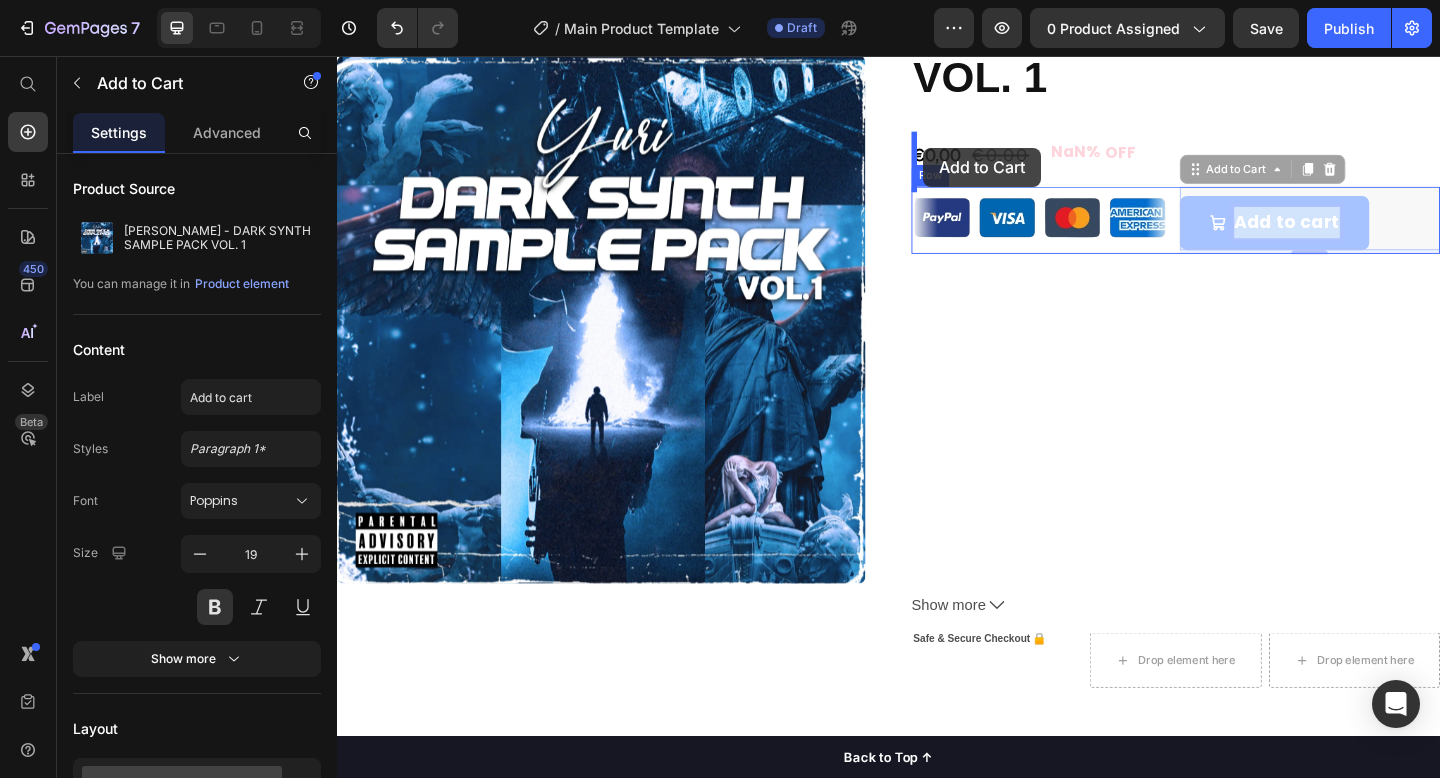 drag, startPoint x: 1332, startPoint y: 169, endPoint x: 975, endPoint y: 156, distance: 357.2366 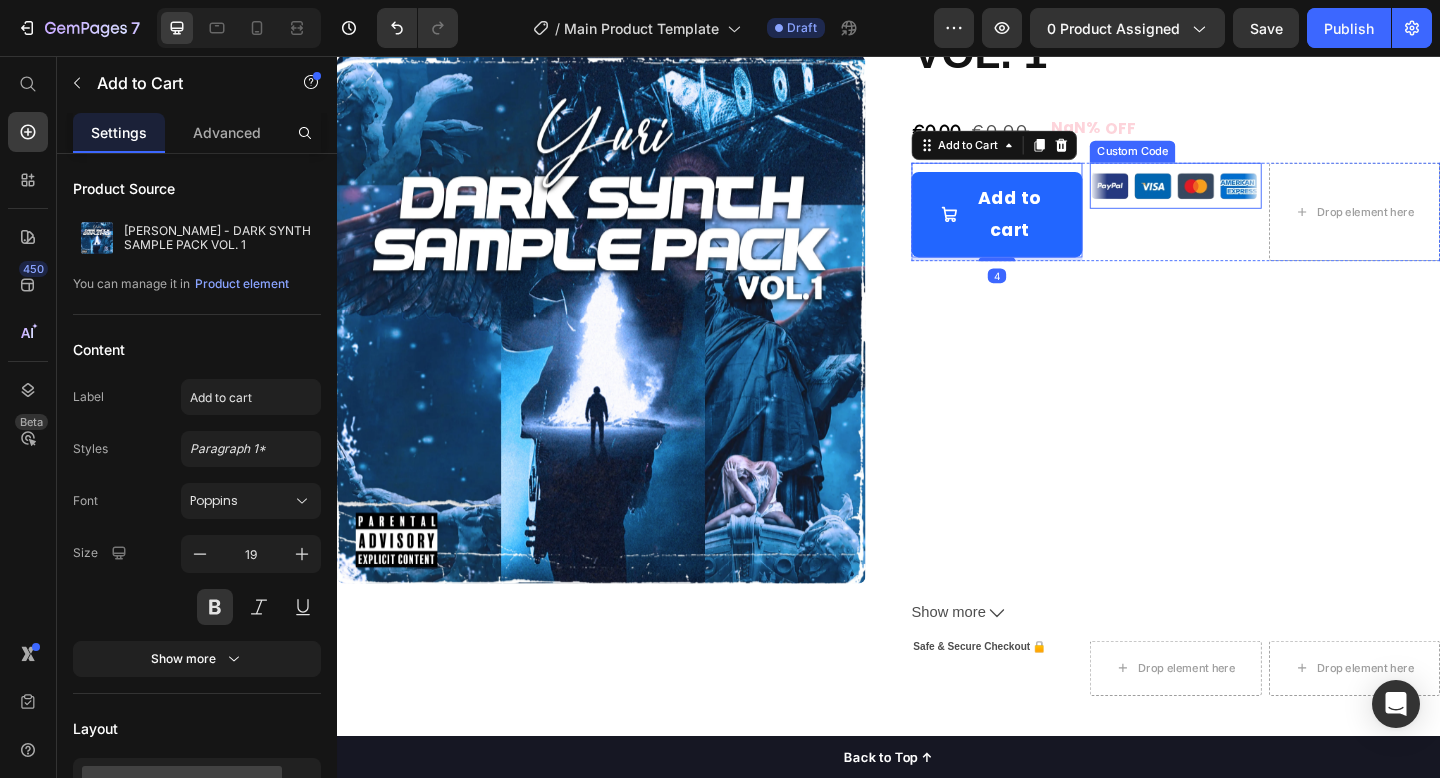 scroll, scrollTop: 309, scrollLeft: 0, axis: vertical 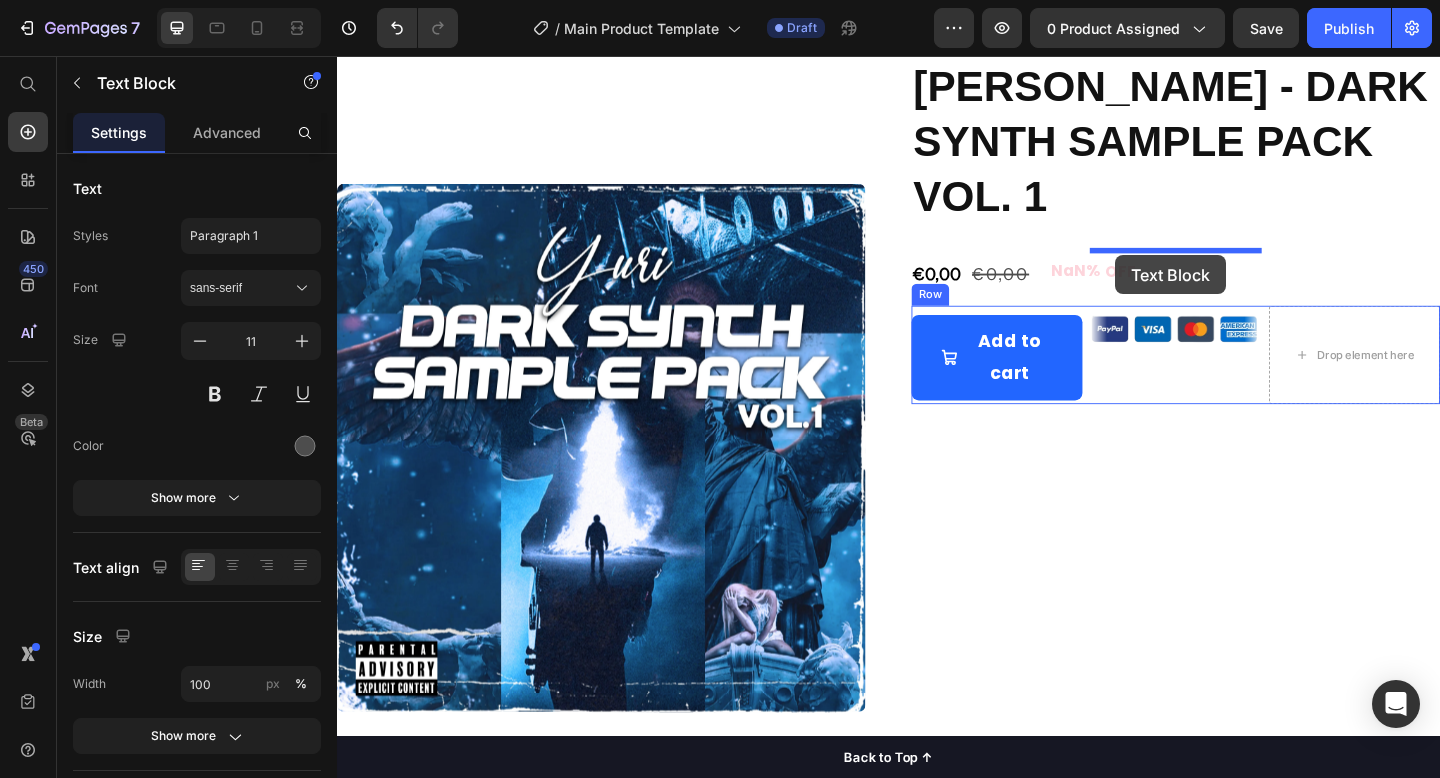 drag, startPoint x: 1061, startPoint y: 622, endPoint x: 1183, endPoint y: 273, distance: 369.70935 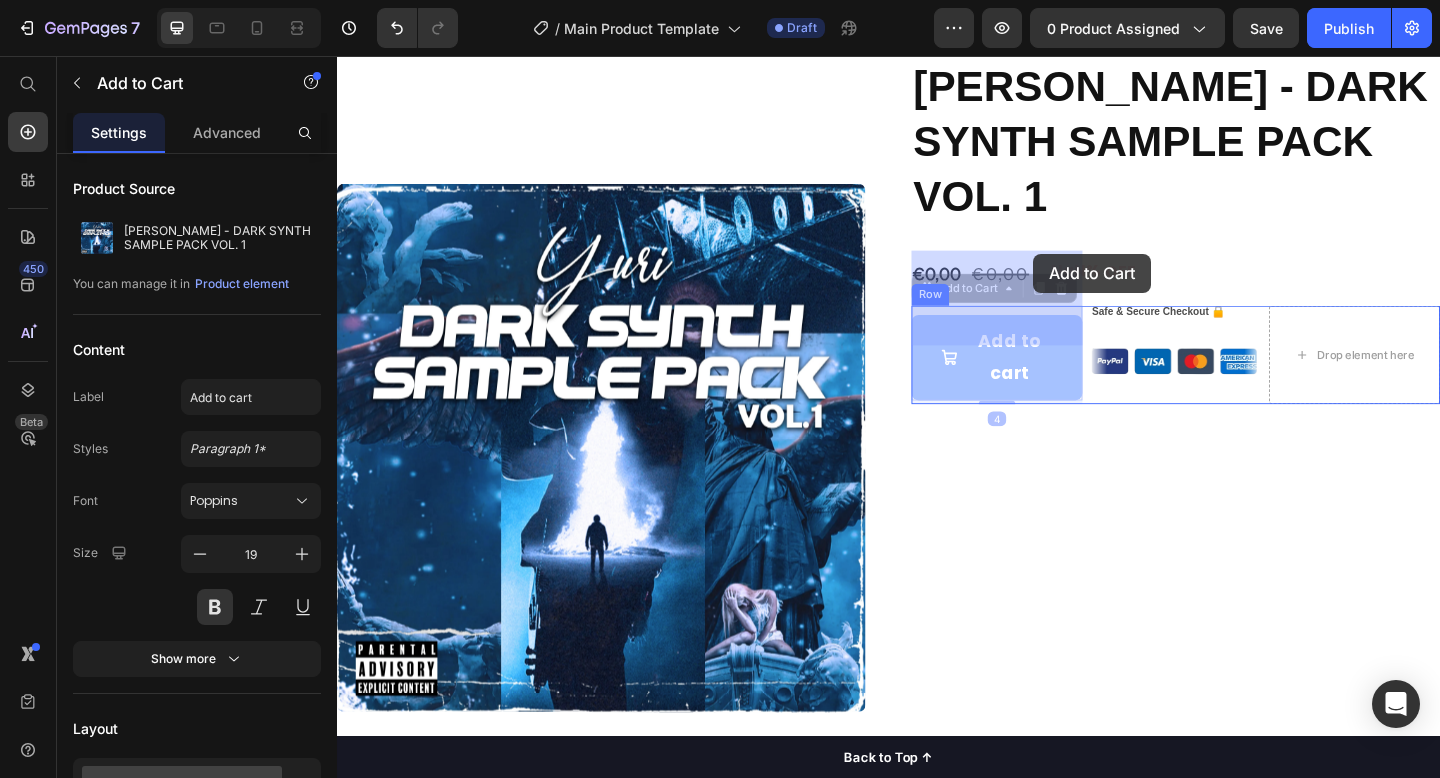drag, startPoint x: 1094, startPoint y: 321, endPoint x: 1094, endPoint y: 305, distance: 16 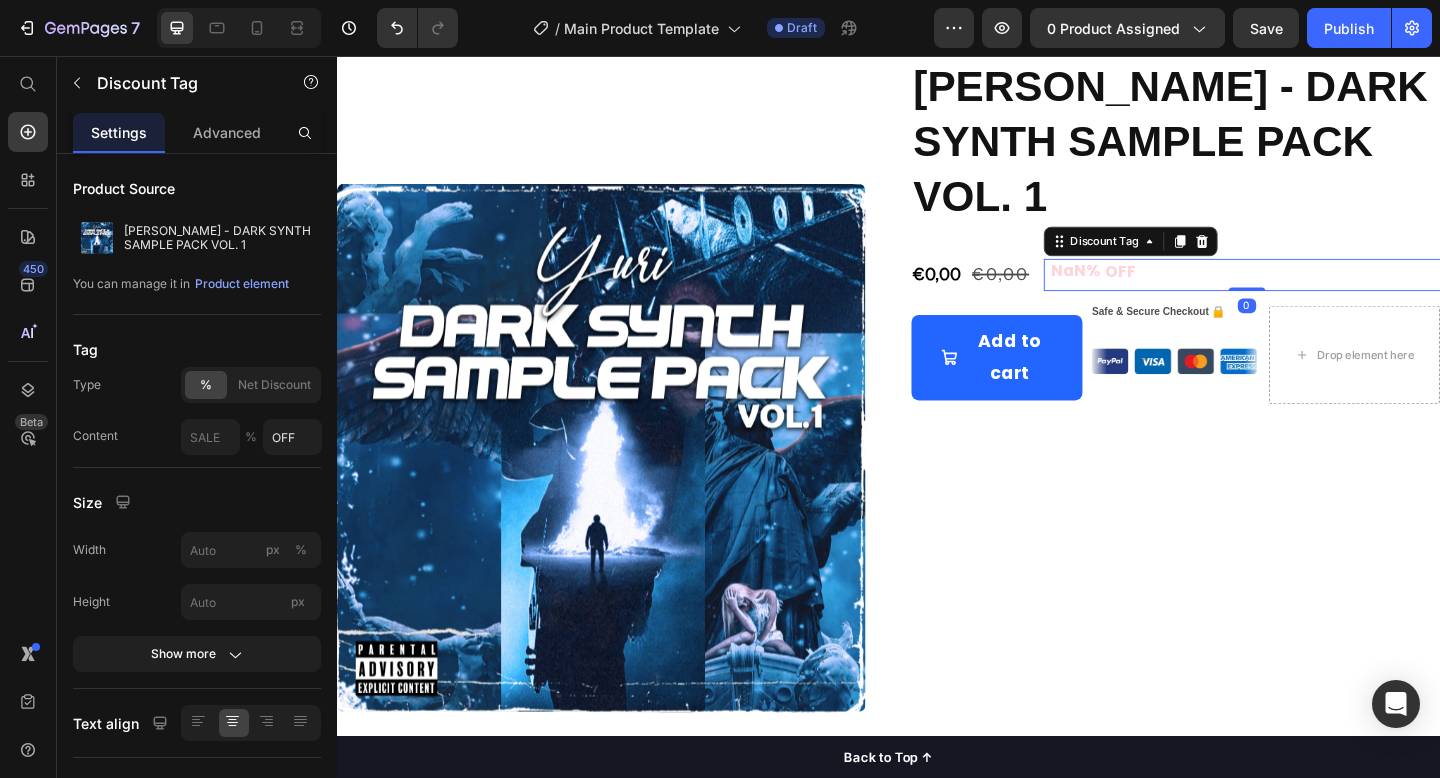 click on "NaN% OFF" at bounding box center [1325, 294] 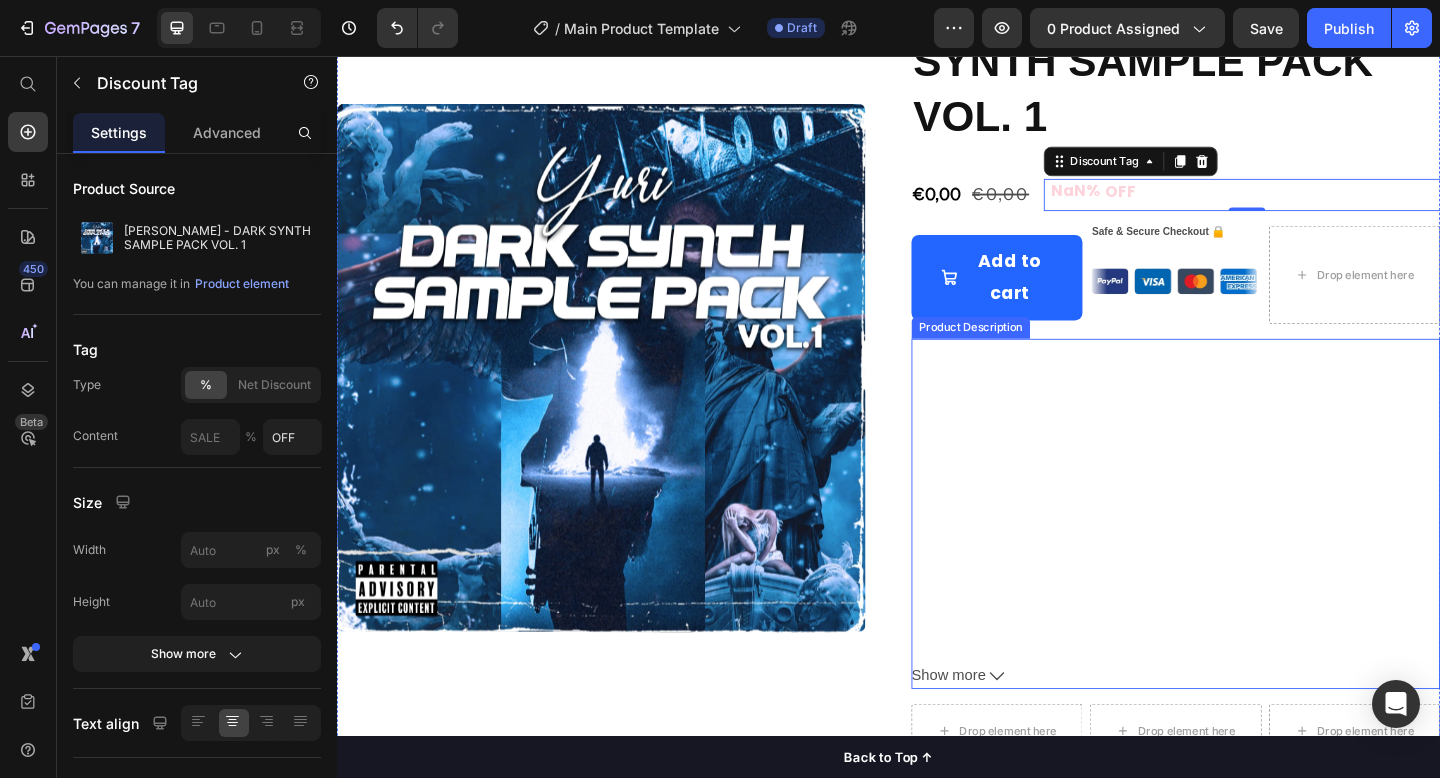 scroll, scrollTop: 56, scrollLeft: 0, axis: vertical 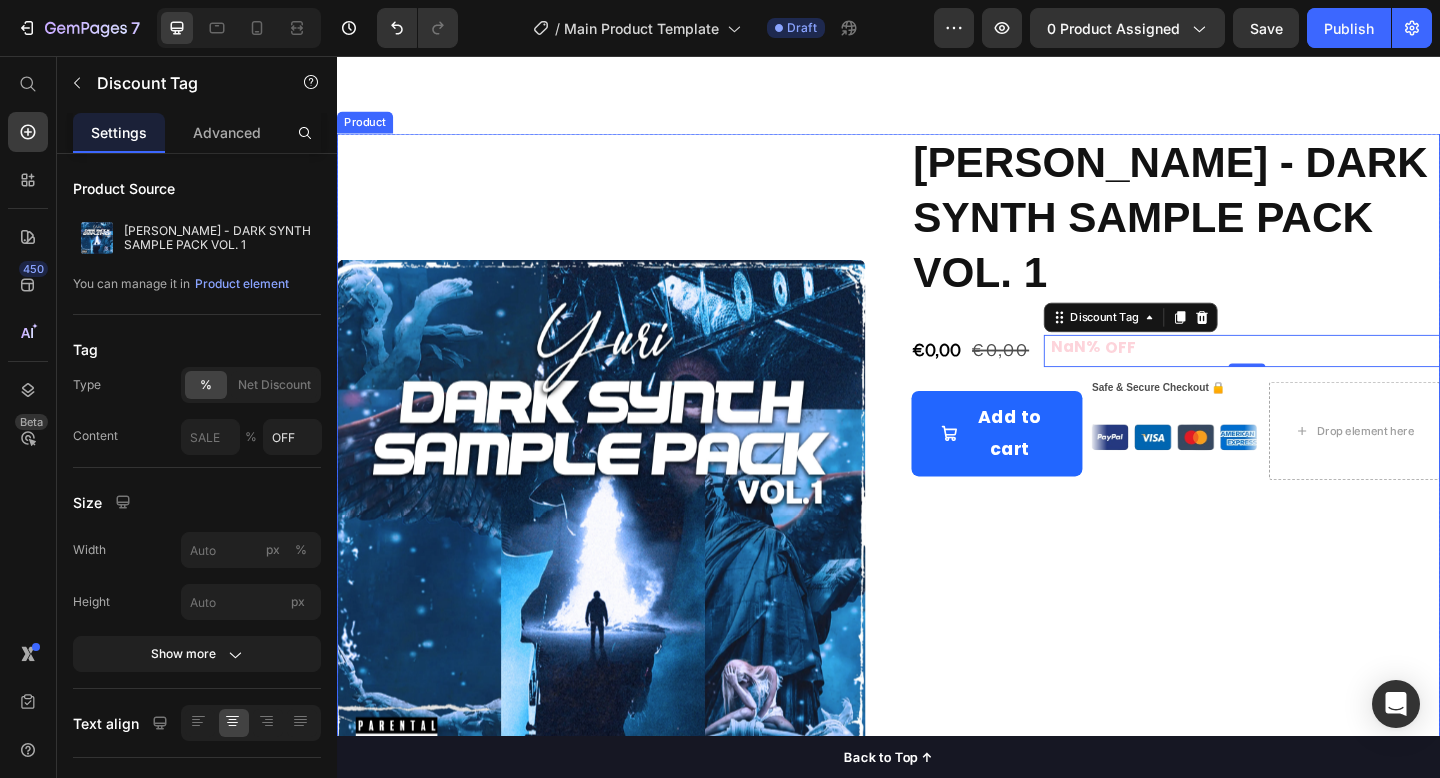 click on "Product Images [PERSON_NAME] - DARK SYNTH SAMPLE PACK VOL. 1 Product Title €0,00 Product Price €0,00 Product Price NaN% OFF Discount Tag   0 Row Row
Add to cart Add to Cart Safe & Secure Checkout 🔒 Text Block
Custom Code
Drop element here Row
Dark  Synth  Sample  Pack  Vol. 1   est  une  collection  de  10  samples   soigneusement  conçus,  destinée  aux  producteurs  à  la  recherche  de  véritables  sonorités  dark   et  vintage .  Inspiré  par  des  artistes  comme  [PERSON_NAME] ,  [PERSON_NAME] ,  [PERSON_NAME] ,  La  Mano   ou  Osirus  Jack ,  ce  pack  offre  une  palette  de  textures  sombres  et  immersives,  parfaitement  adaptées  à  plusieurs  sous- genres  du  hip- hop .
Une  version  gratuite   comprenant  3  samples  et  un bon de reduction de 20%  est  disponible  pour  vous  permettre  de  découvrir  du  de" at bounding box center (937, 566) 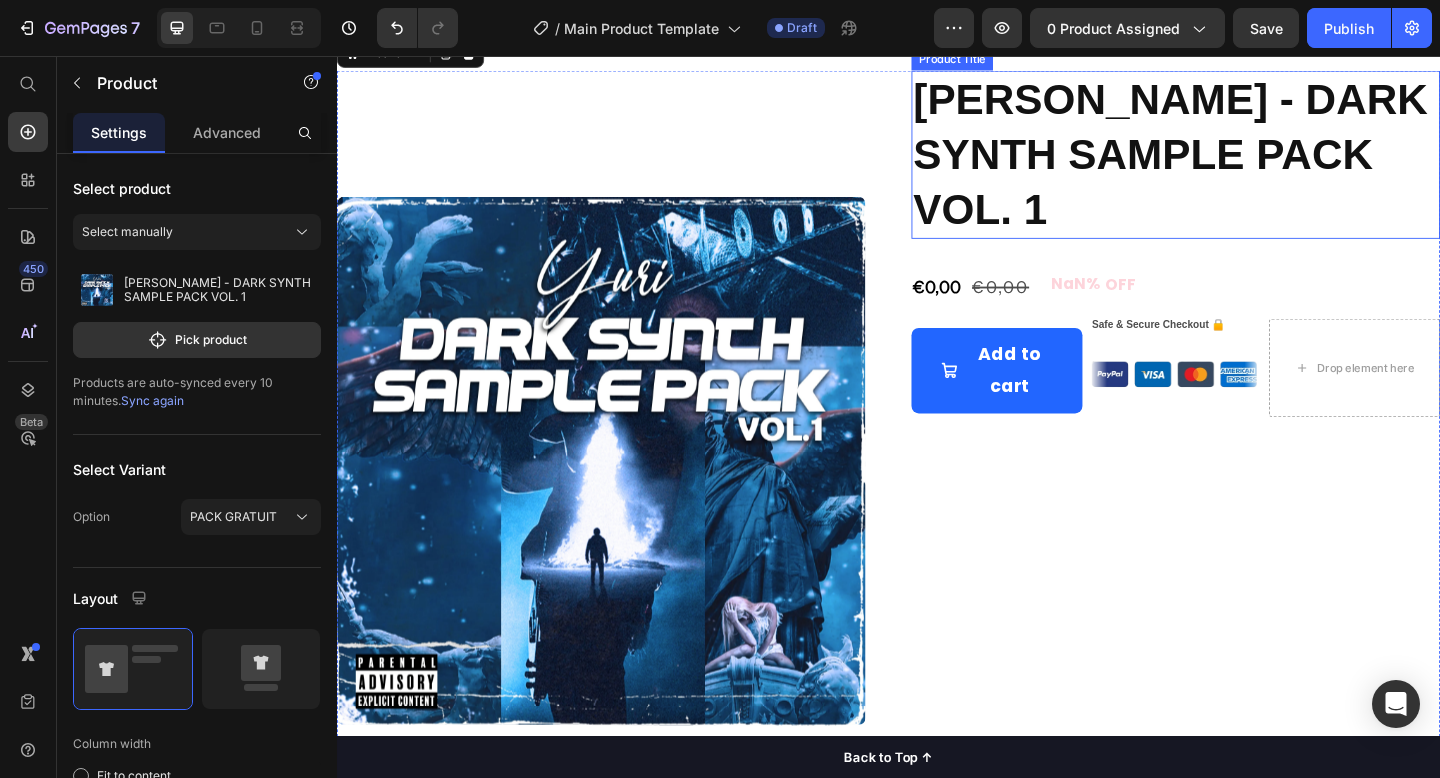 scroll, scrollTop: 127, scrollLeft: 0, axis: vertical 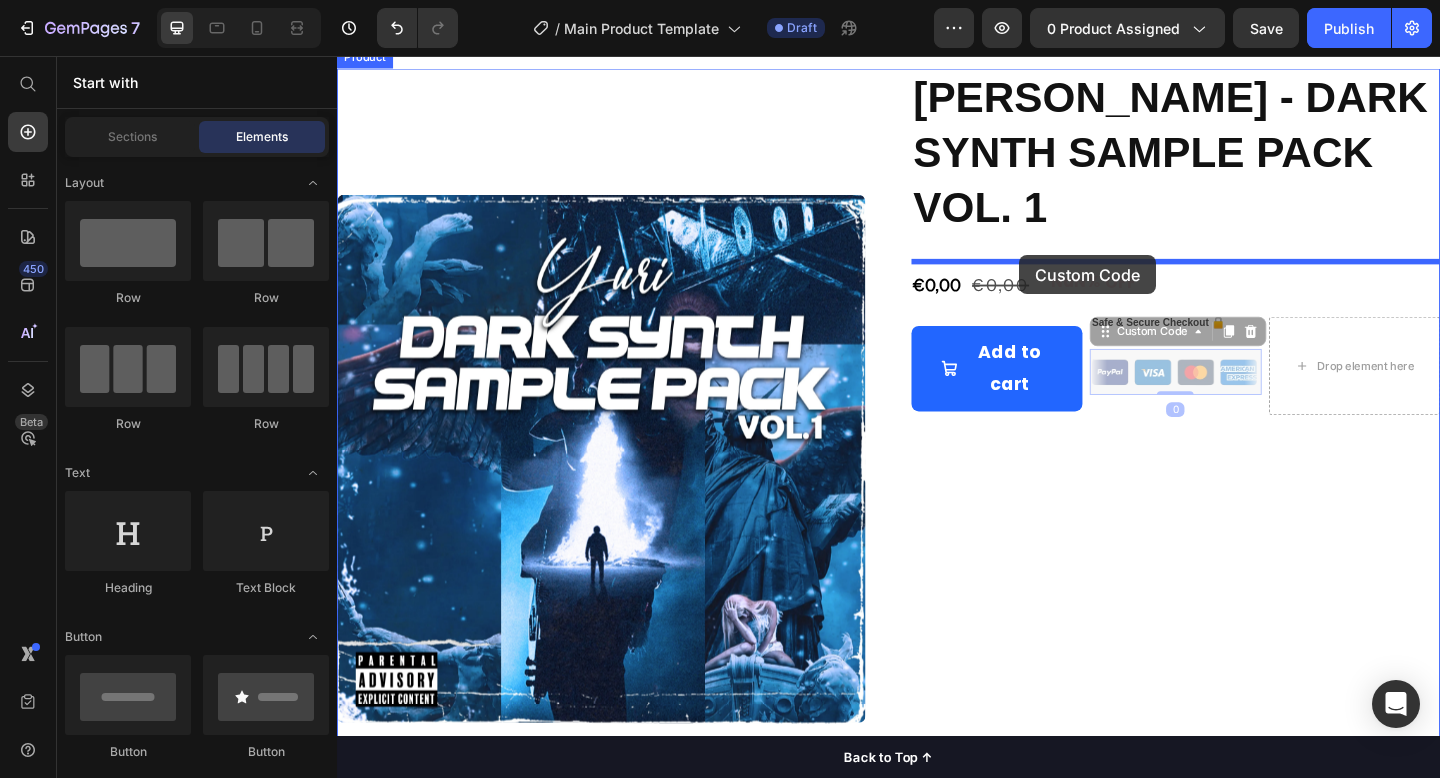 drag, startPoint x: 1260, startPoint y: 342, endPoint x: 1079, endPoint y: 273, distance: 193.70596 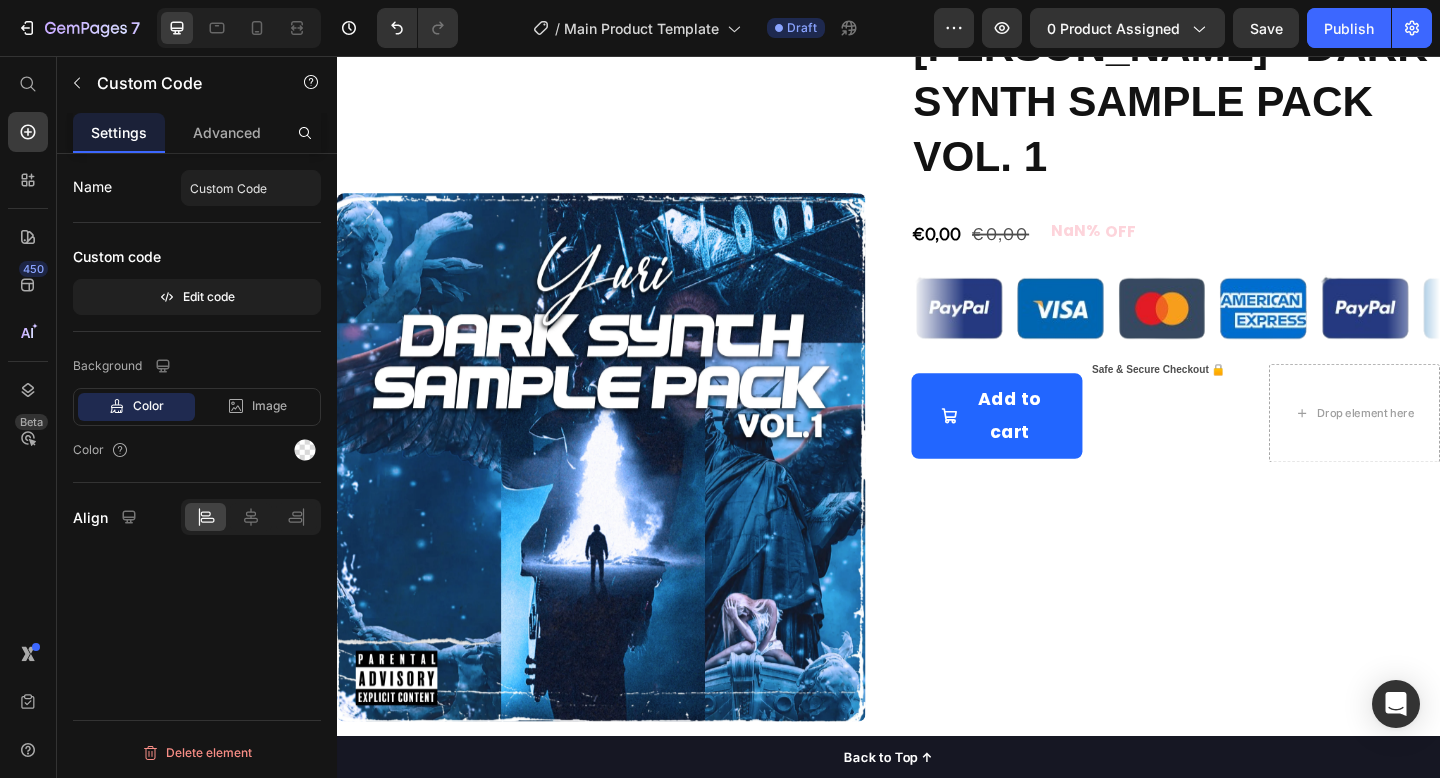 scroll, scrollTop: 184, scrollLeft: 0, axis: vertical 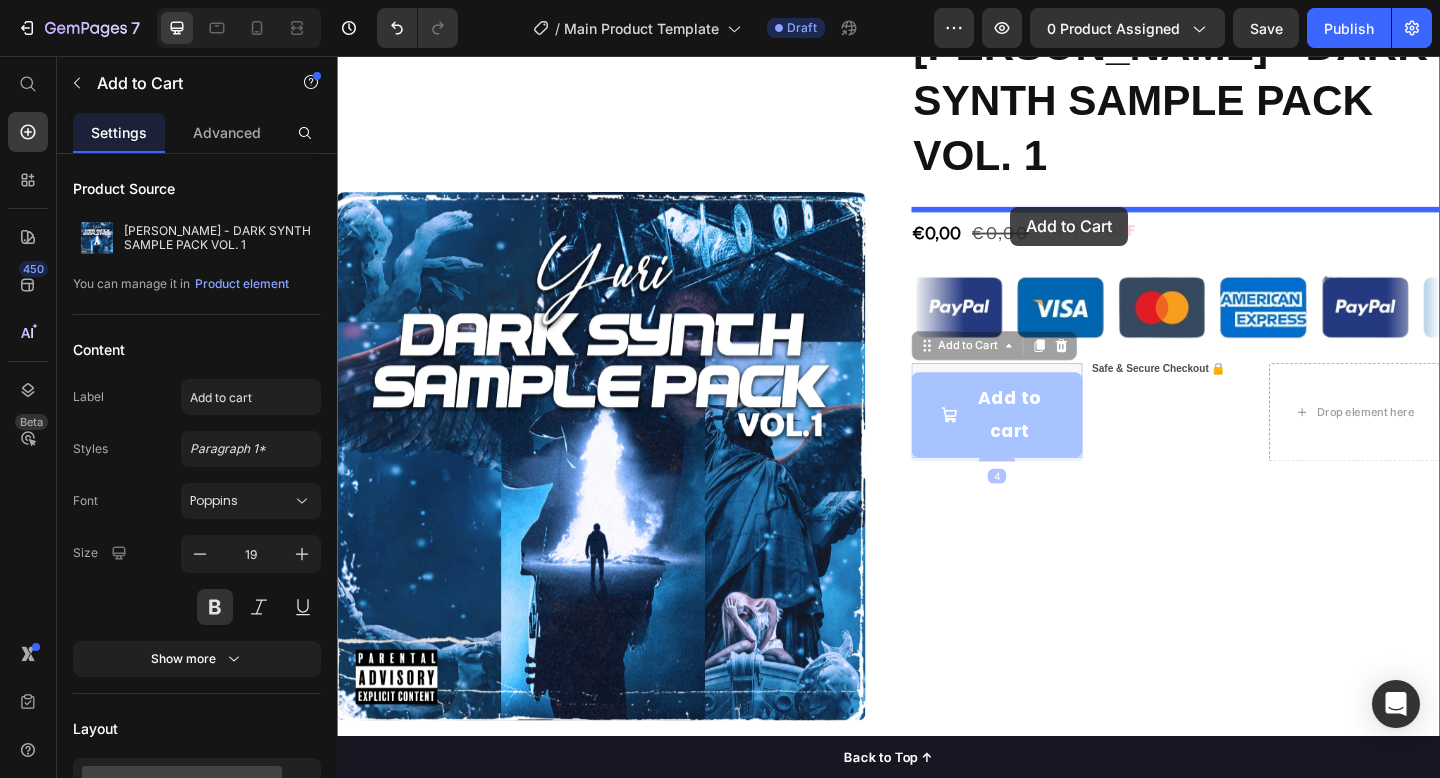 drag, startPoint x: 1068, startPoint y: 389, endPoint x: 1069, endPoint y: 220, distance: 169.00296 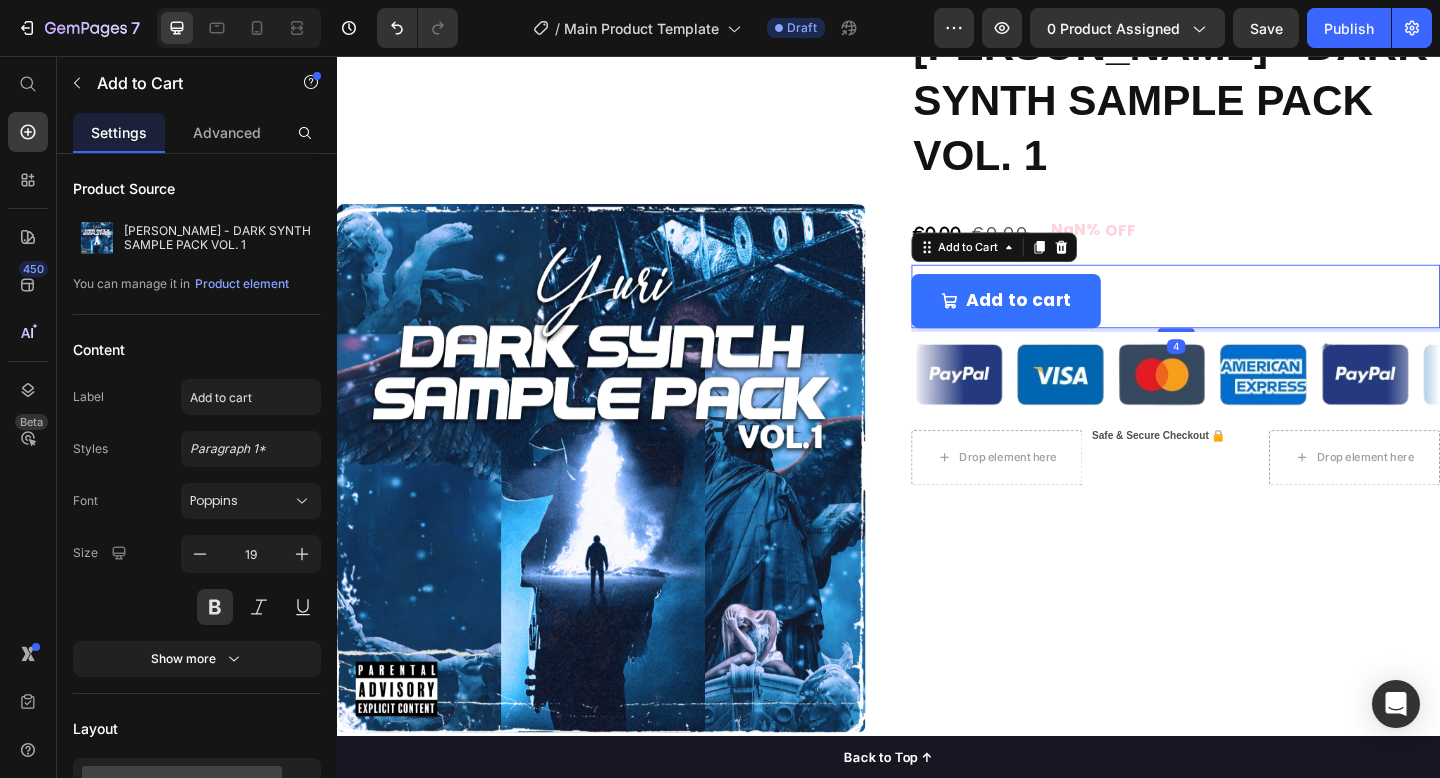 click on "Add to cart" at bounding box center (1065, 322) 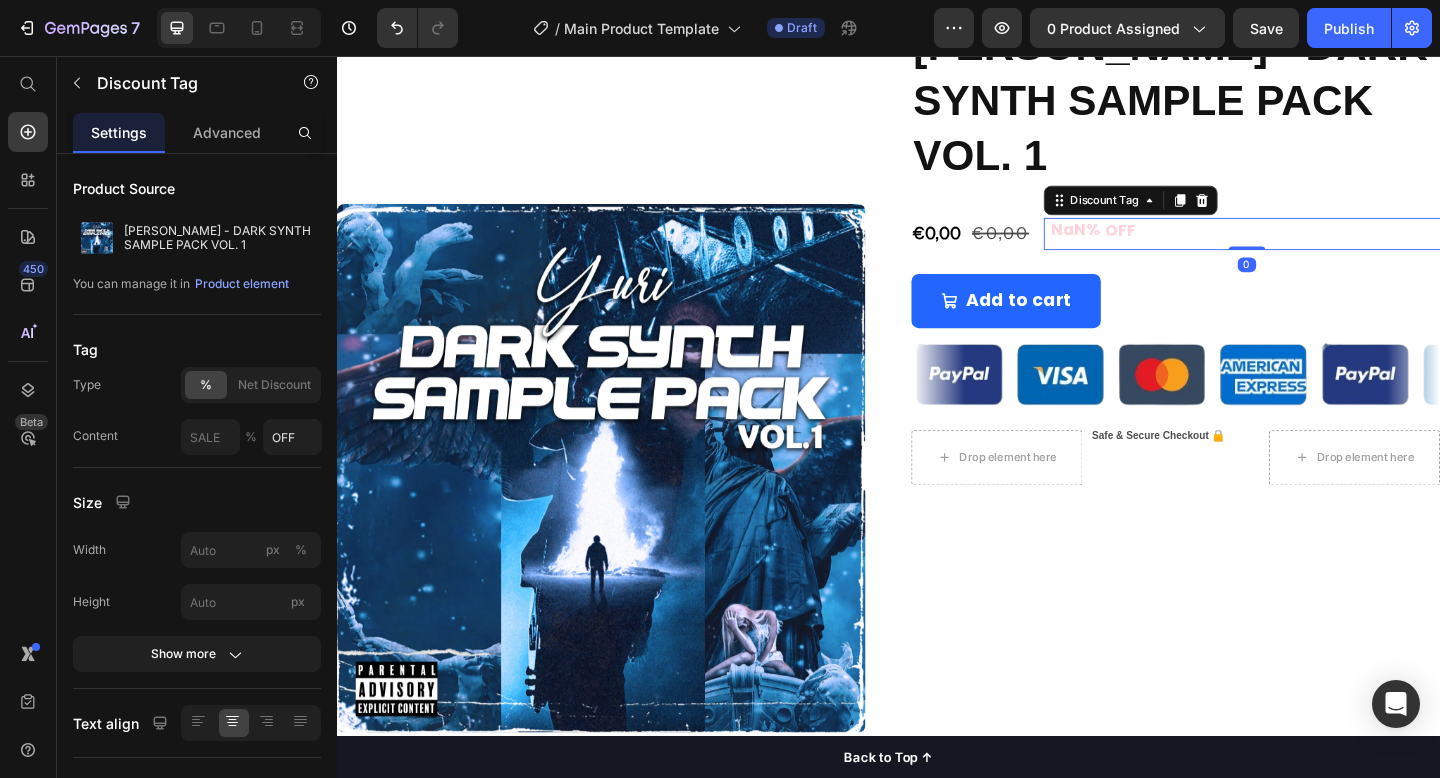 click on "NaN% OFF" at bounding box center (1325, 249) 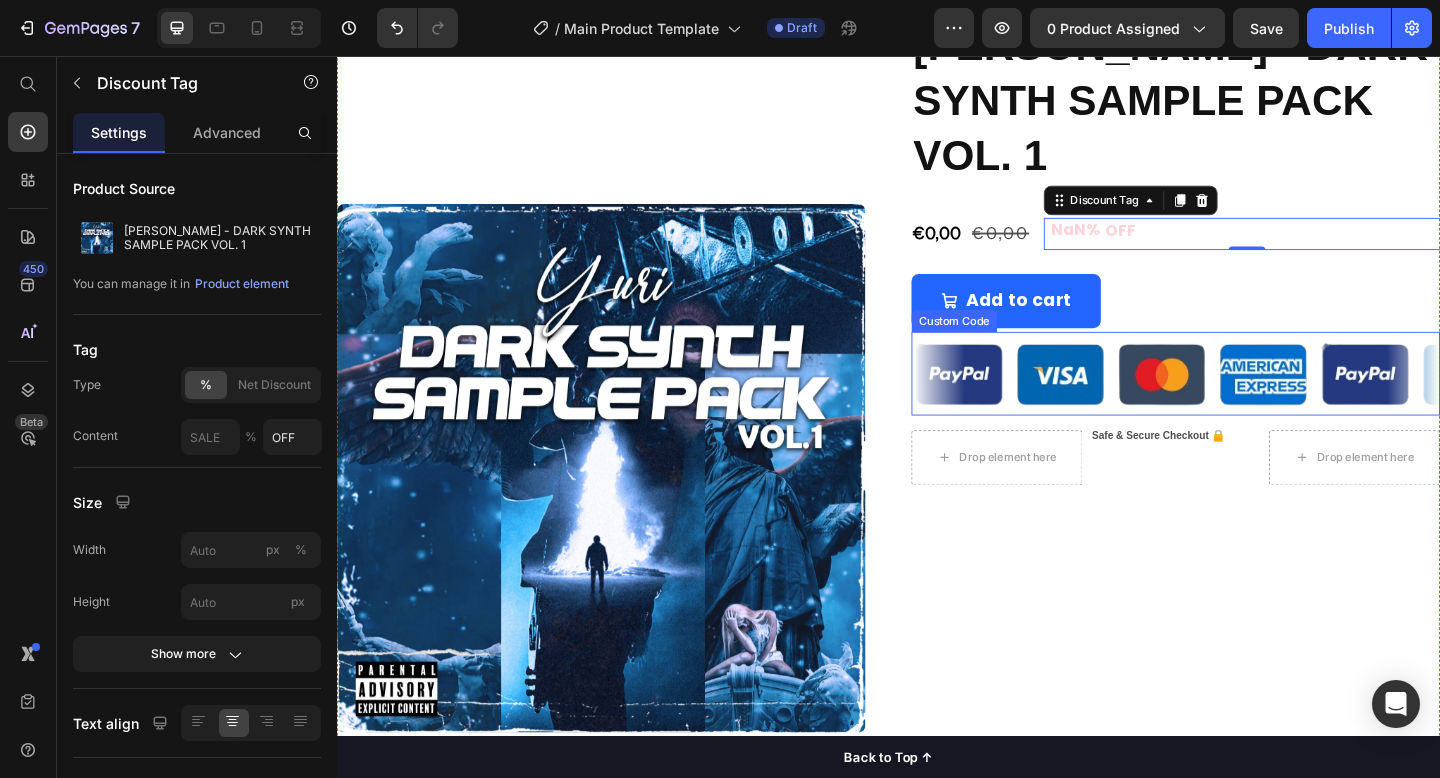 click at bounding box center [1623, 401] 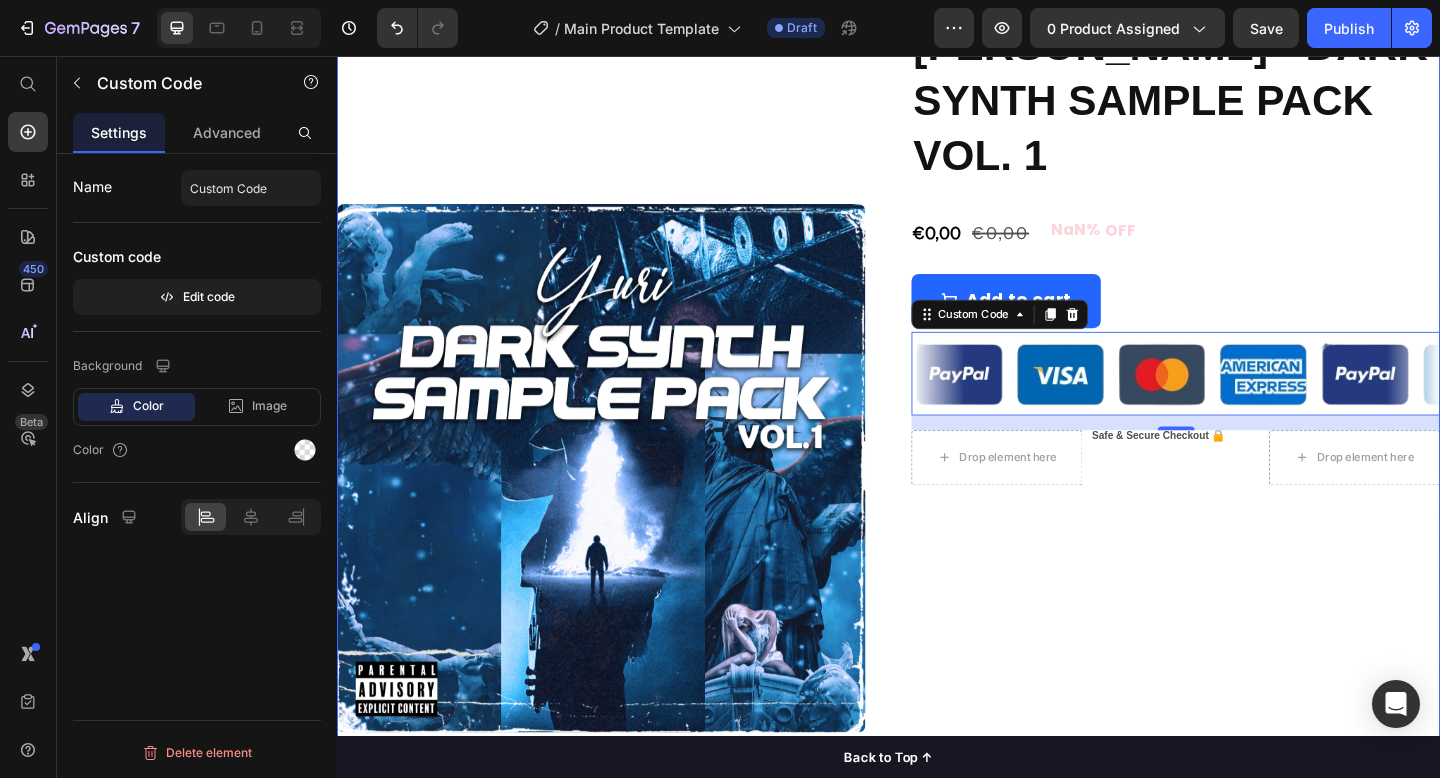click on "Product Images" at bounding box center (624, 504) 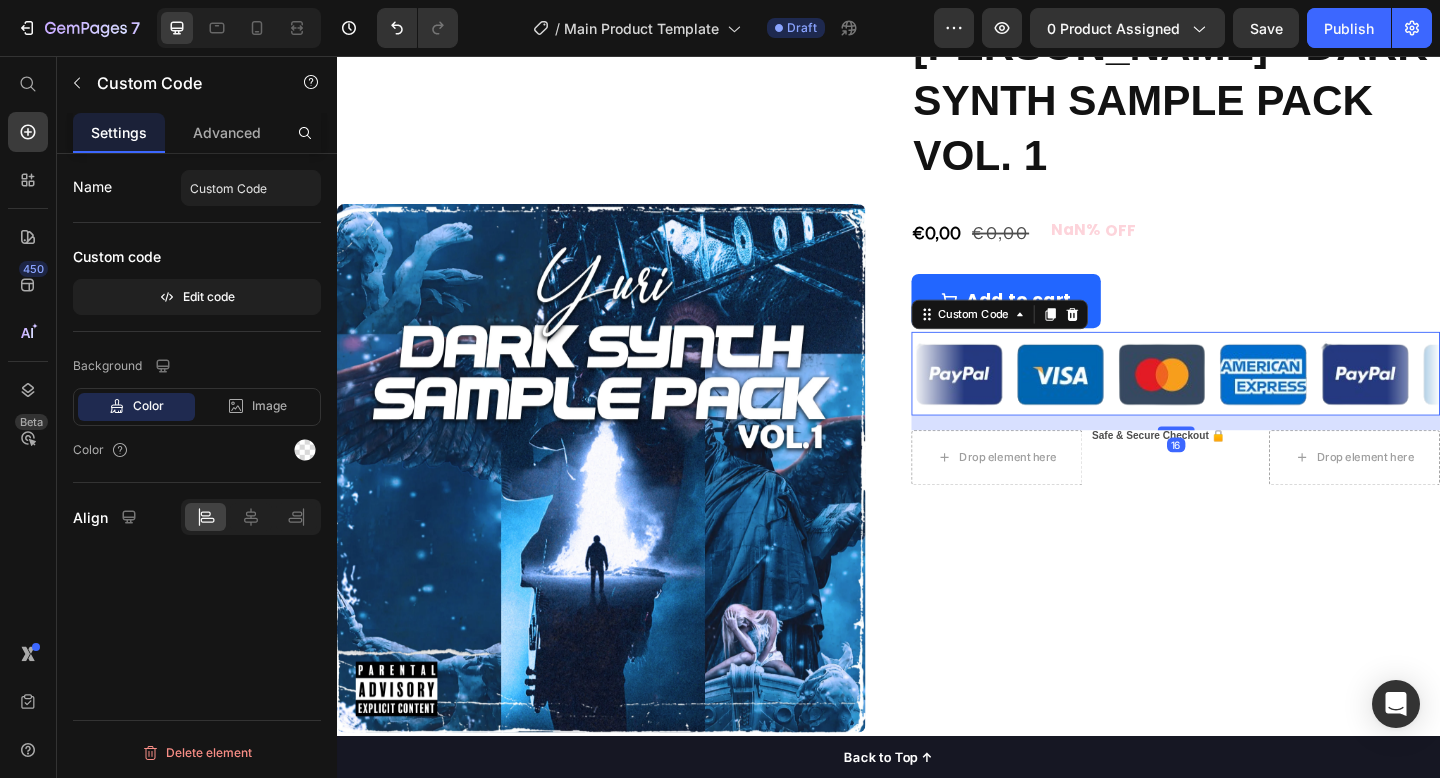 click at bounding box center [1623, 401] 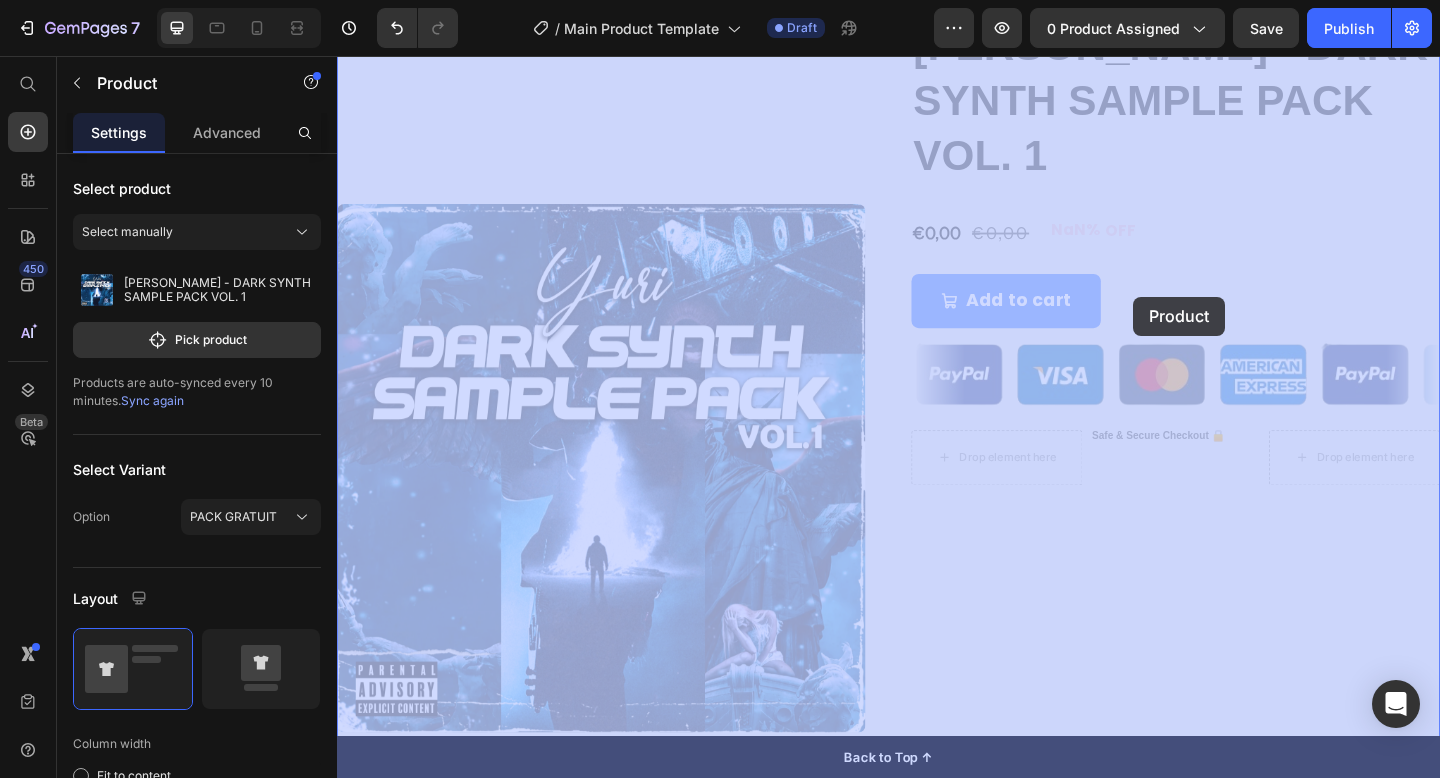 drag, startPoint x: 1266, startPoint y: 293, endPoint x: 1203, endPoint y: 317, distance: 67.41662 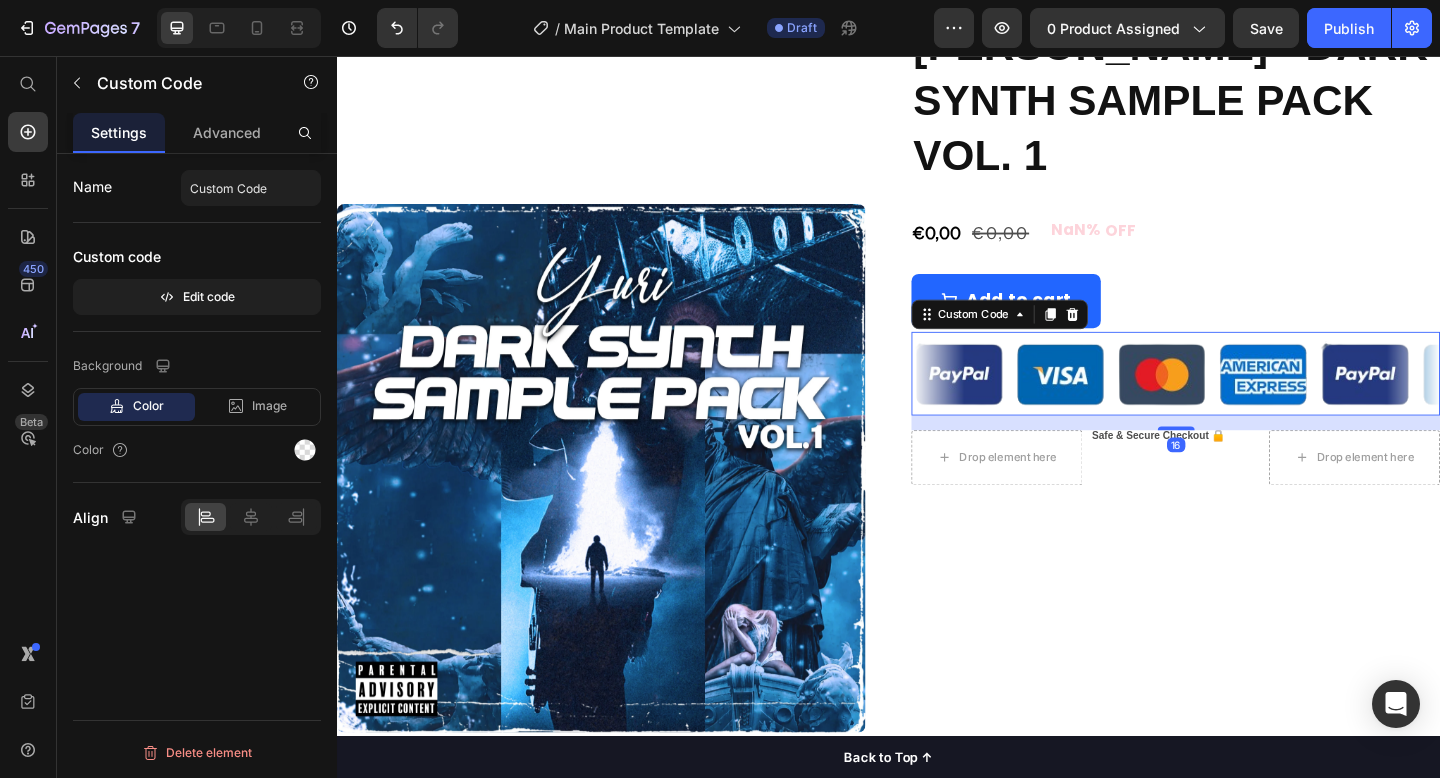 click at bounding box center (1179, 401) 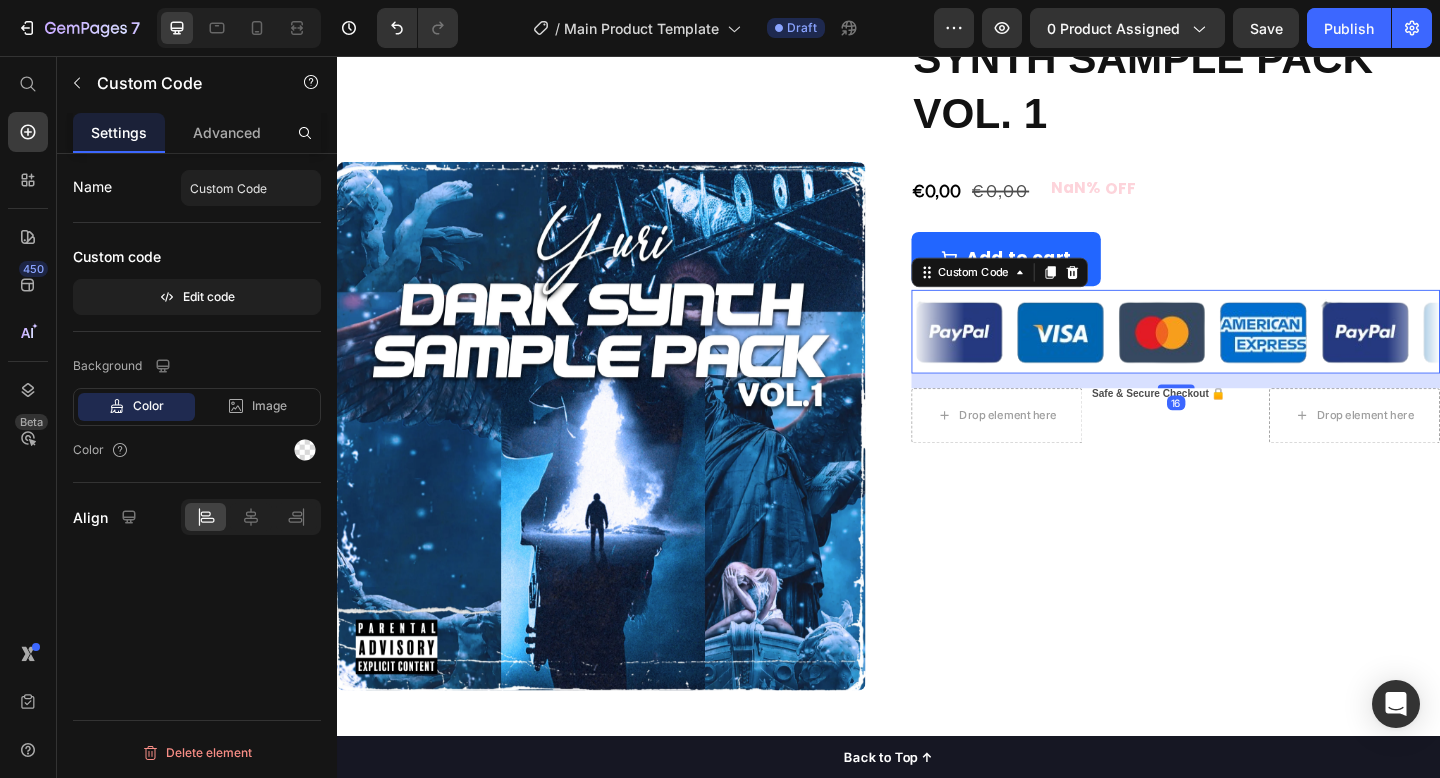 scroll, scrollTop: 230, scrollLeft: 0, axis: vertical 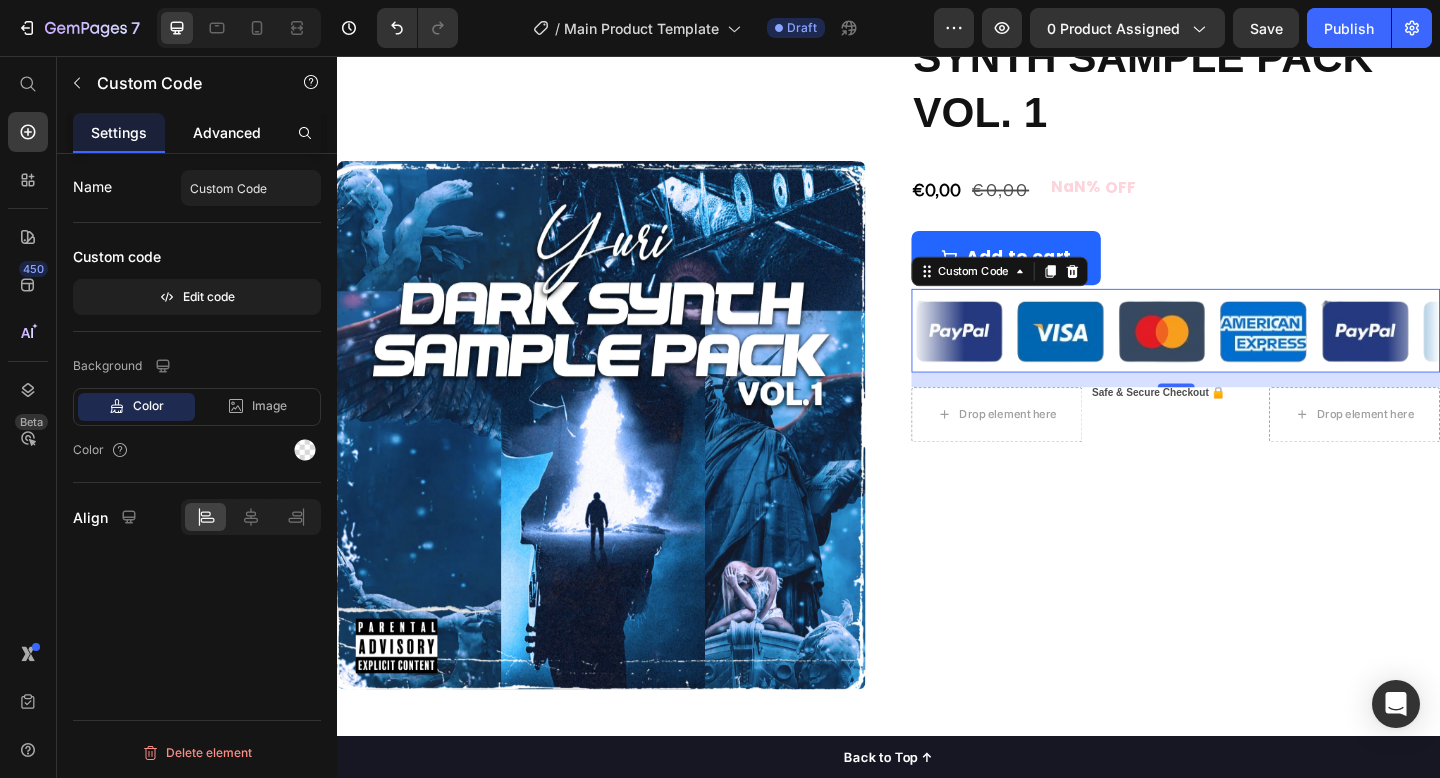 click on "Advanced" 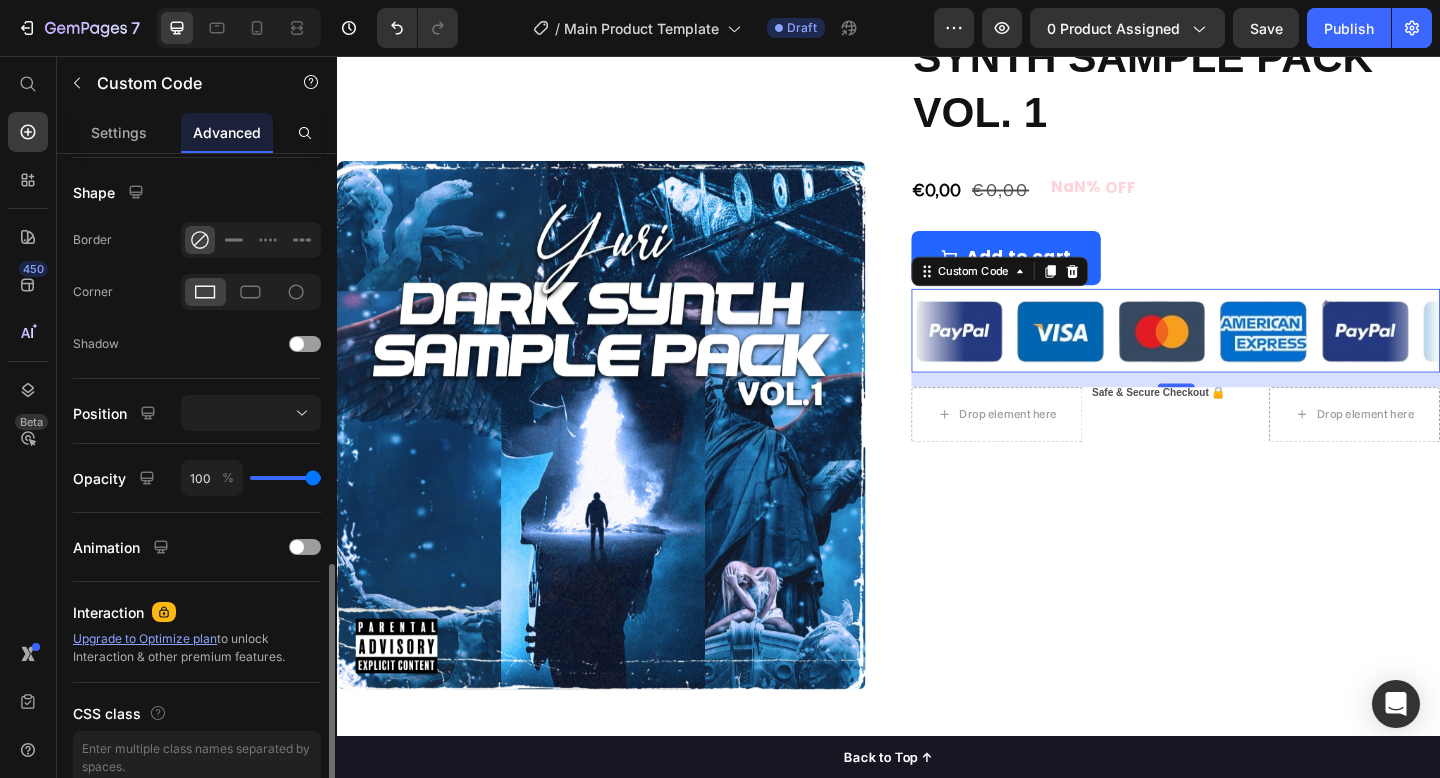 scroll, scrollTop: 588, scrollLeft: 0, axis: vertical 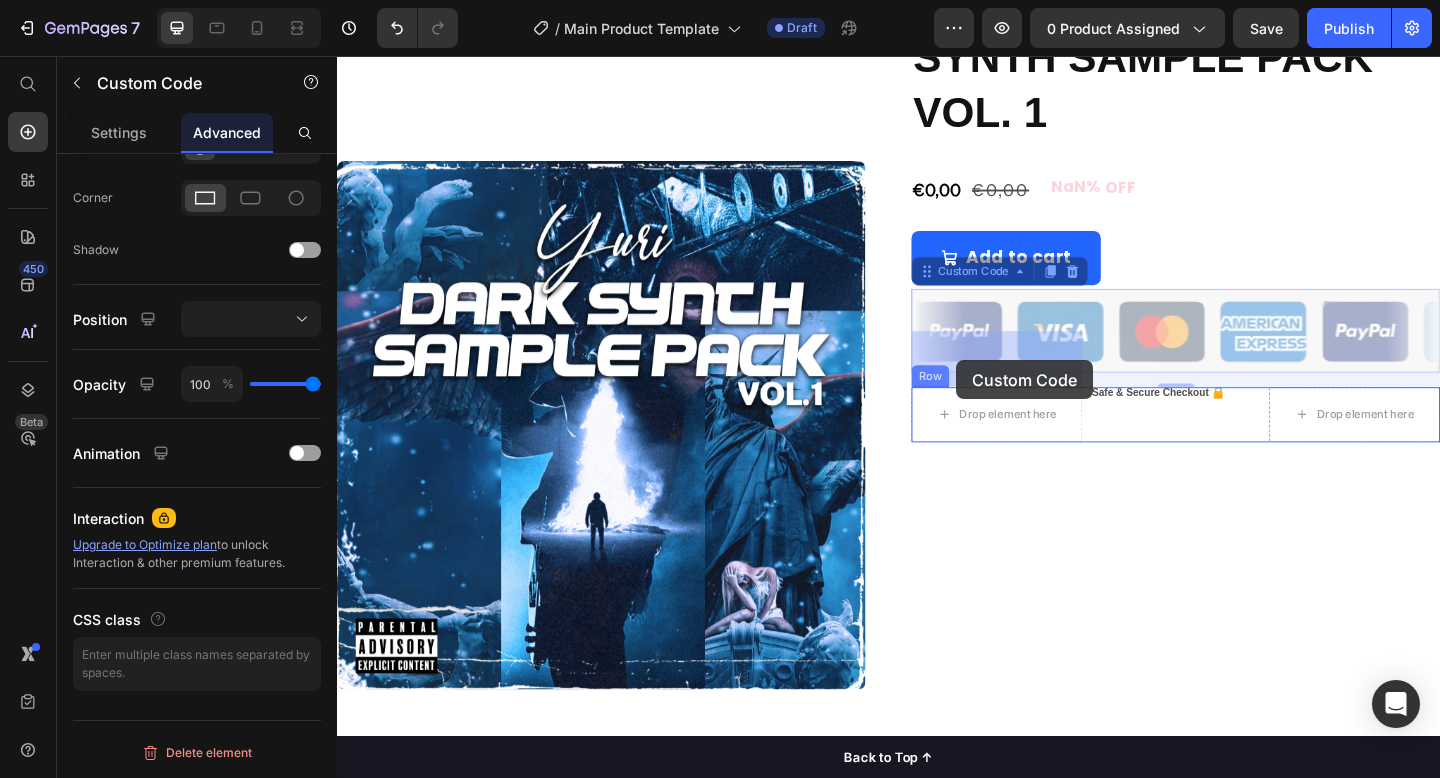 drag, startPoint x: 1218, startPoint y: 257, endPoint x: 1008, endPoint y: 387, distance: 246.98178 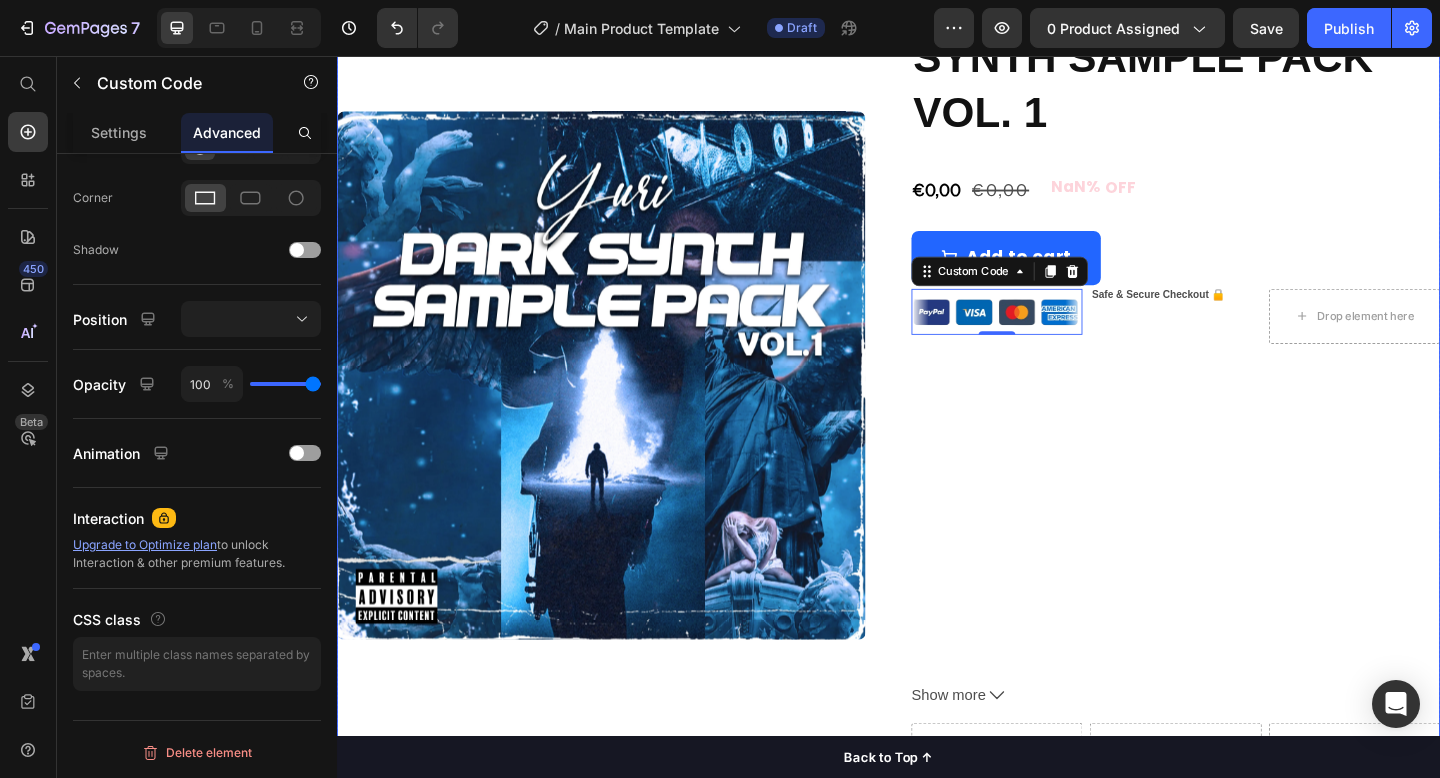 click on "[PERSON_NAME] - DARK SYNTH SAMPLE PACK VOL. 1 Product Title €0,00 Product Price €0,00 Product Price NaN% OFF Discount Tag Row Row
Add to cart Add to Cart
Custom Code   0 Safe & Secure Checkout 🔒 Text Block
Drop element here Row
Dark  Synth  Sample  Pack  Vol. 1   est  une  collection  de  10  samples   soigneusement  conçus,  destinée  aux  producteurs  à  la  recherche  de  véritables  sonorités  dark   et  vintage .  Inspiré  par  des  artistes  comme  [PERSON_NAME] ,  [PERSON_NAME] ,  [PERSON_NAME] ,  La  Mano   ou  Osirus  Jack ,  ce  pack  offre  une  palette  de  textures  sombres  et  immersives,  parfaitement  adaptées  à  plusieurs  sous- genres  du  hip- hop .
Une  version  gratuite   comprenant  3  samples  et  un bon de reduction de 20%  est  disponible  pour  vous  permettre  de  découvrir  l’univers  du  pack" at bounding box center (1249, 404) 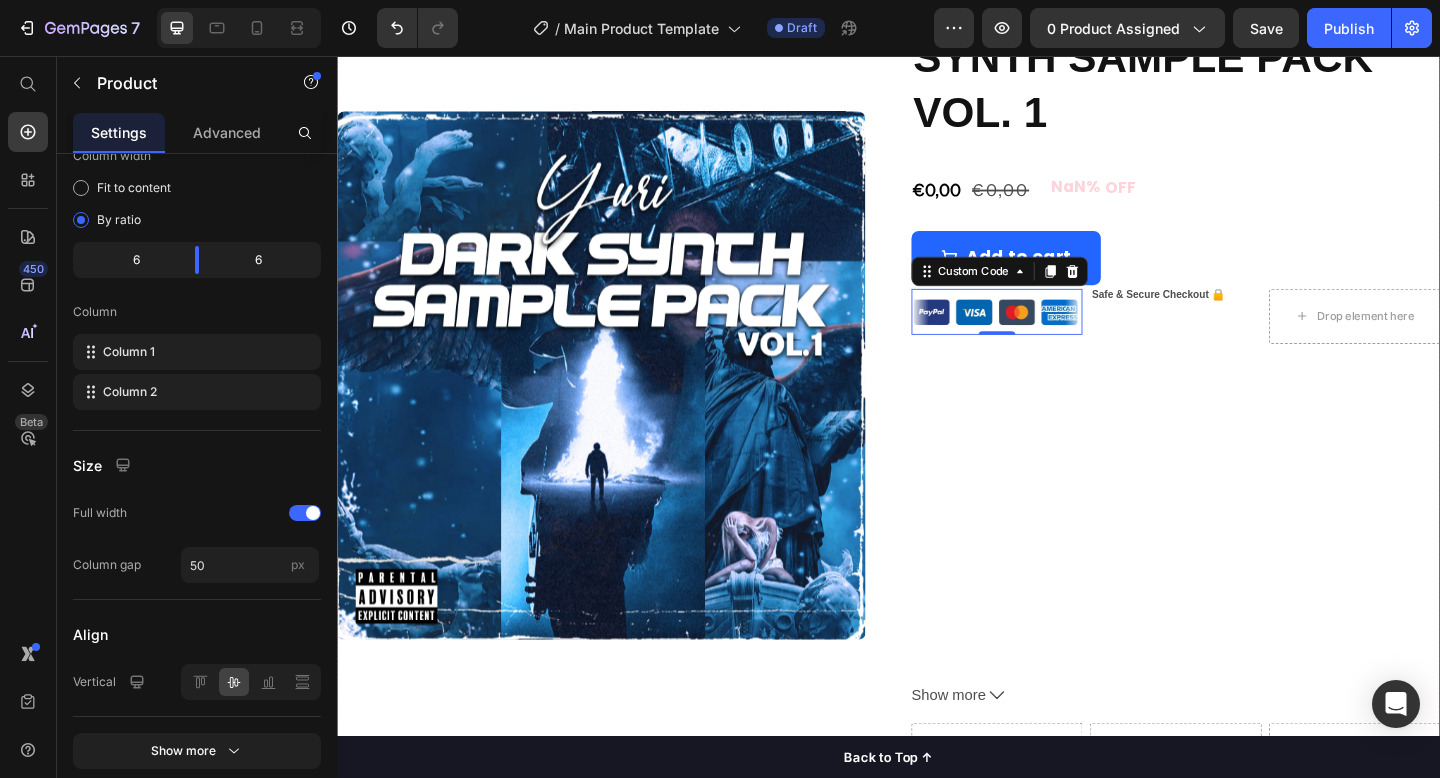 scroll, scrollTop: 0, scrollLeft: 0, axis: both 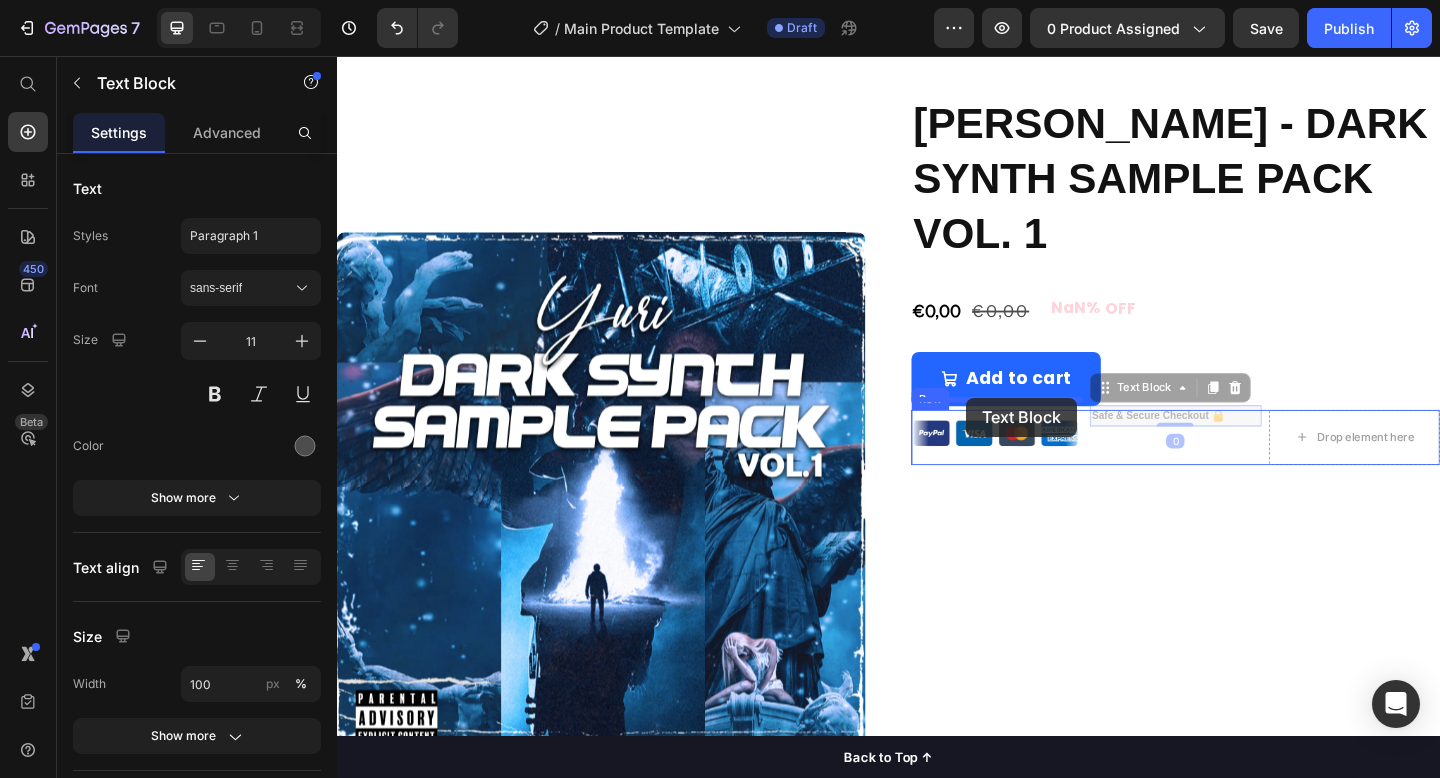 drag, startPoint x: 1255, startPoint y: 390, endPoint x: 1021, endPoint y: 428, distance: 237.0654 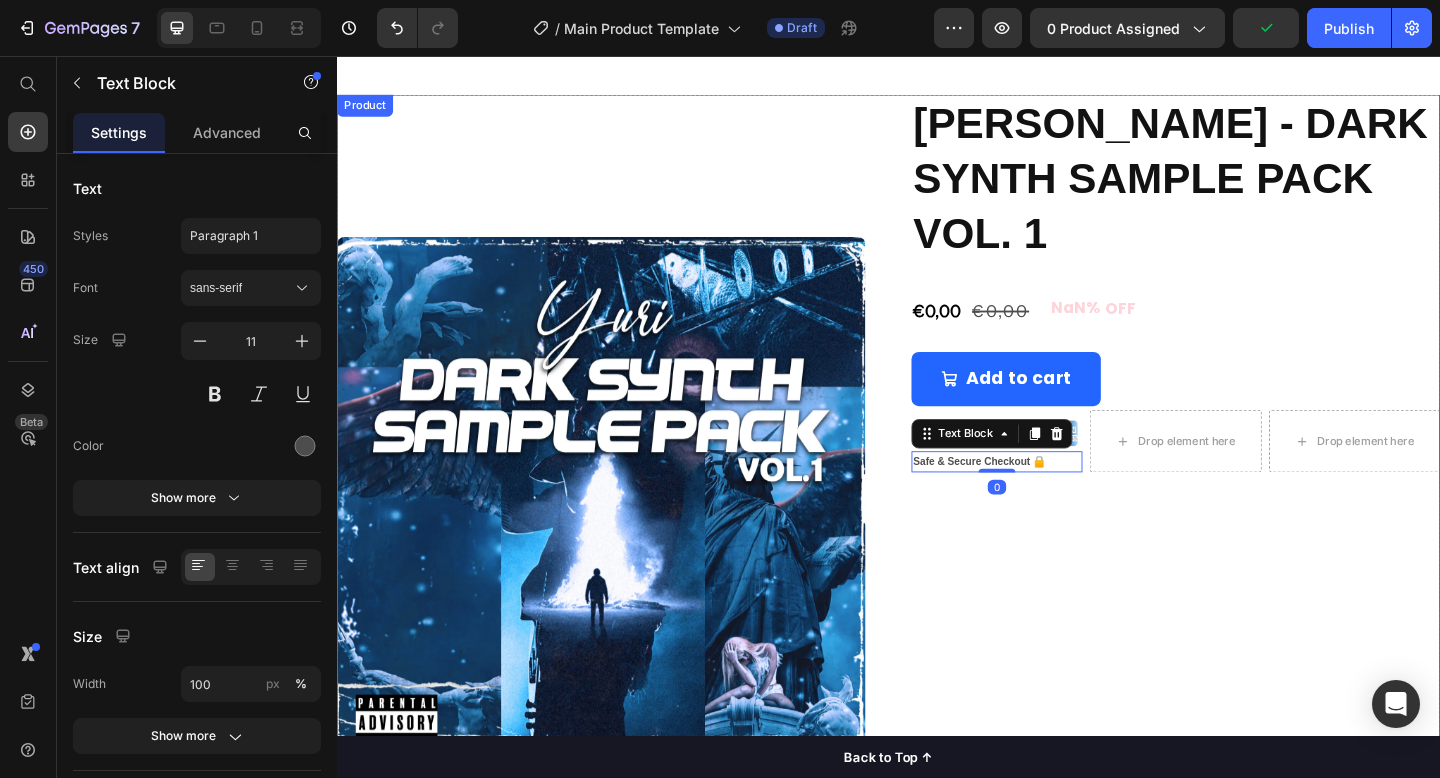 click on "Product Images [PERSON_NAME] - DARK SYNTH SAMPLE PACK VOL. 1 Product Title €0,00 Product Price €0,00 Product Price NaN% OFF Discount Tag Row Row
Add to cart Add to Cart
Custom Code Safe & Secure Checkout 🔒 Text Block   0
Drop element here
Drop element here Row
Dark  Synth  Sample  Pack  Vol. 1   est  une  collection  de  10  samples   soigneusement  conçus,  destinée  aux  producteurs  à  la  recherche  de  véritables  sonorités  dark   et  vintage .  Inspiré  par  des  artistes  comme  [PERSON_NAME] ,  [PERSON_NAME] ,  [PERSON_NAME] ,  La  Mano   ou  Osirus  Jack ,  ce  pack  offre  une  palette  de  textures  sombres  et  immersives,  parfaitement  adaptées  à  plusieurs  sous- genres  du  hip- hop .
Une  version  gratuite   comprenant  3  samples  et  un bon de reduction de 20%  est  disponible  pour  de" at bounding box center [937, 540] 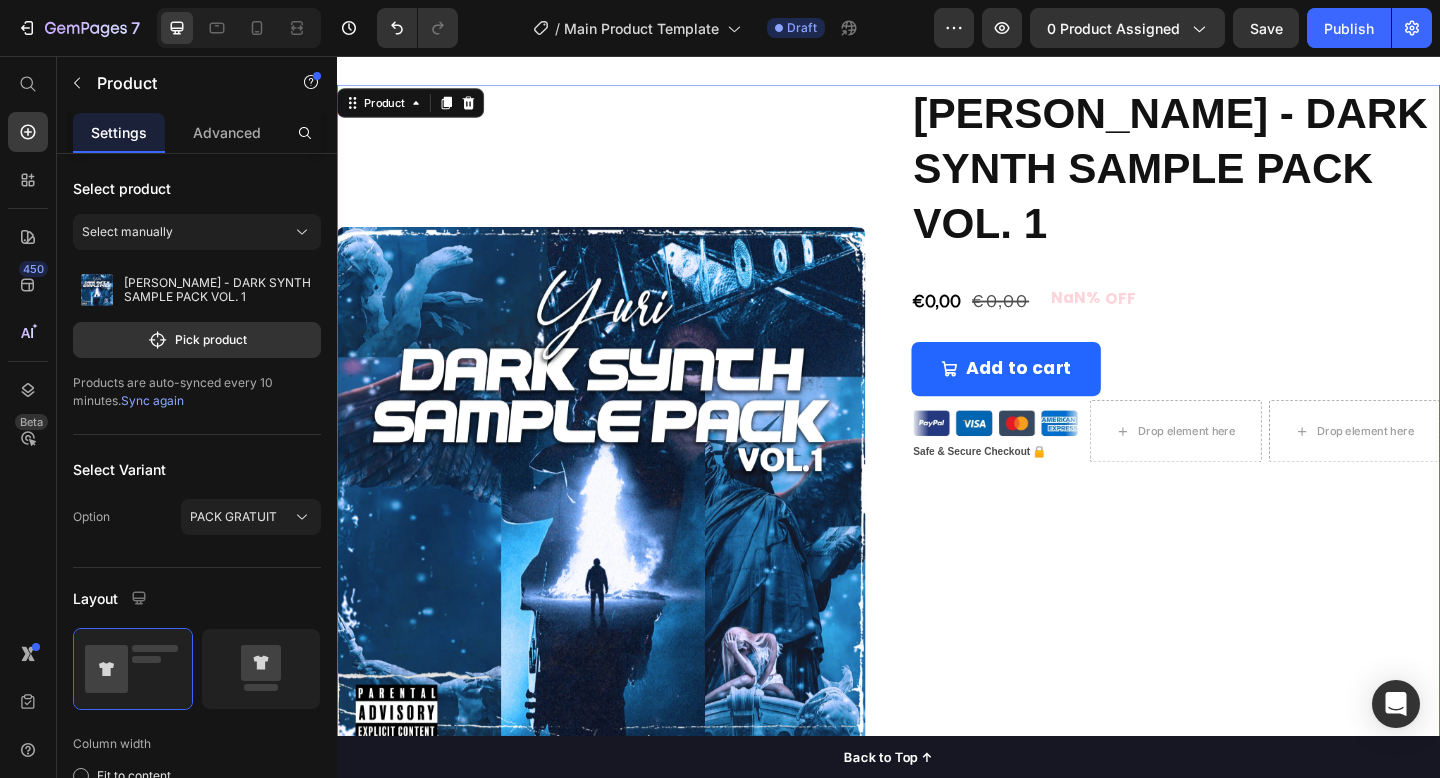 scroll, scrollTop: 98, scrollLeft: 0, axis: vertical 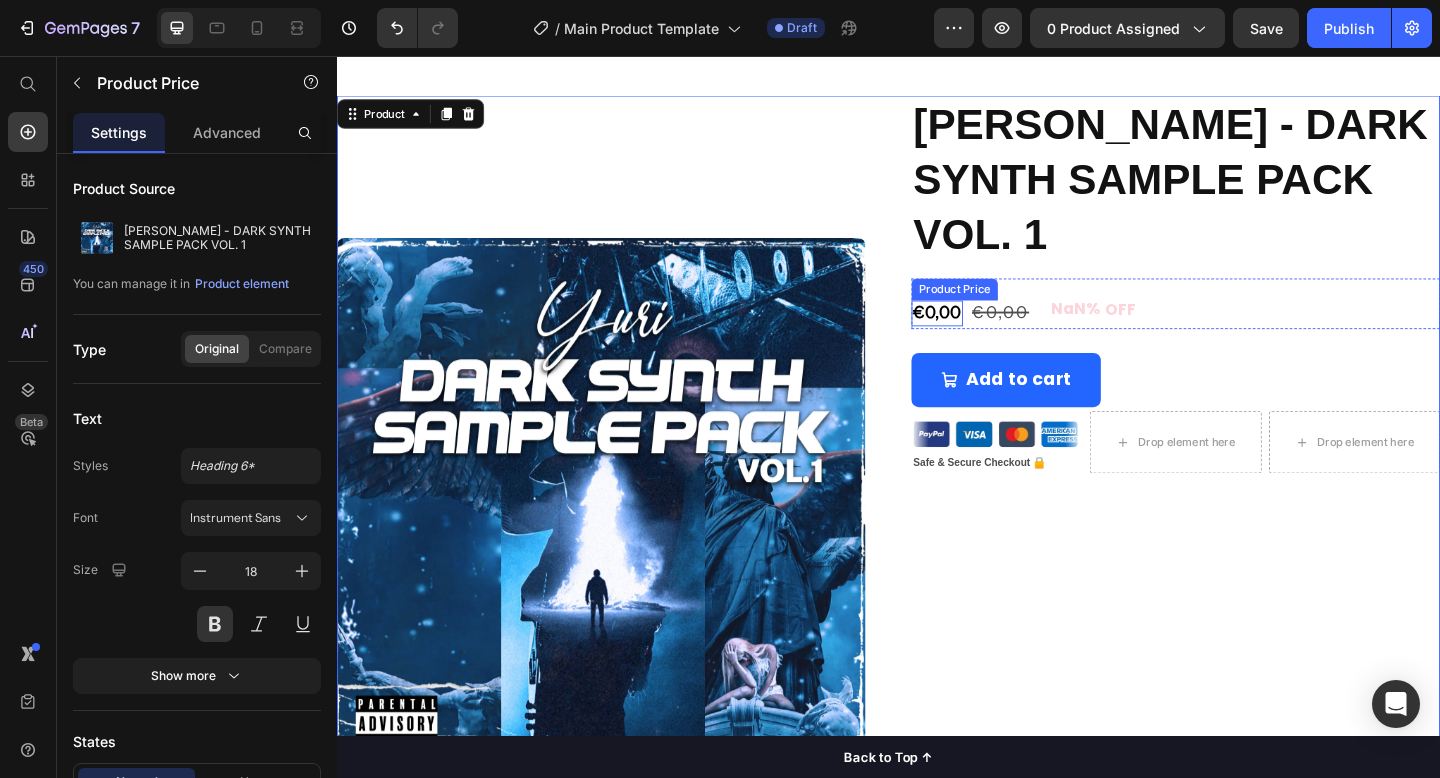 click on "€0,00" at bounding box center (990, 335) 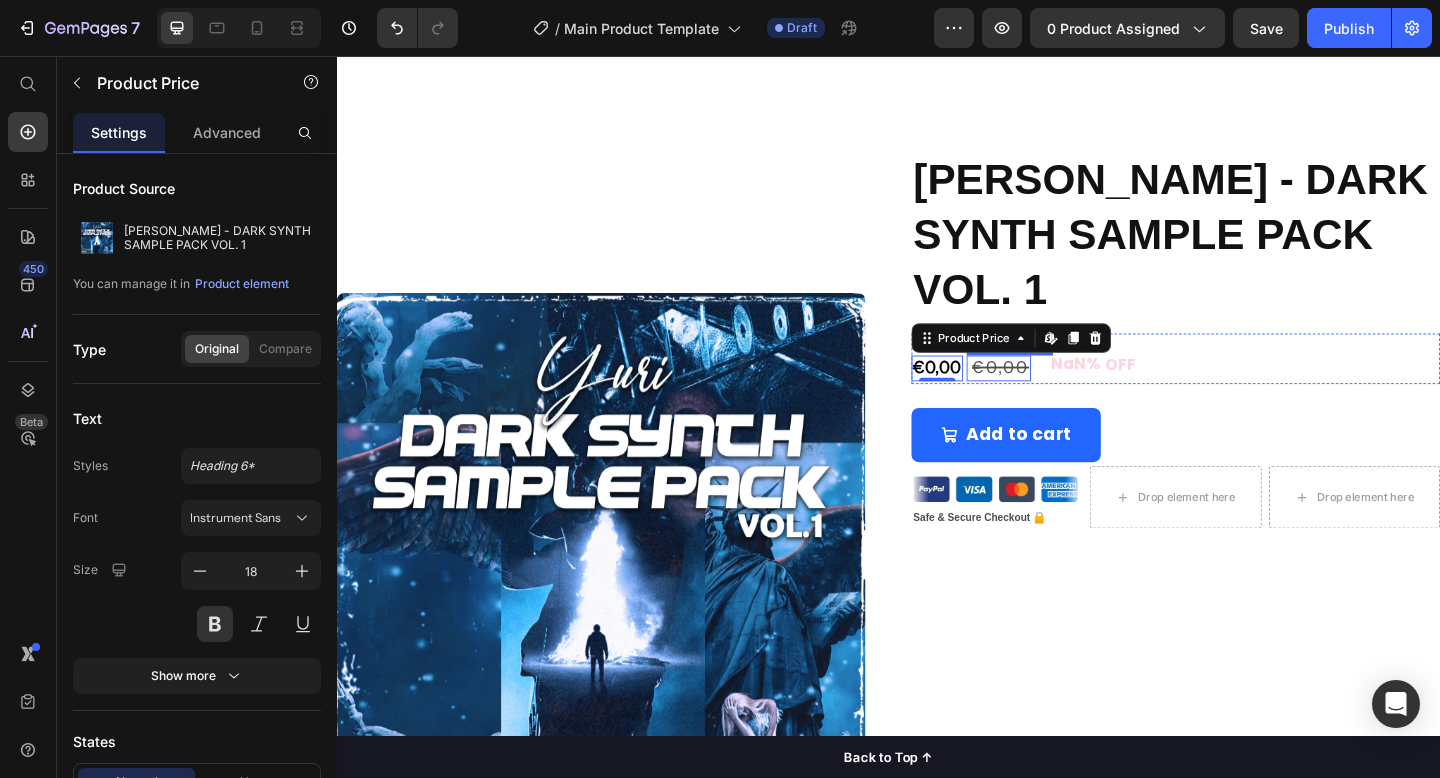 scroll, scrollTop: 0, scrollLeft: 0, axis: both 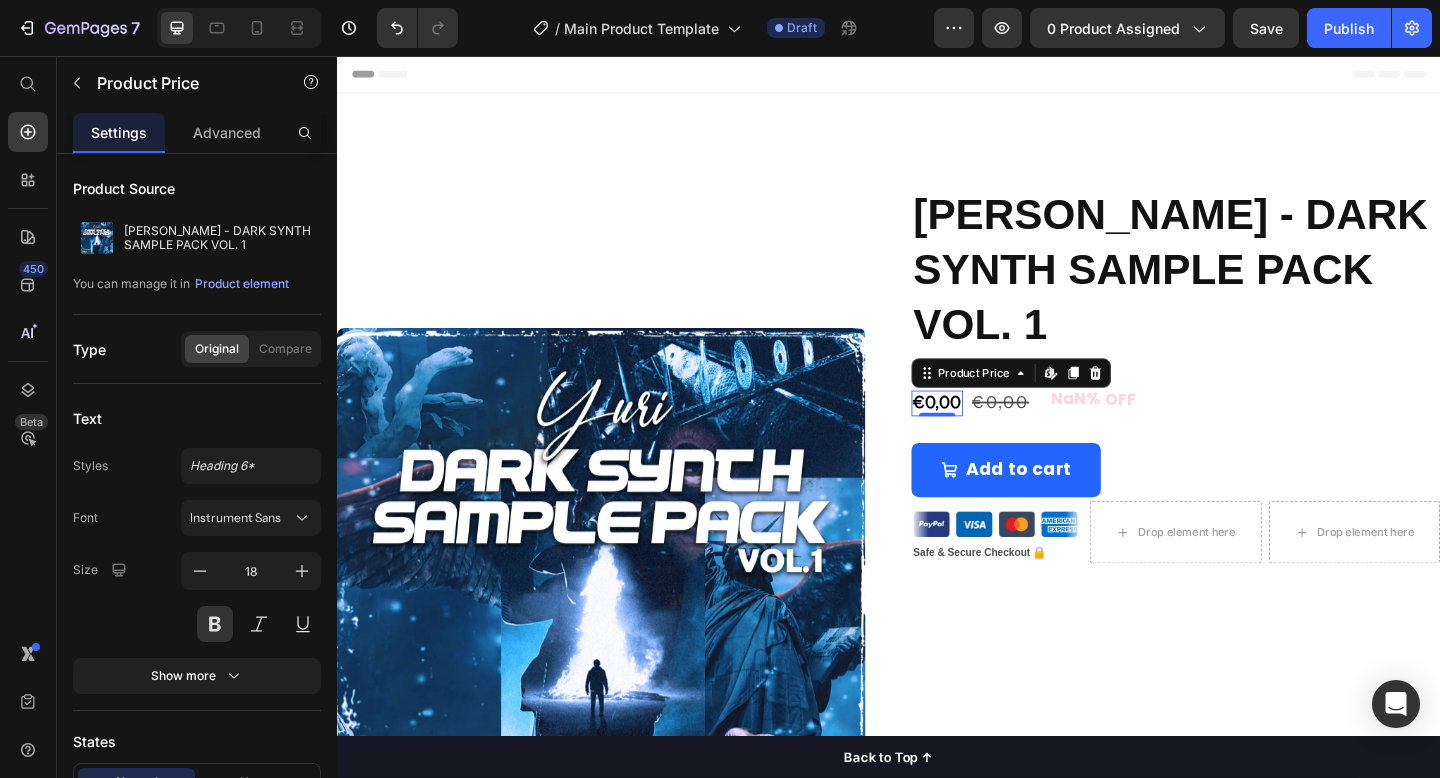 click on "€0,00" at bounding box center [990, 433] 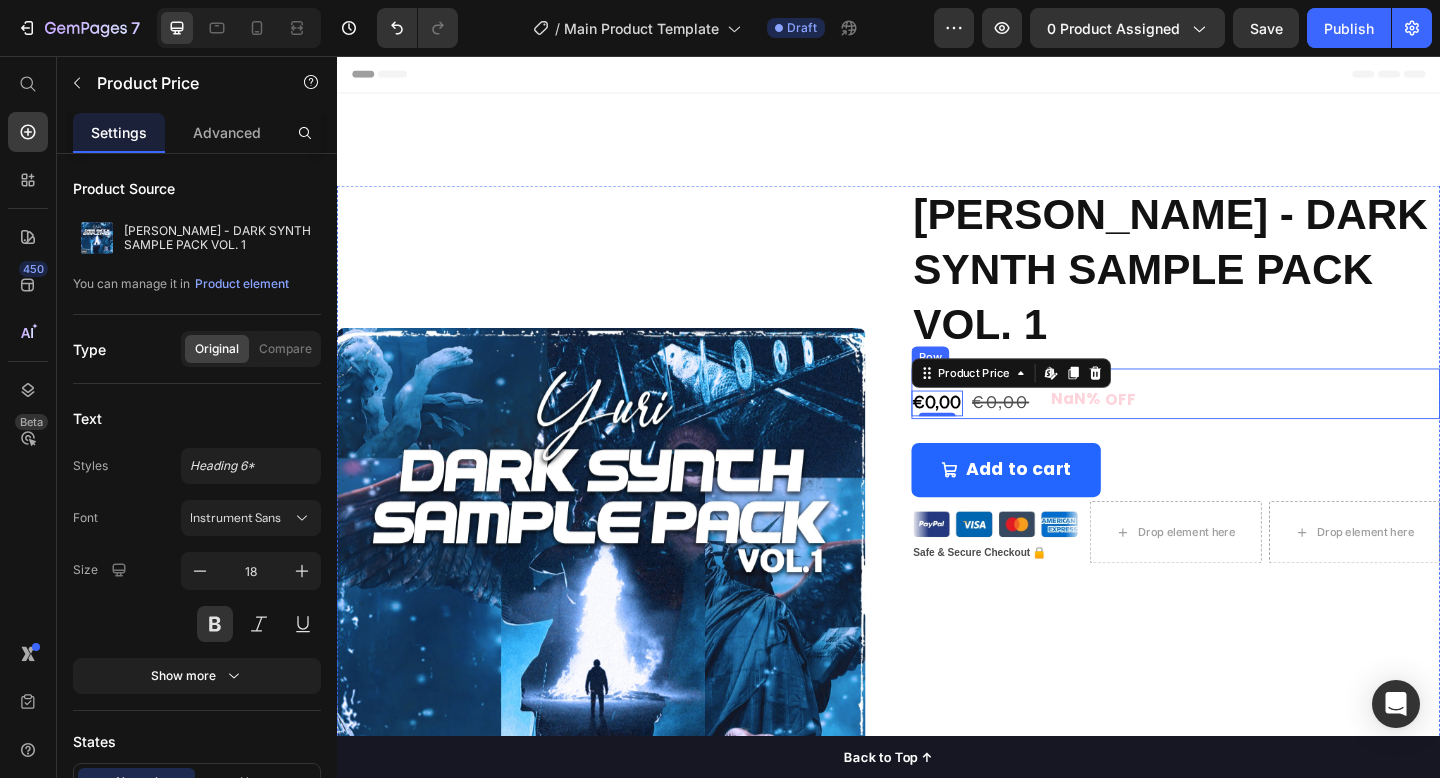click on "€0,00" at bounding box center [990, 433] 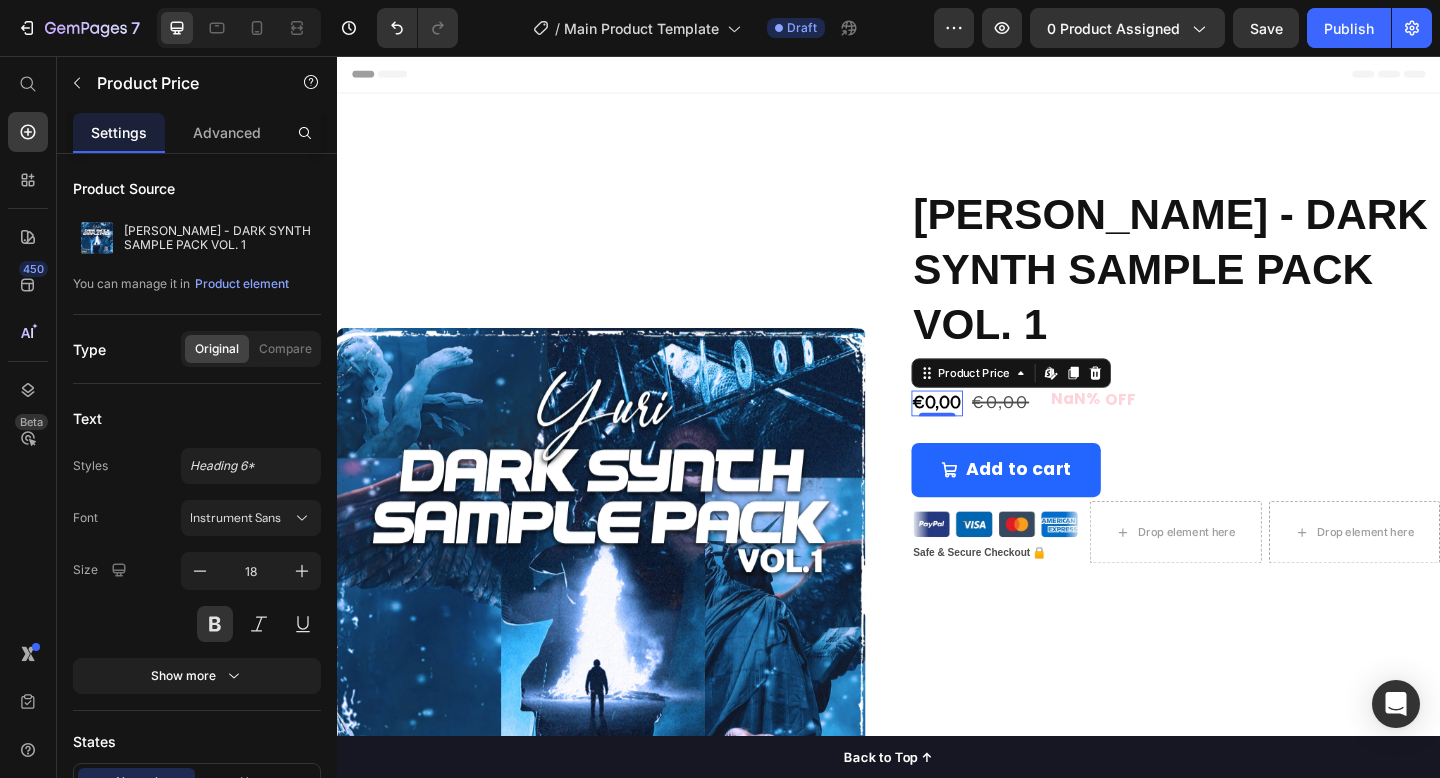 click on "€0,00" at bounding box center (990, 433) 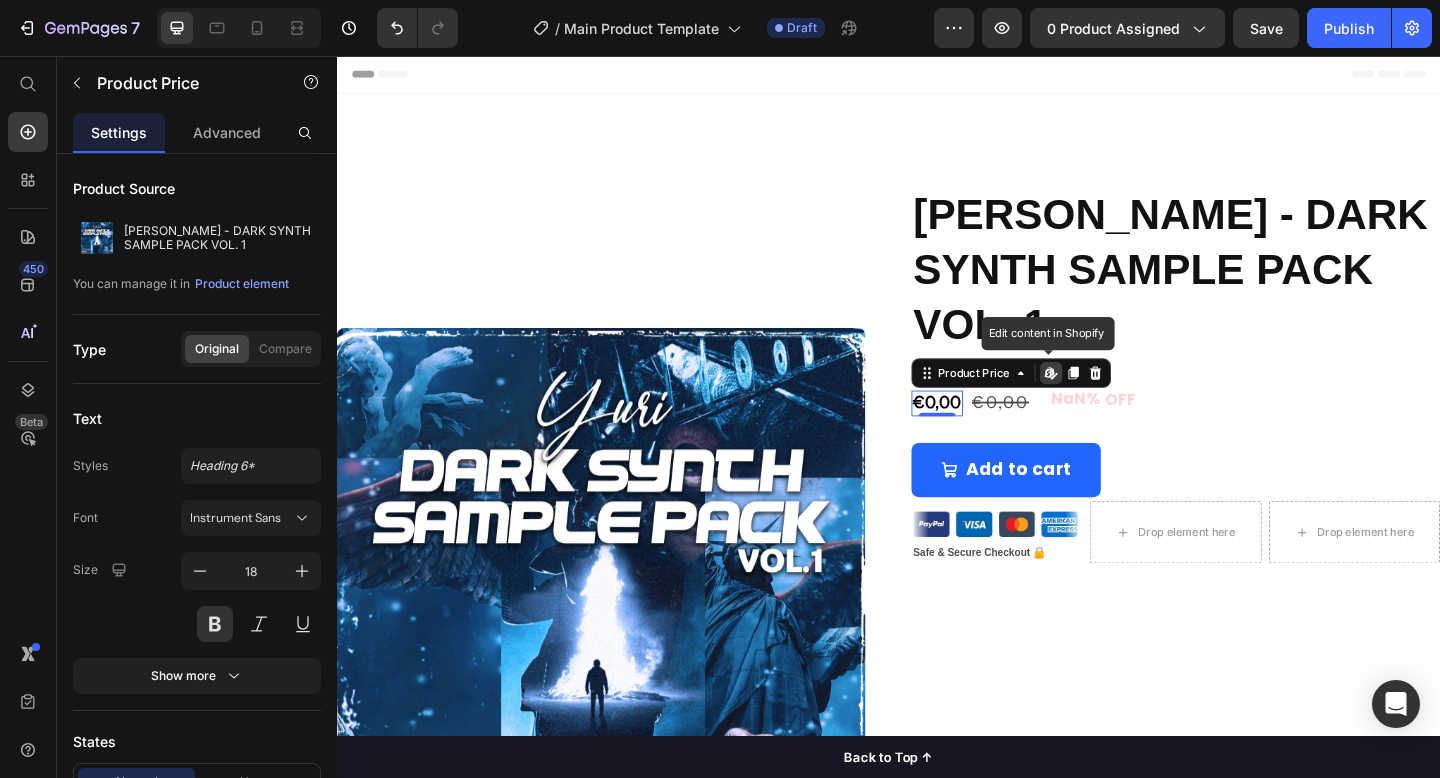 click on "€0,00" at bounding box center (990, 433) 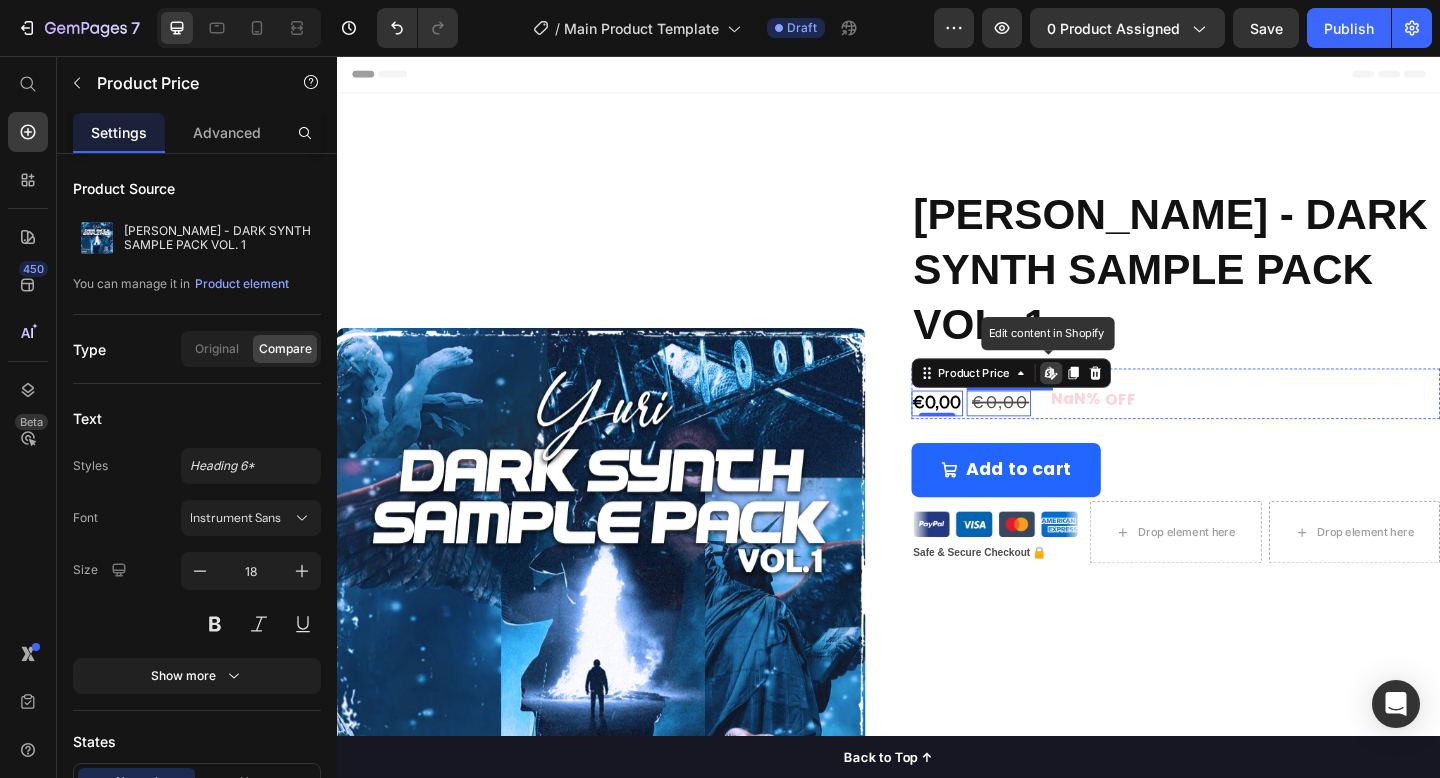 click on "€0,00" at bounding box center (1059, 433) 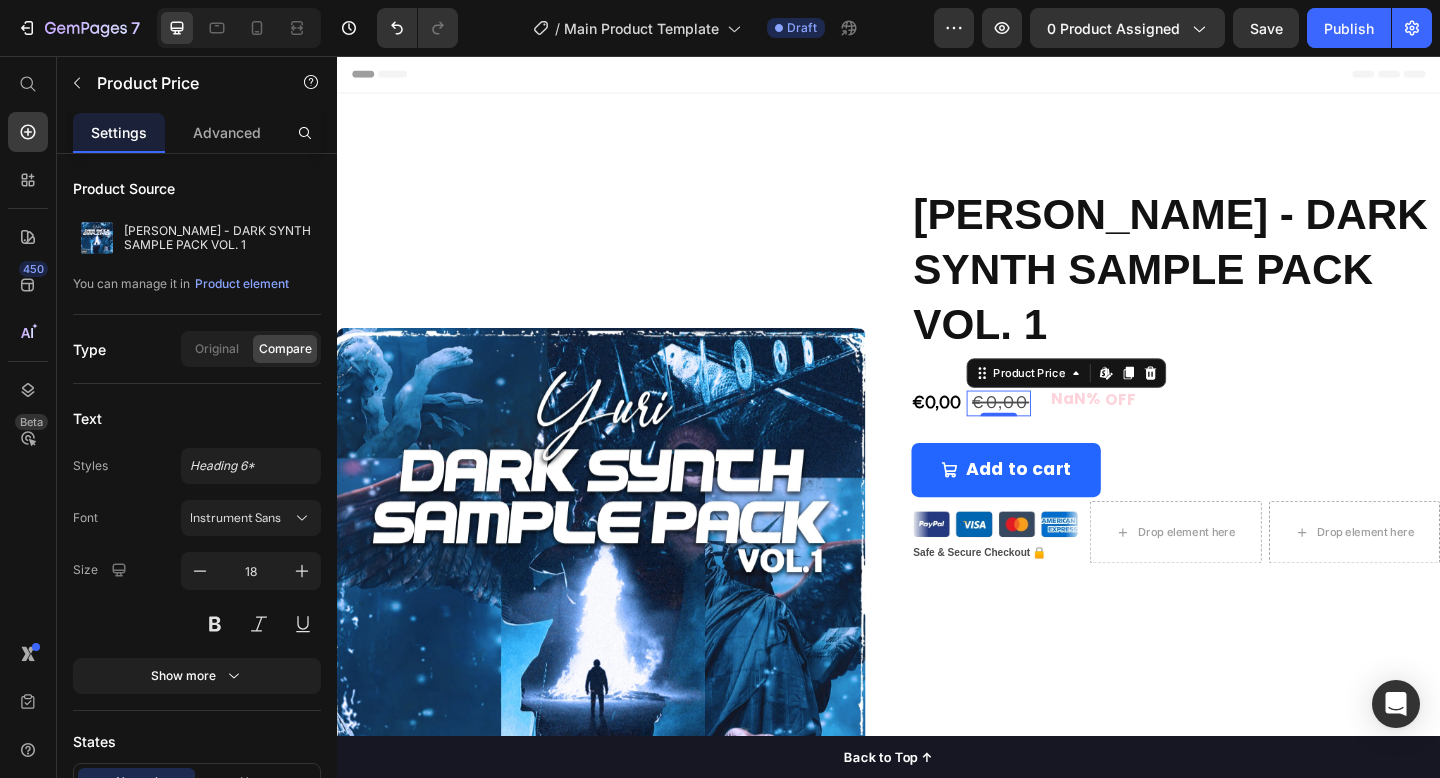 click on "€0,00" at bounding box center (1059, 433) 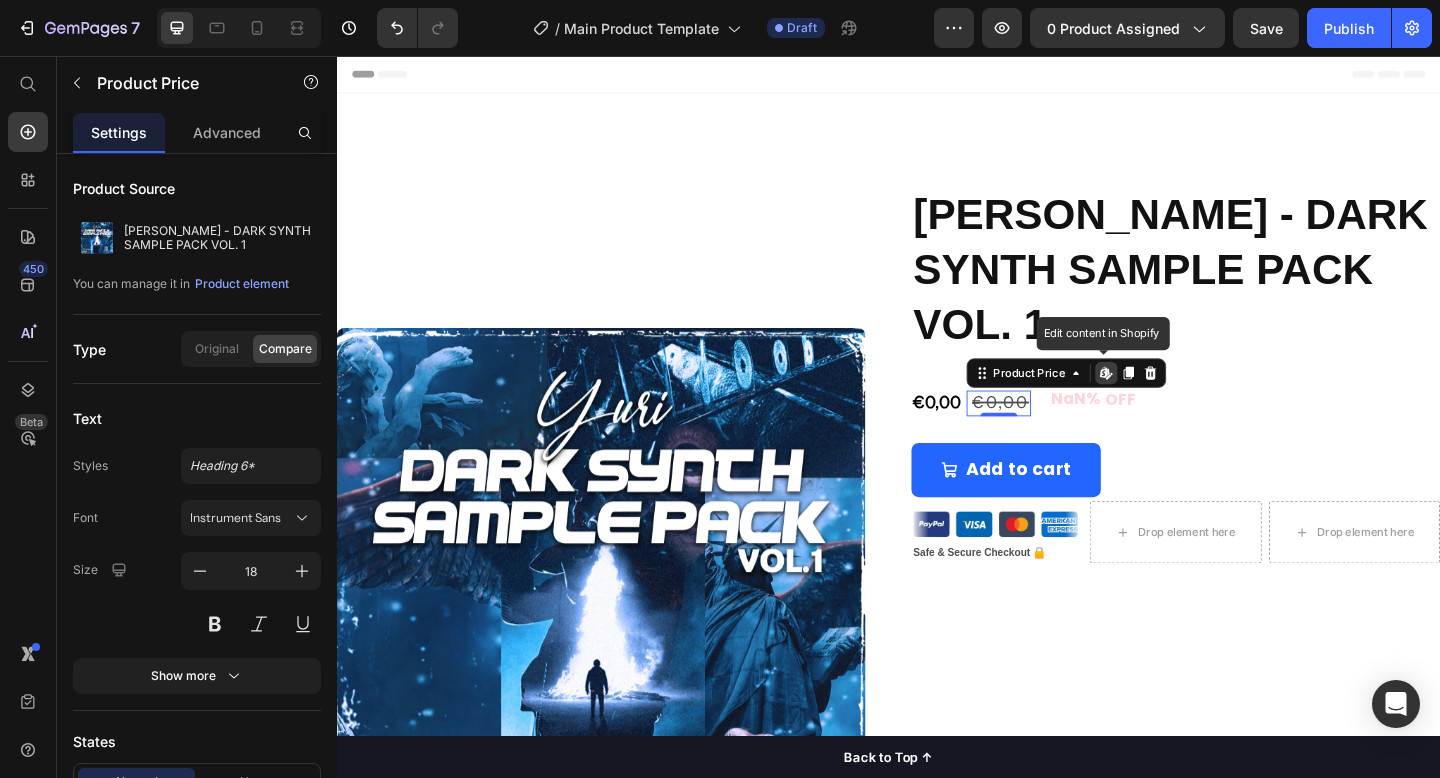 click on "€0,00" at bounding box center [1059, 433] 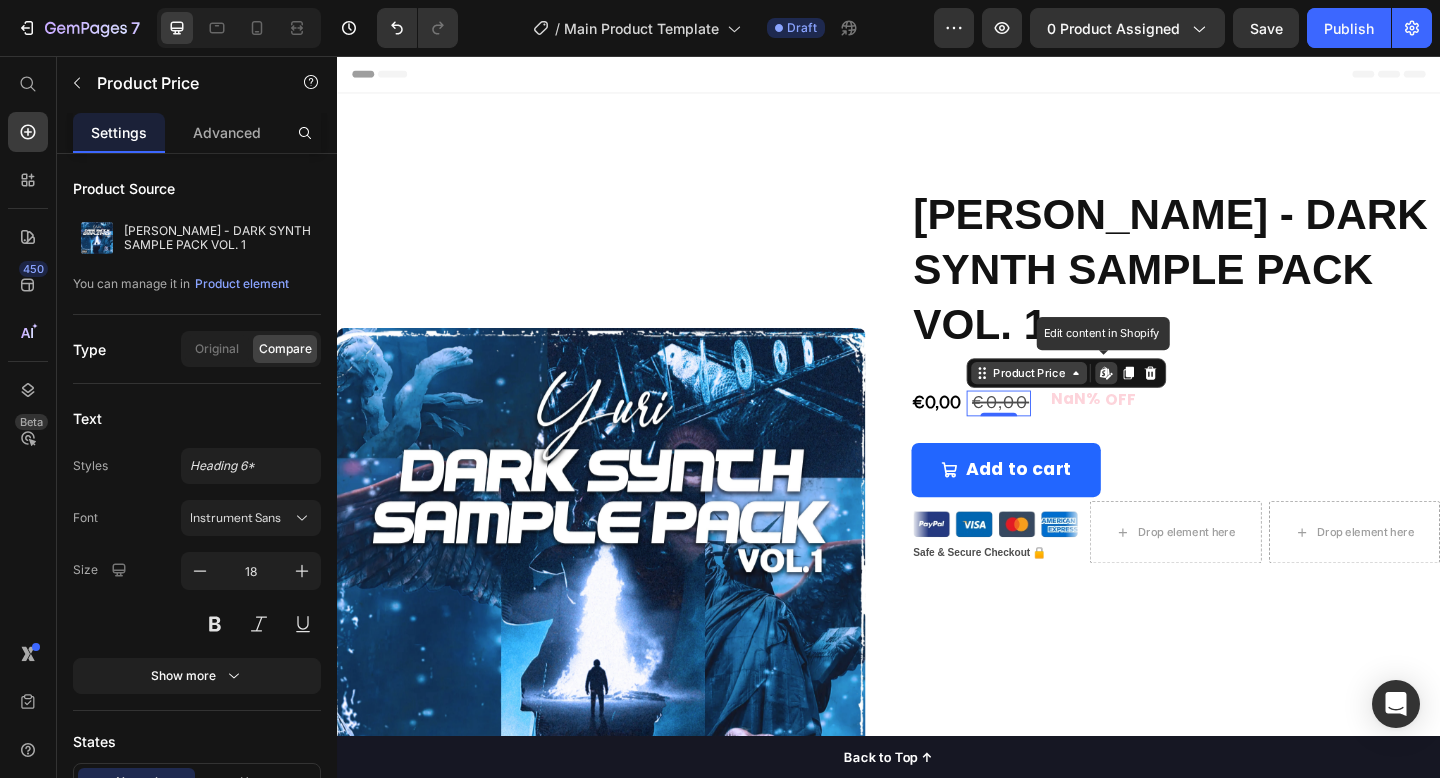 click on "Product Price" at bounding box center [1090, 401] 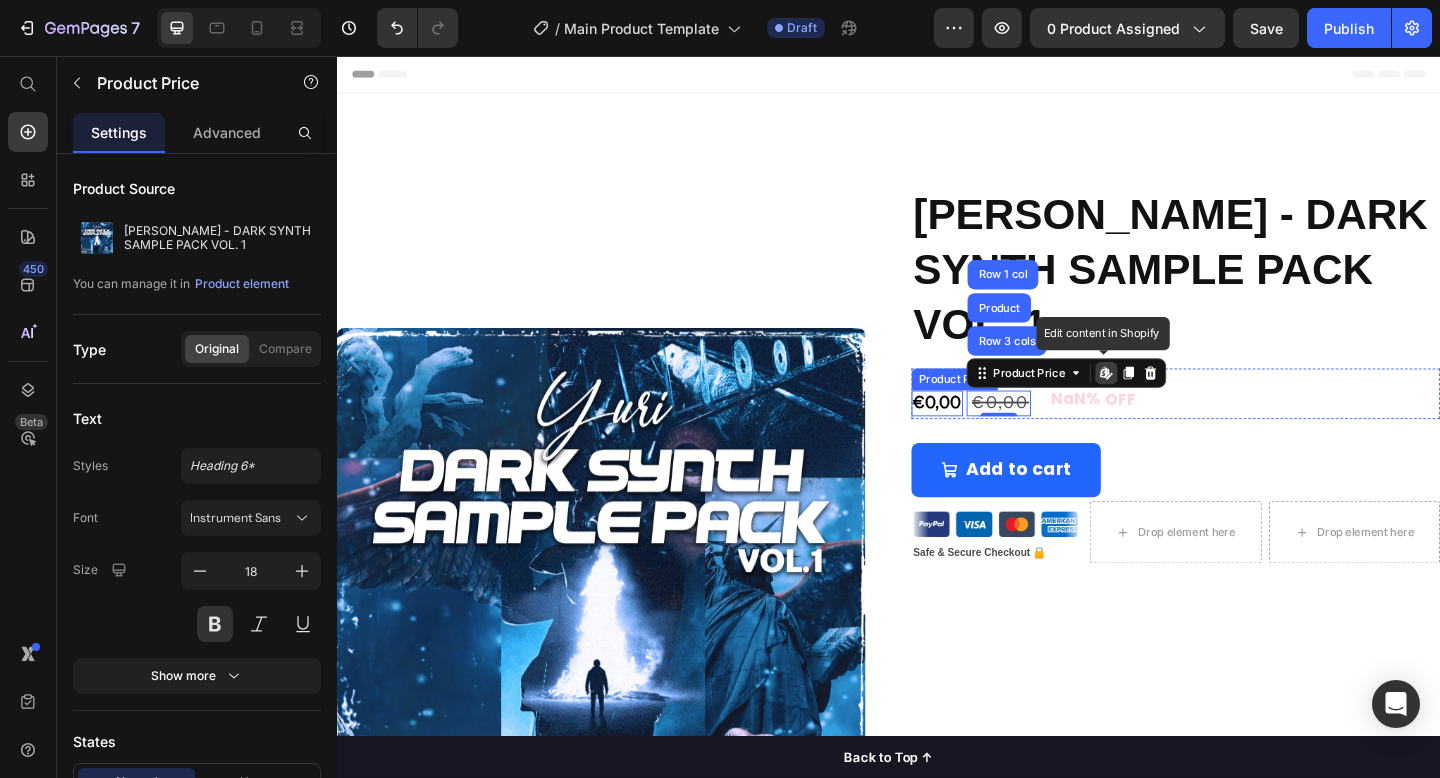 click on "€0,00" at bounding box center [990, 433] 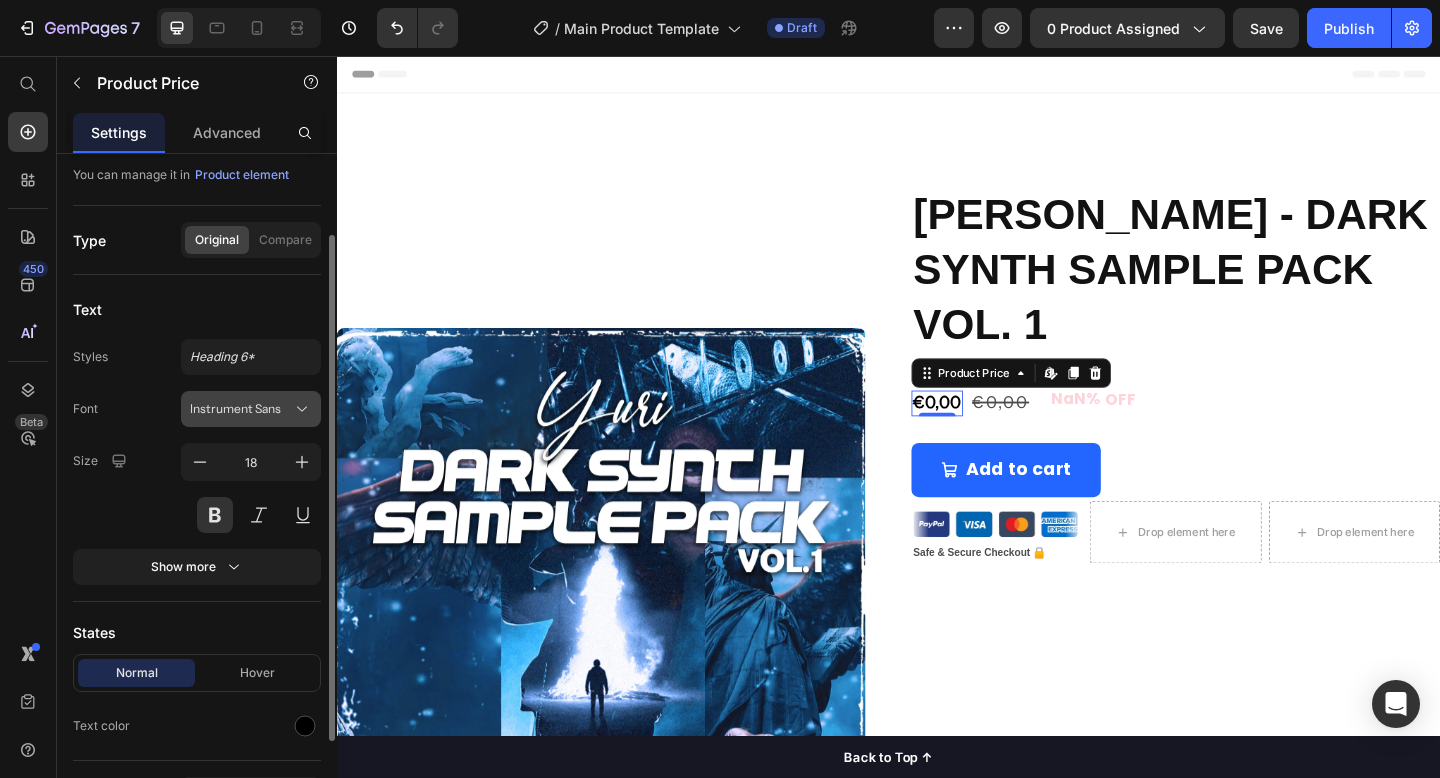 scroll, scrollTop: 126, scrollLeft: 0, axis: vertical 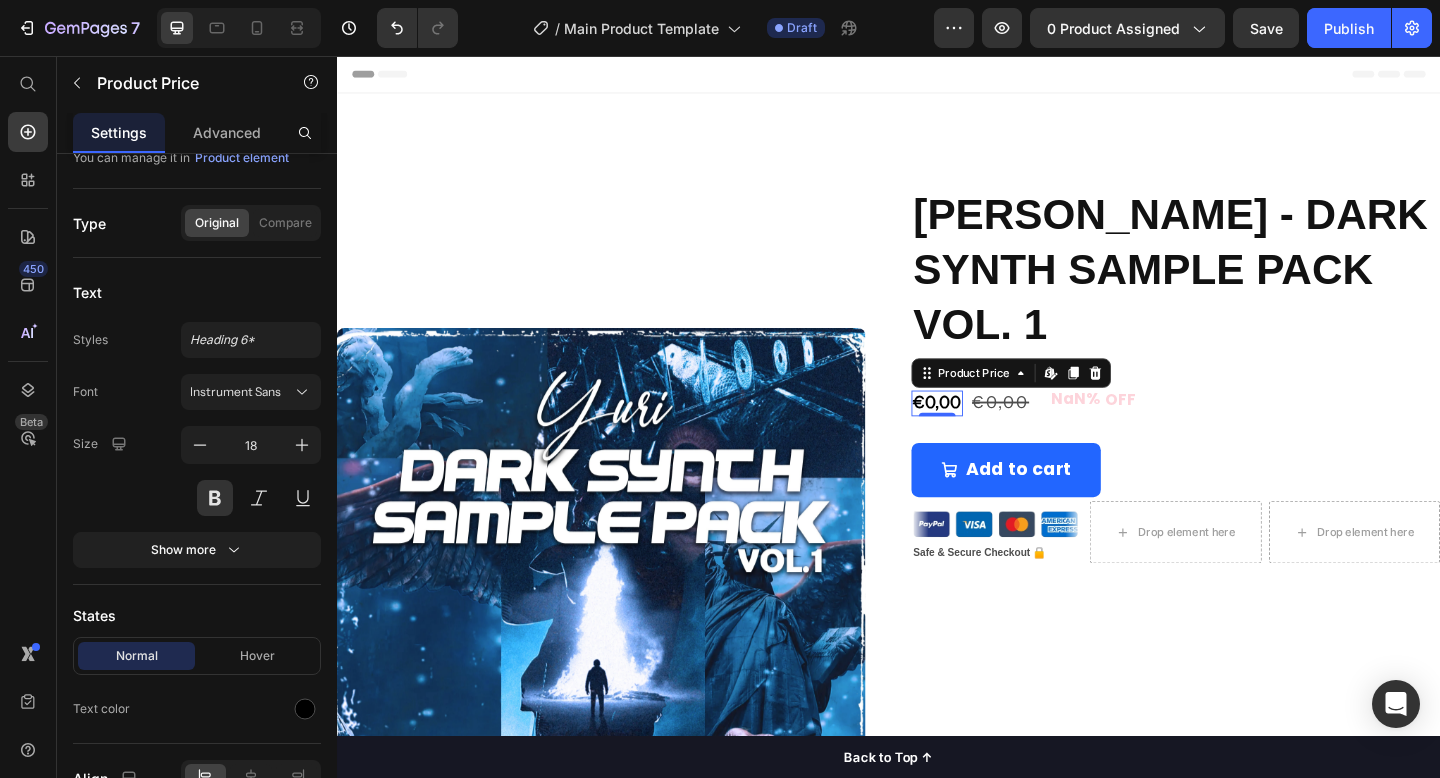 click on "€0,00" at bounding box center (990, 433) 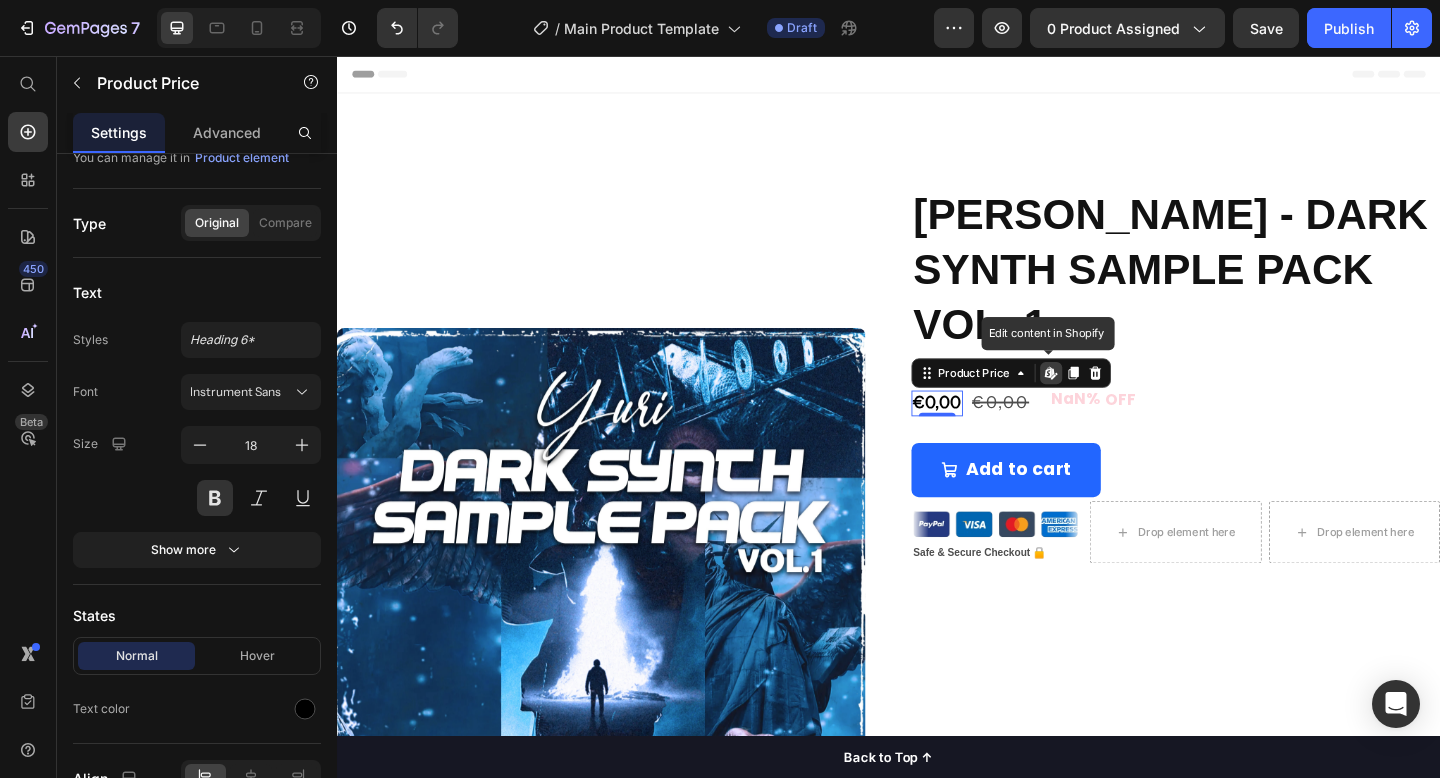 click on "€0,00" at bounding box center (990, 433) 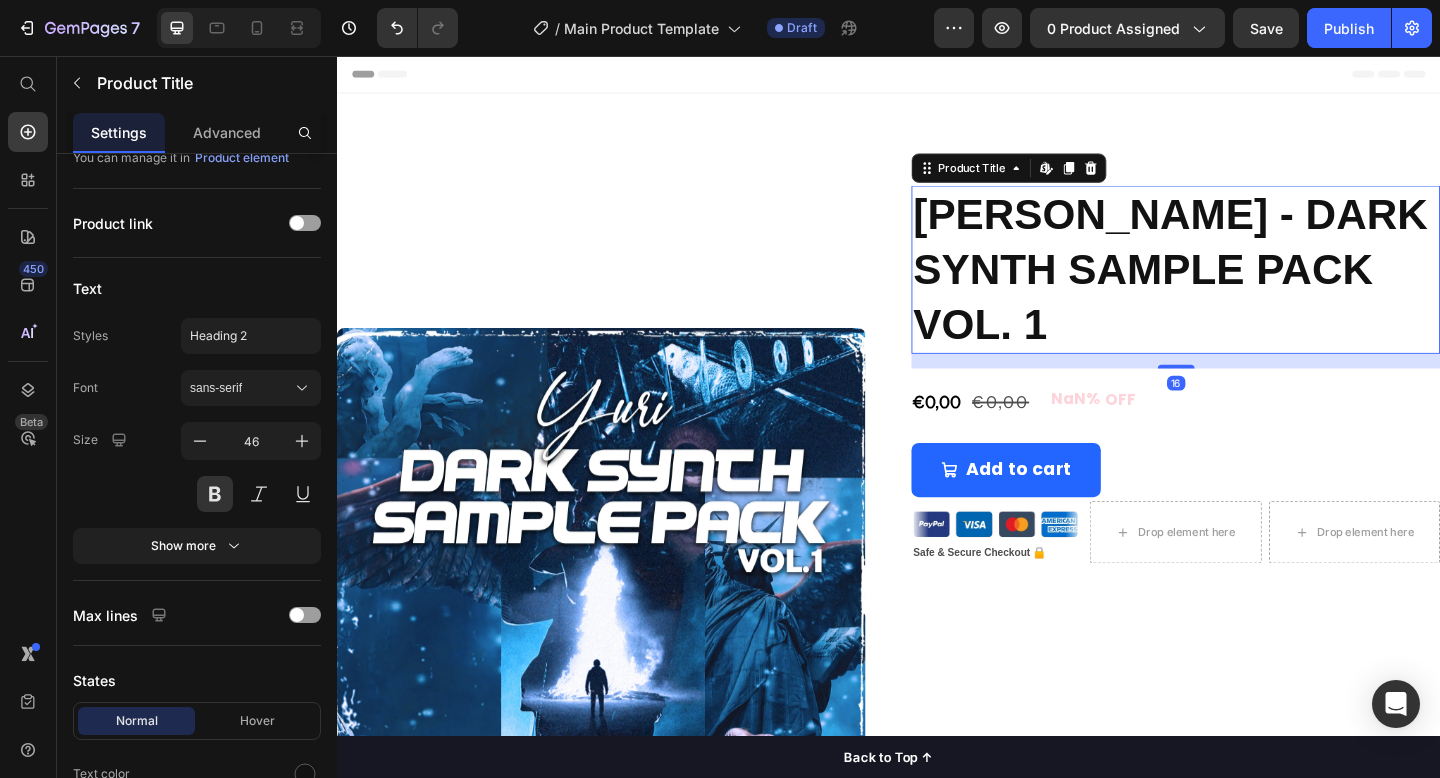 click on "[PERSON_NAME] - DARK SYNTH SAMPLE PACK VOL. 1" at bounding box center (1249, 288) 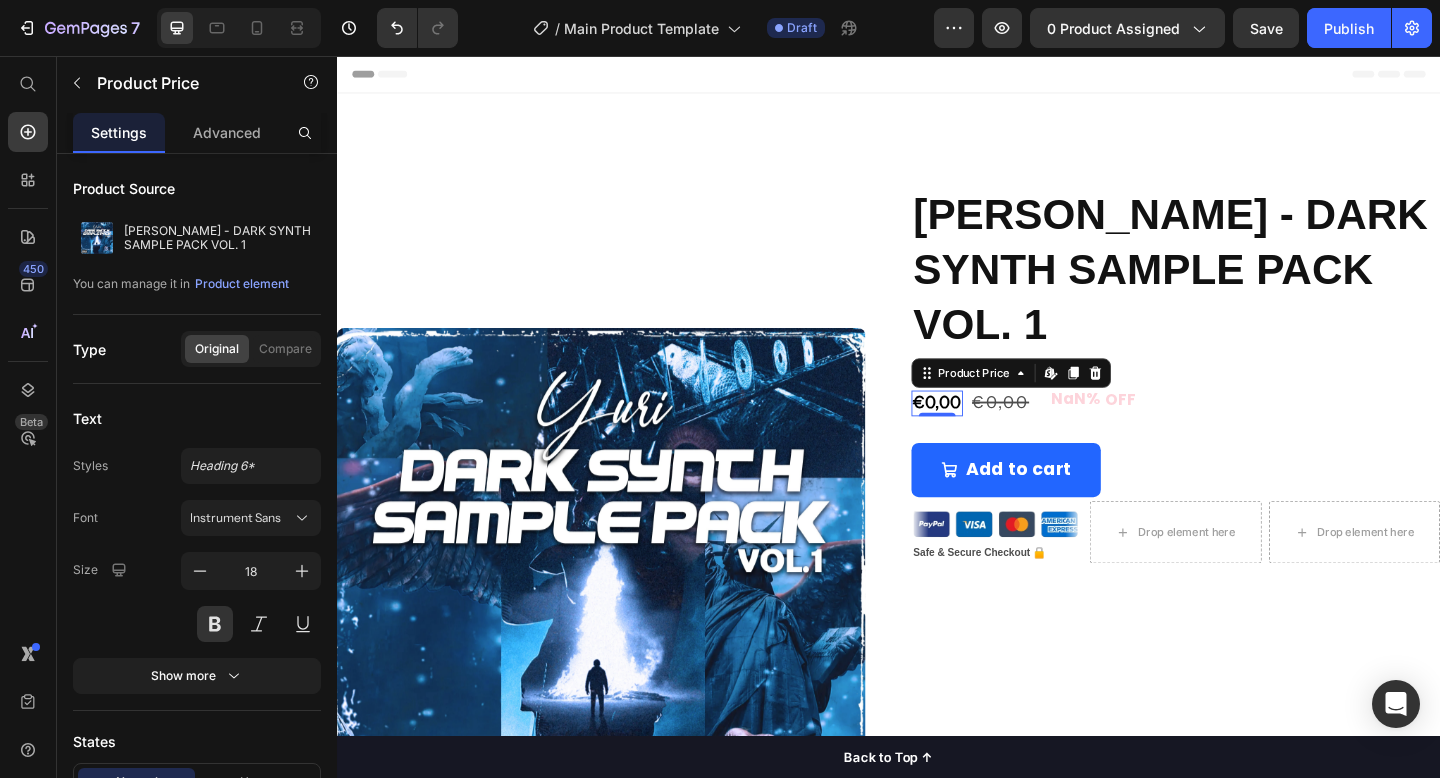 click on "€0,00" at bounding box center [990, 433] 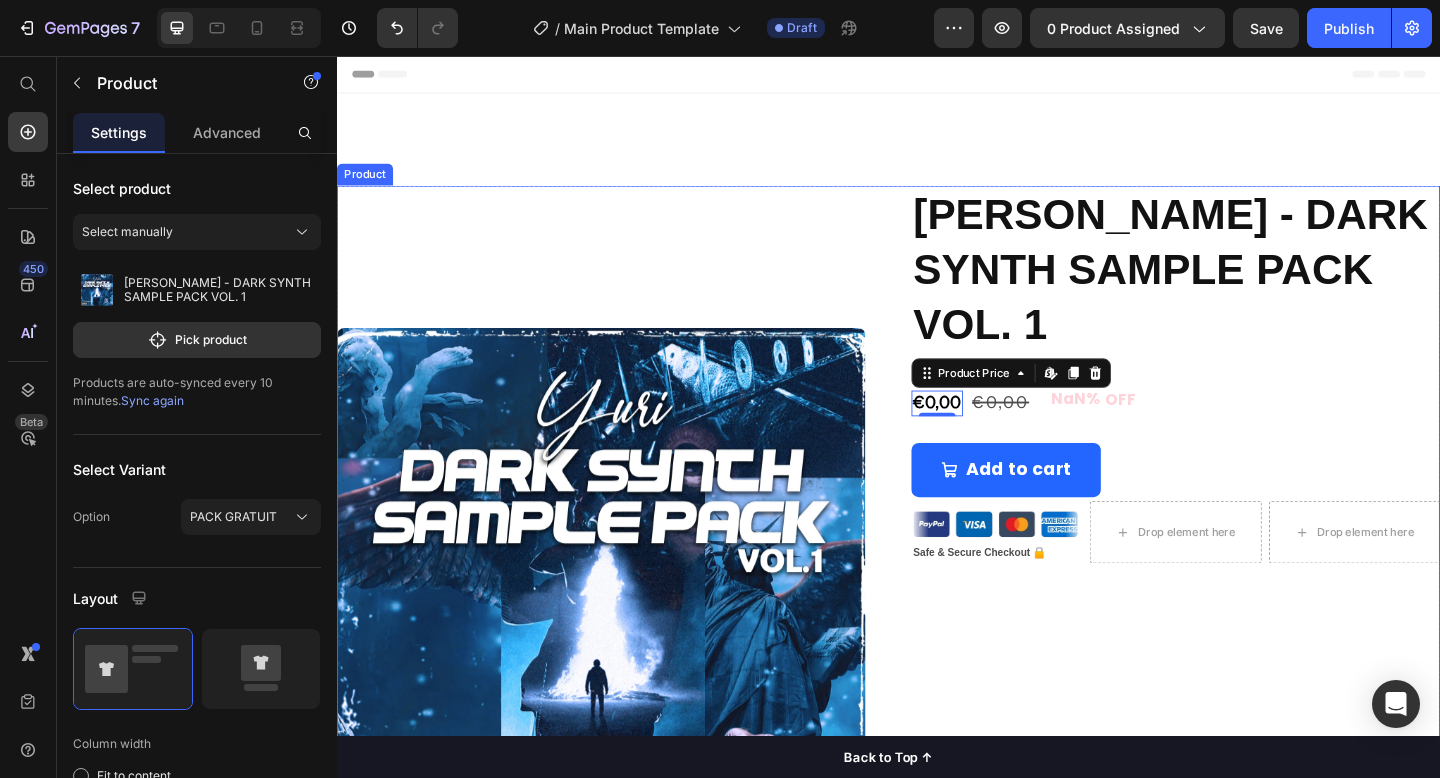 click on "Product Images [PERSON_NAME] - DARK SYNTH SAMPLE PACK VOL. 1 Product Title €0,00 Product Price   Edit content in Shopify 0 €0,00 Product Price NaN% OFF Discount Tag Row Row
Add to cart Add to Cart
Custom Code Safe & Secure Checkout 🔒 Text Block
Drop element here
Drop element here Row
Dark  Synth  Sample  Pack  Vol. 1   est  une  collection  de  10  samples   soigneusement  conçus,  destinée  aux  producteurs  à  la  recherche  de  véritables  sonorités  dark   et  vintage .  Inspiré  par  des  artistes  comme  [PERSON_NAME] ,  [PERSON_NAME] ,  [PERSON_NAME] ,  La  Mano   ou  Osirus  Jack ,  ce  pack  offre  une  palette  de  textures  sombres  et  immersives,  parfaitement  adaptées  à  plusieurs  sous- genres  du  hip- hop .
Une  version  gratuite   comprenant  3  samples  et  un bon de reduction de 20%  de" at bounding box center (937, 639) 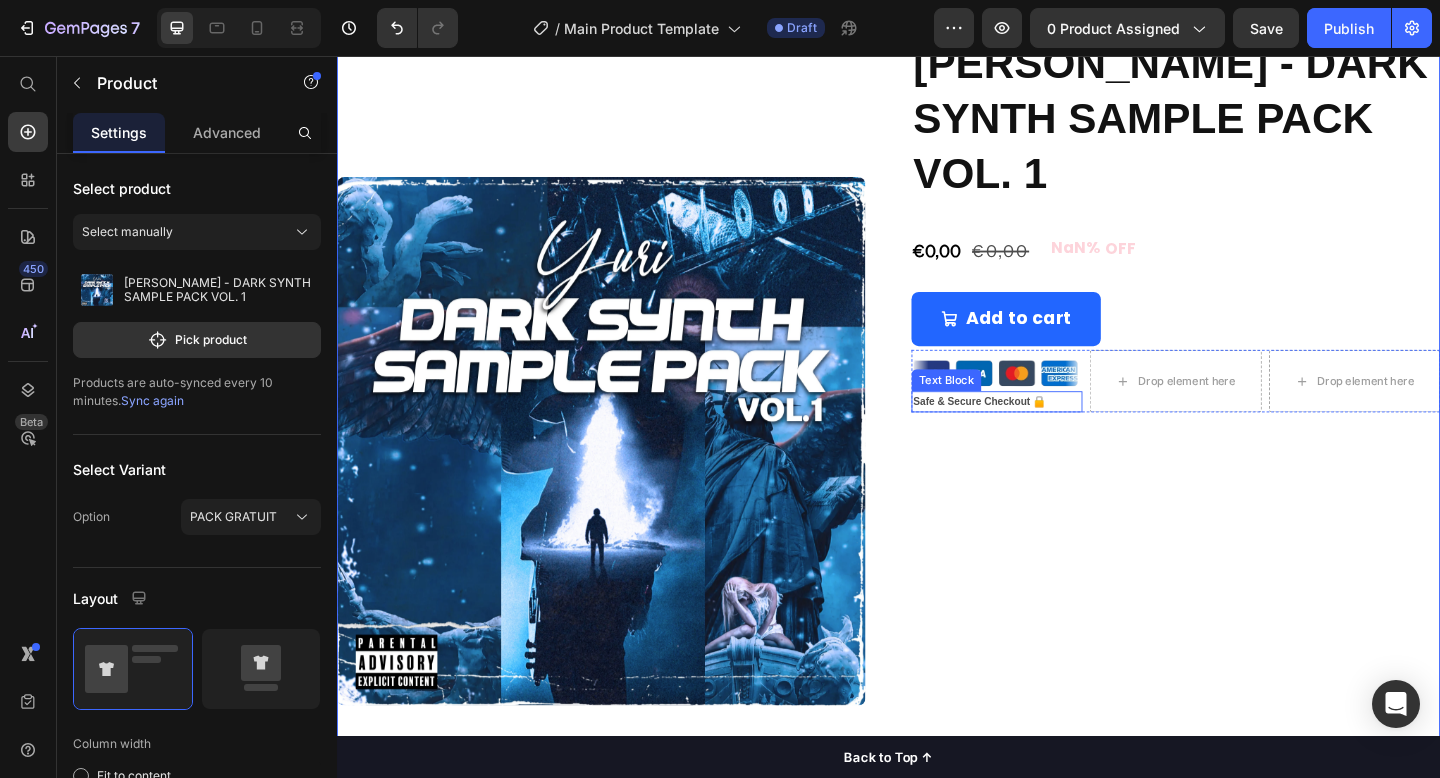 scroll, scrollTop: 189, scrollLeft: 0, axis: vertical 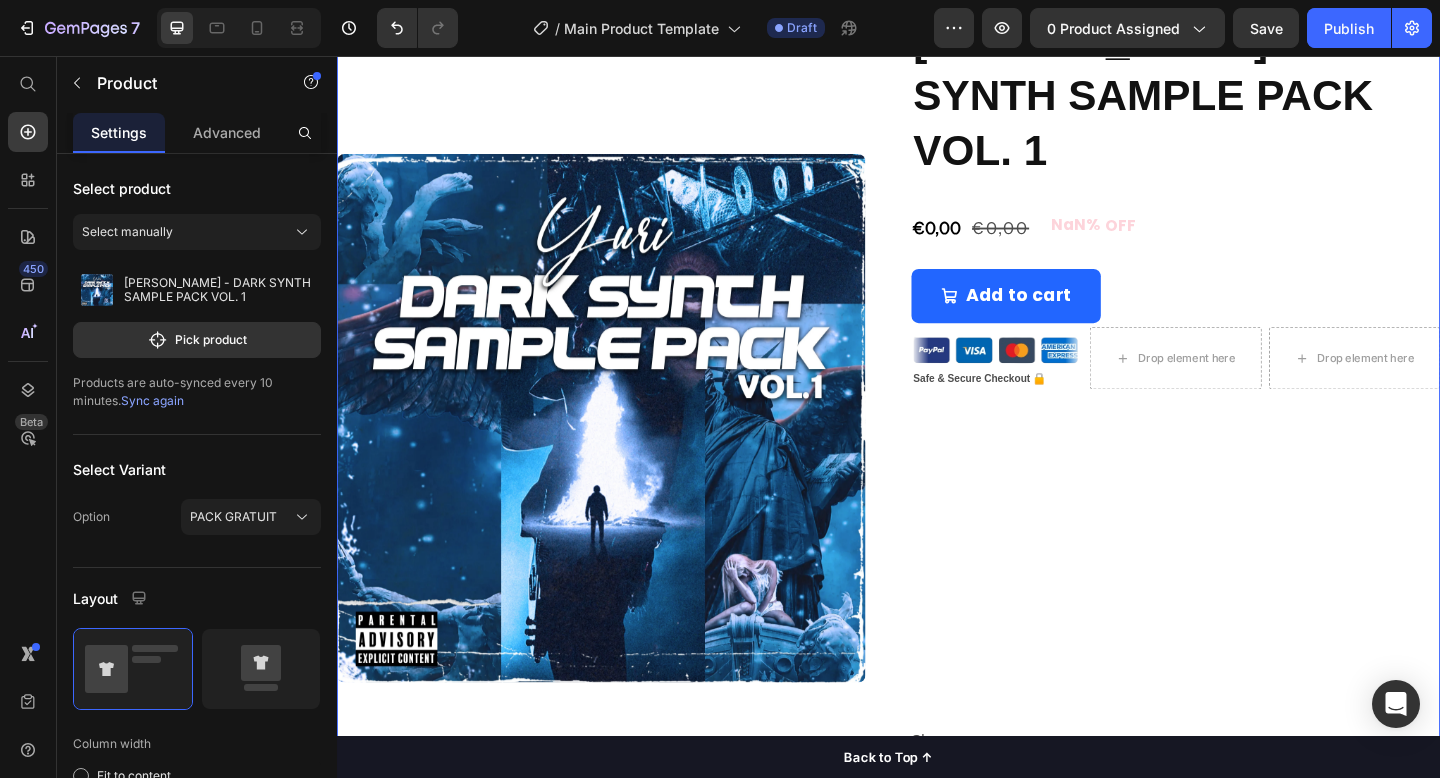 click on "Product Images [PERSON_NAME] - DARK SYNTH SAMPLE PACK VOL. 1 Product Title €0,00 Product Price €0,00 Product Price NaN% OFF Discount Tag Row Row
Add to cart Add to Cart
Custom Code Safe & Secure Checkout 🔒 Text Block
Drop element here
Drop element here Row
Dark  Synth  Sample  Pack  Vol. 1   est  une  collection  de  10  samples   soigneusement  conçus,  destinée  aux  producteurs  à  la  recherche  de  véritables  sonorités  dark   et  vintage .  Inspiré  par  des  artistes  comme  [PERSON_NAME] ,  [PERSON_NAME] ,  [PERSON_NAME] ,  La  Mano   ou  Osirus  Jack ,  ce  pack  offre  une  palette  de  textures  sombres  et  immersives,  parfaitement  adaptées  à  plusieurs  sous- genres  du  hip- hop .
Une  version  gratuite   comprenant  3  samples  et  un bon de reduction de 20%  est  disponible  pour  vous" at bounding box center (937, 450) 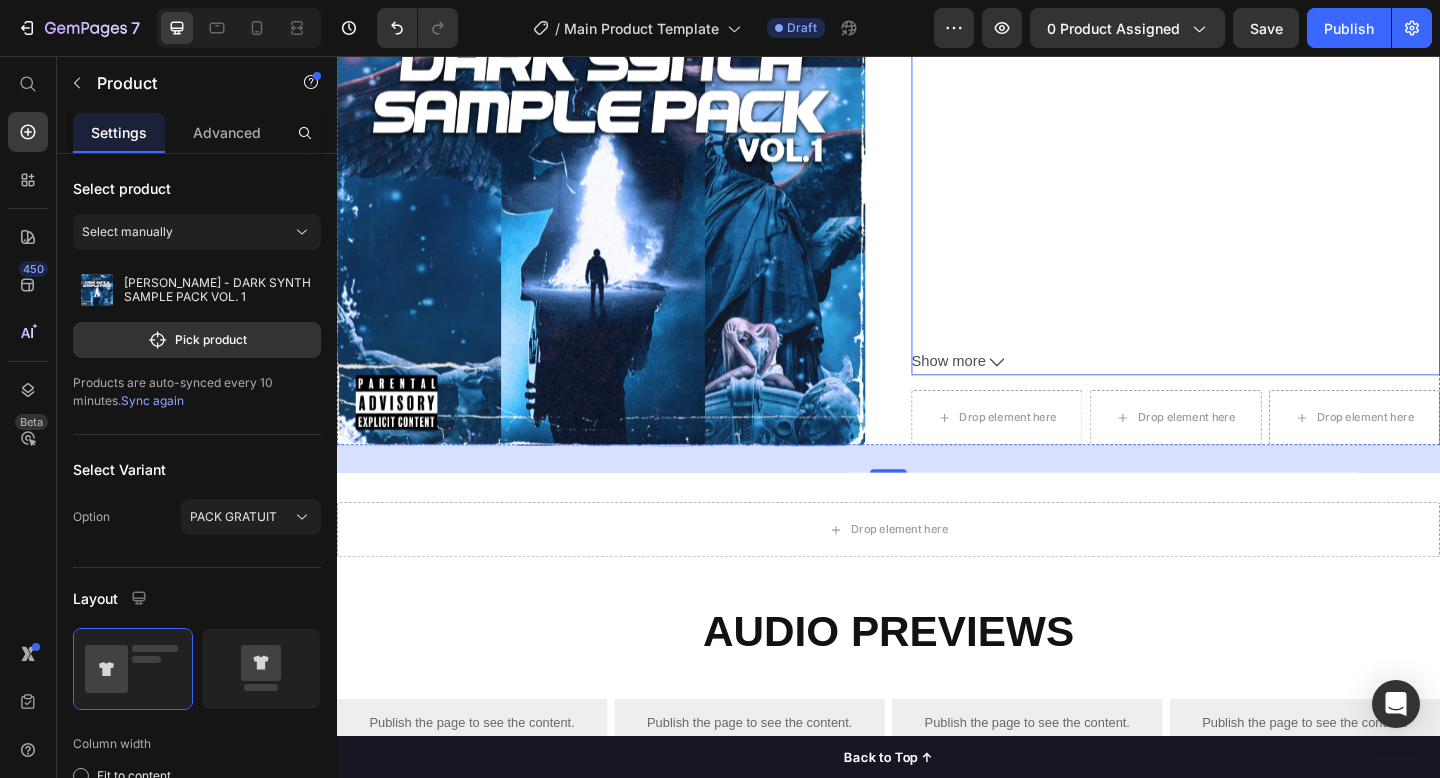 scroll, scrollTop: 618, scrollLeft: 0, axis: vertical 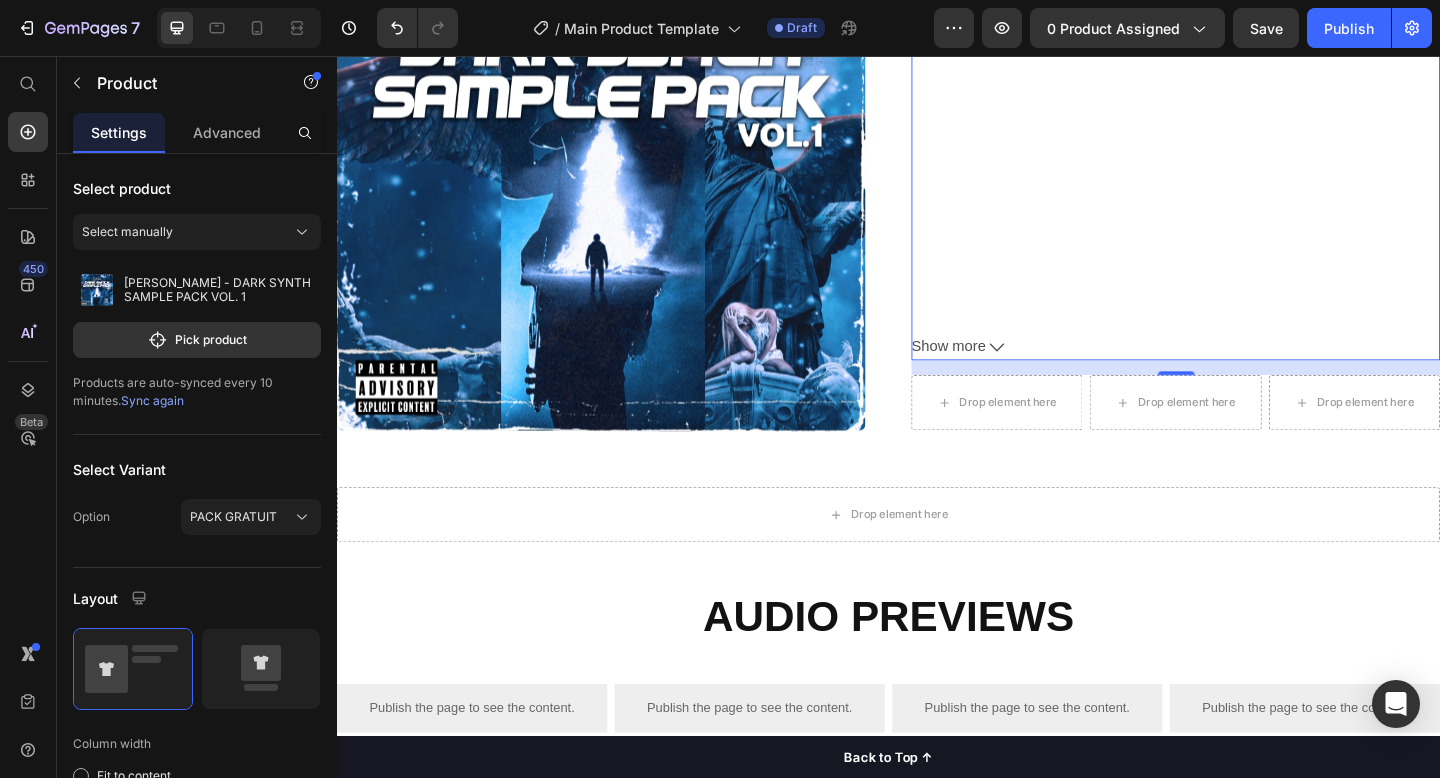 click on "Show more" at bounding box center (1249, 372) 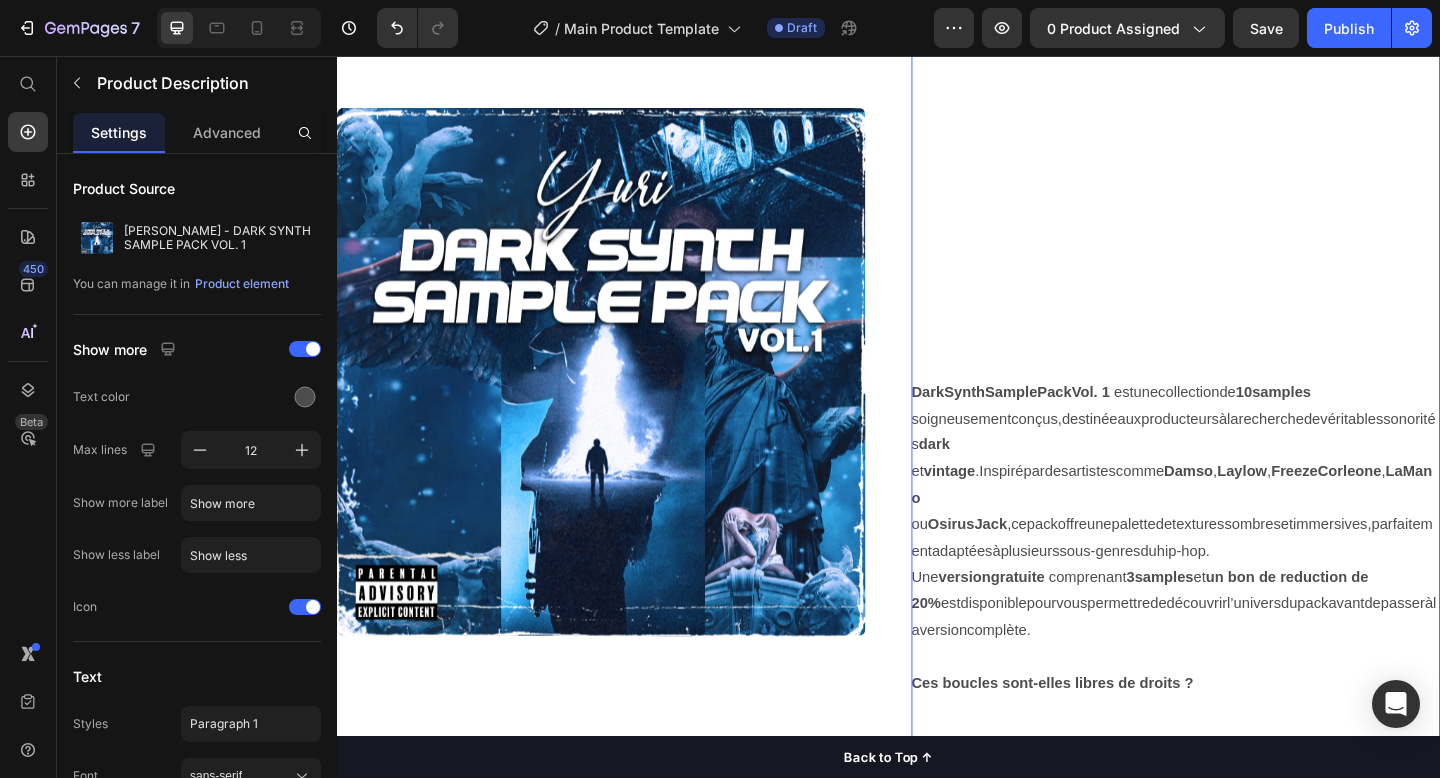 scroll, scrollTop: 641, scrollLeft: 0, axis: vertical 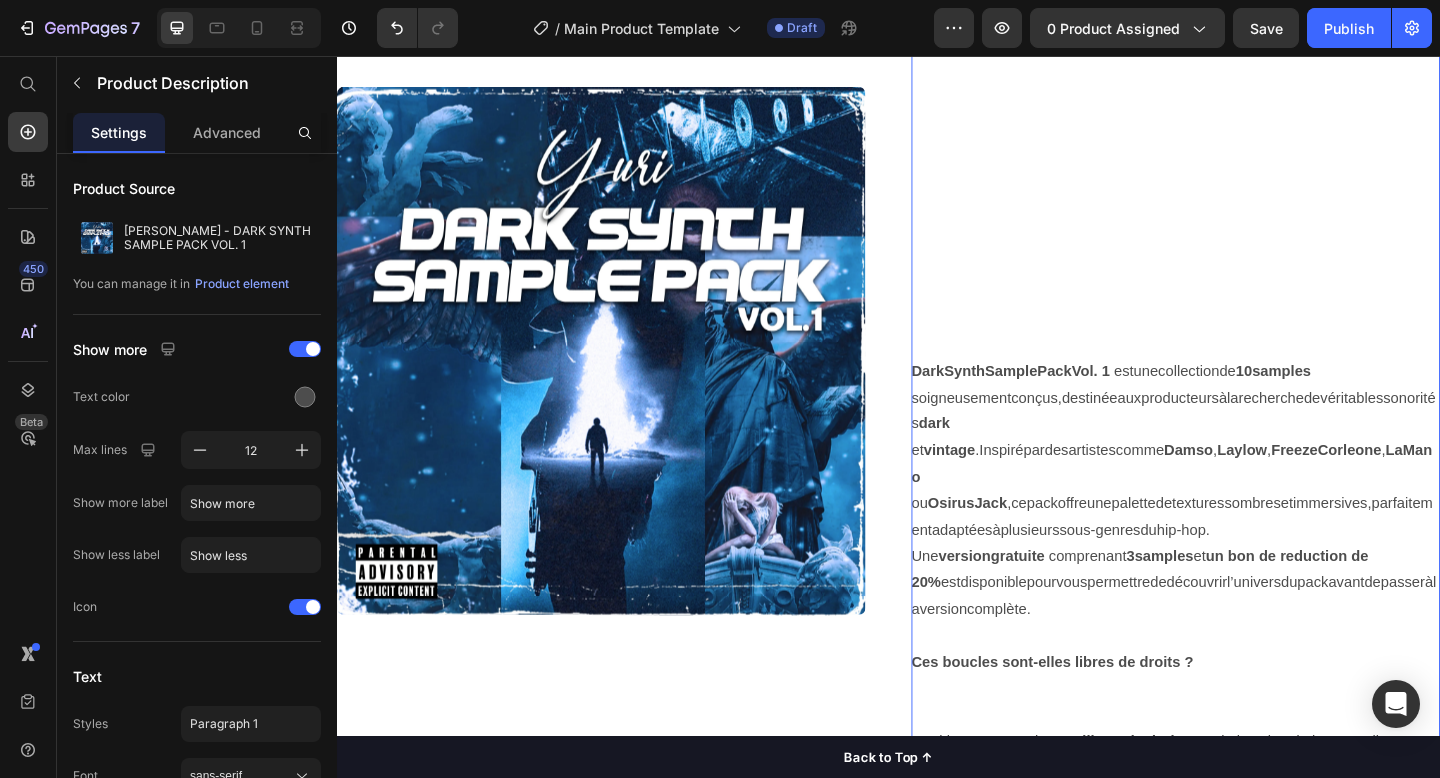 click on "dark" at bounding box center [987, 455] 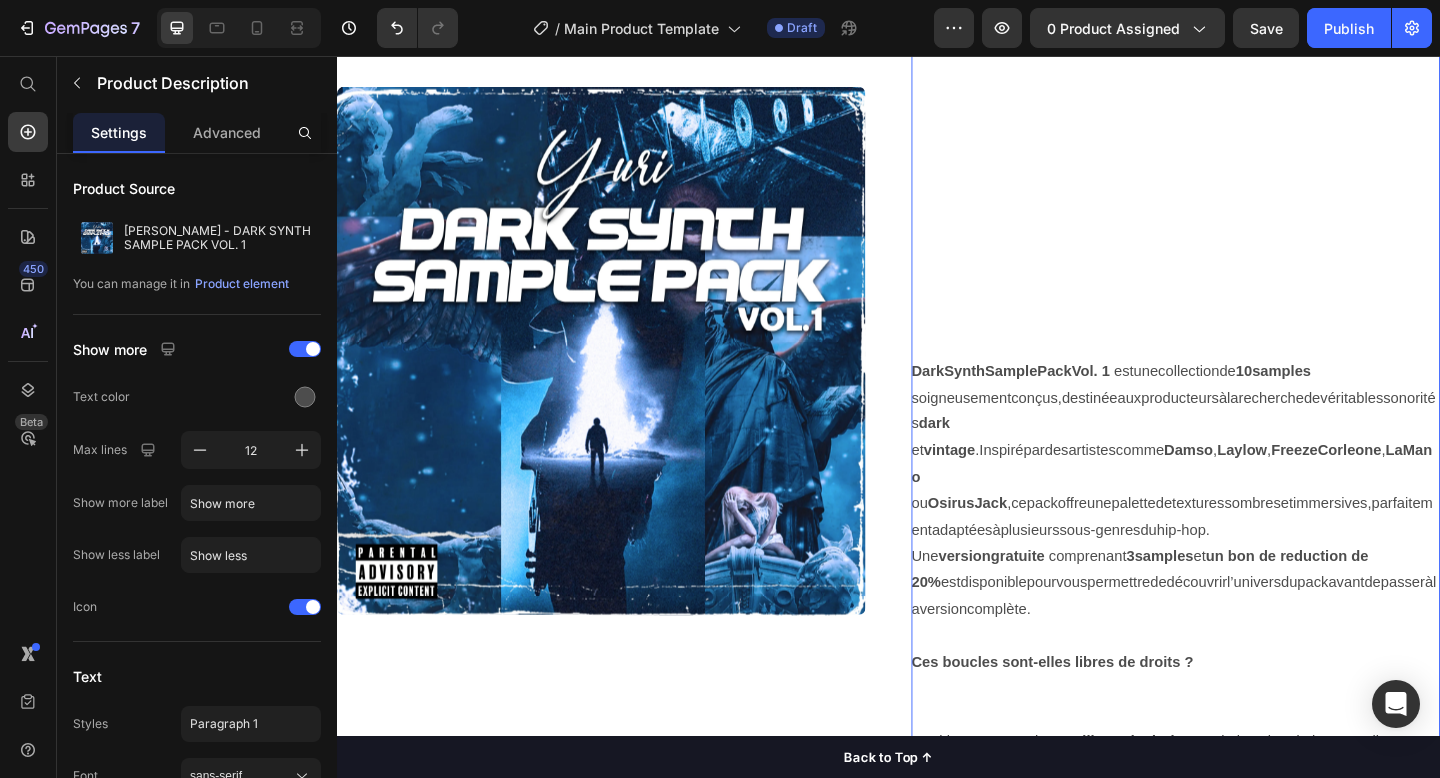 click on "dark" at bounding box center (987, 455) 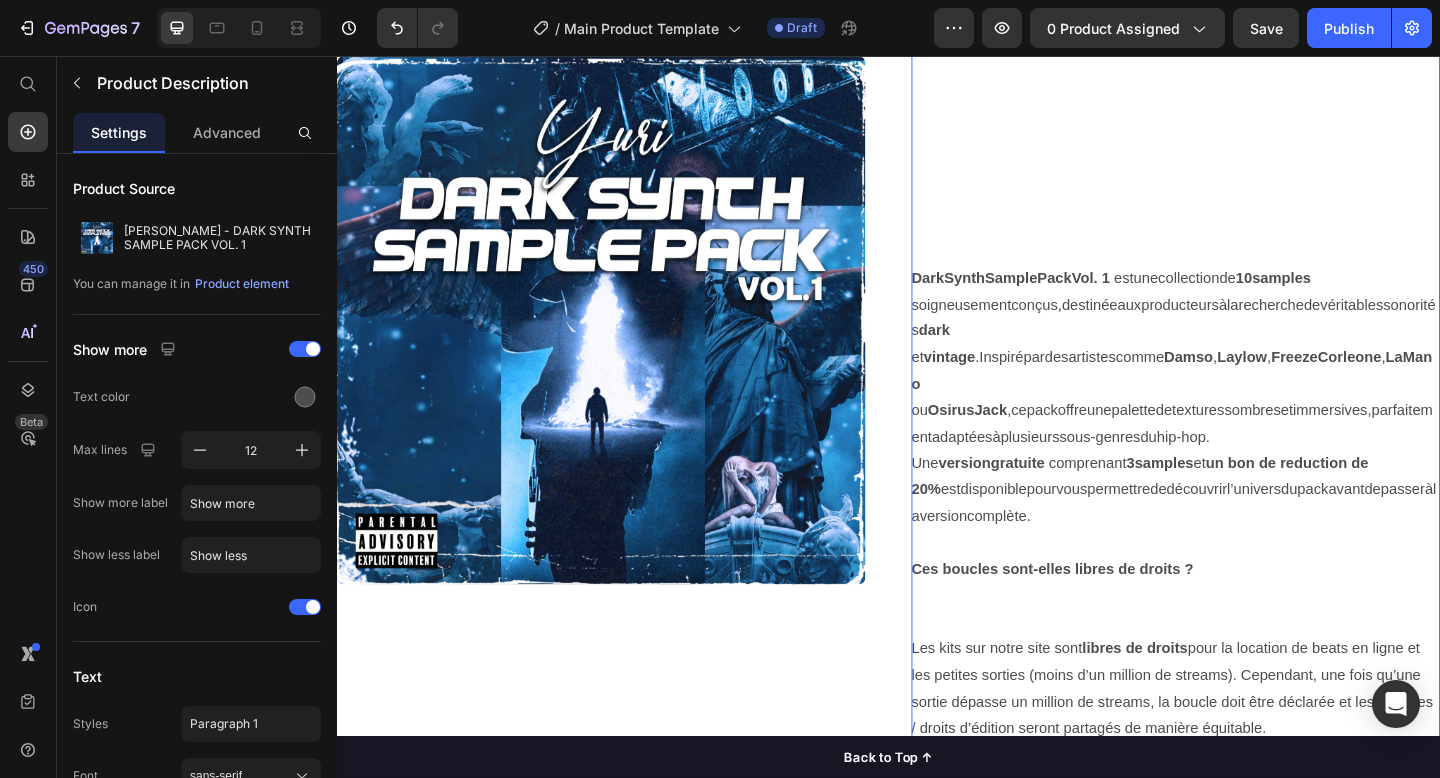 scroll, scrollTop: 776, scrollLeft: 0, axis: vertical 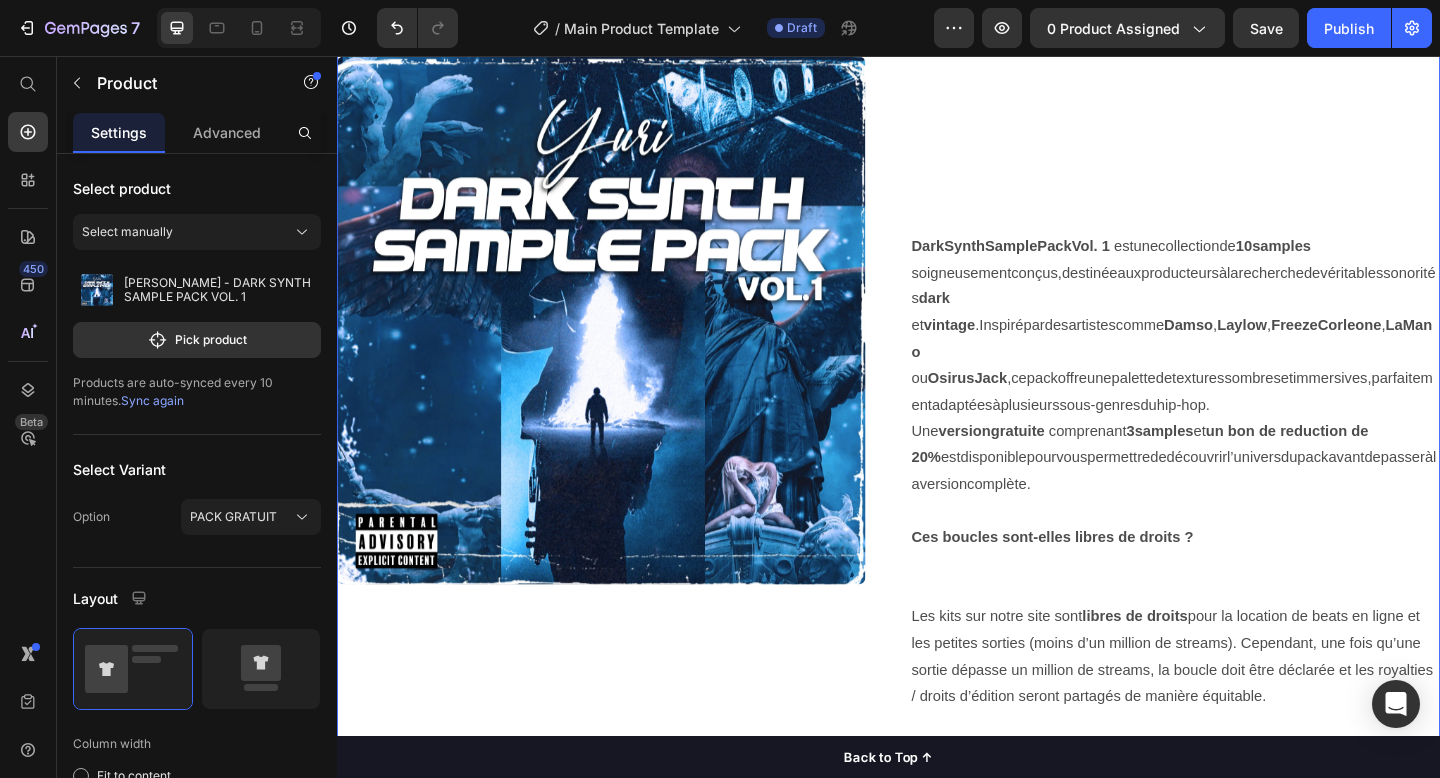 click on "Product Images [PERSON_NAME] - DARK SYNTH SAMPLE PACK VOL. 1 Product Title €0,00 Product Price €0,00 Product Price NaN% OFF Discount Tag Row Row
Add to cart Add to Cart
Custom Code Safe & Secure Checkout 🔒 Text Block
Drop element here
Drop element here Row
Dark  Synth  Sample  Pack  Vol. 1   est  une  collection  de  10  samples   soigneusement  conçus,  destinée  aux  producteurs  à  la  recherche  de  véritables  sonorités  dark   et  vintage .  Inspiré  par  des  artistes  comme  [PERSON_NAME] ,  [PERSON_NAME] ,  [PERSON_NAME] ,  La  Mano   ou  Osirus  Jack ,  ce  pack  offre  une  palette  de  textures  sombres  et  immersives,  parfaitement  adaptées  à  plusieurs  sous- genres  du  hip- hop .
Une  version  gratuite   comprenant  3  samples  et  un bon de reduction de 20%  est  disponible  pour  vous" at bounding box center (937, 241) 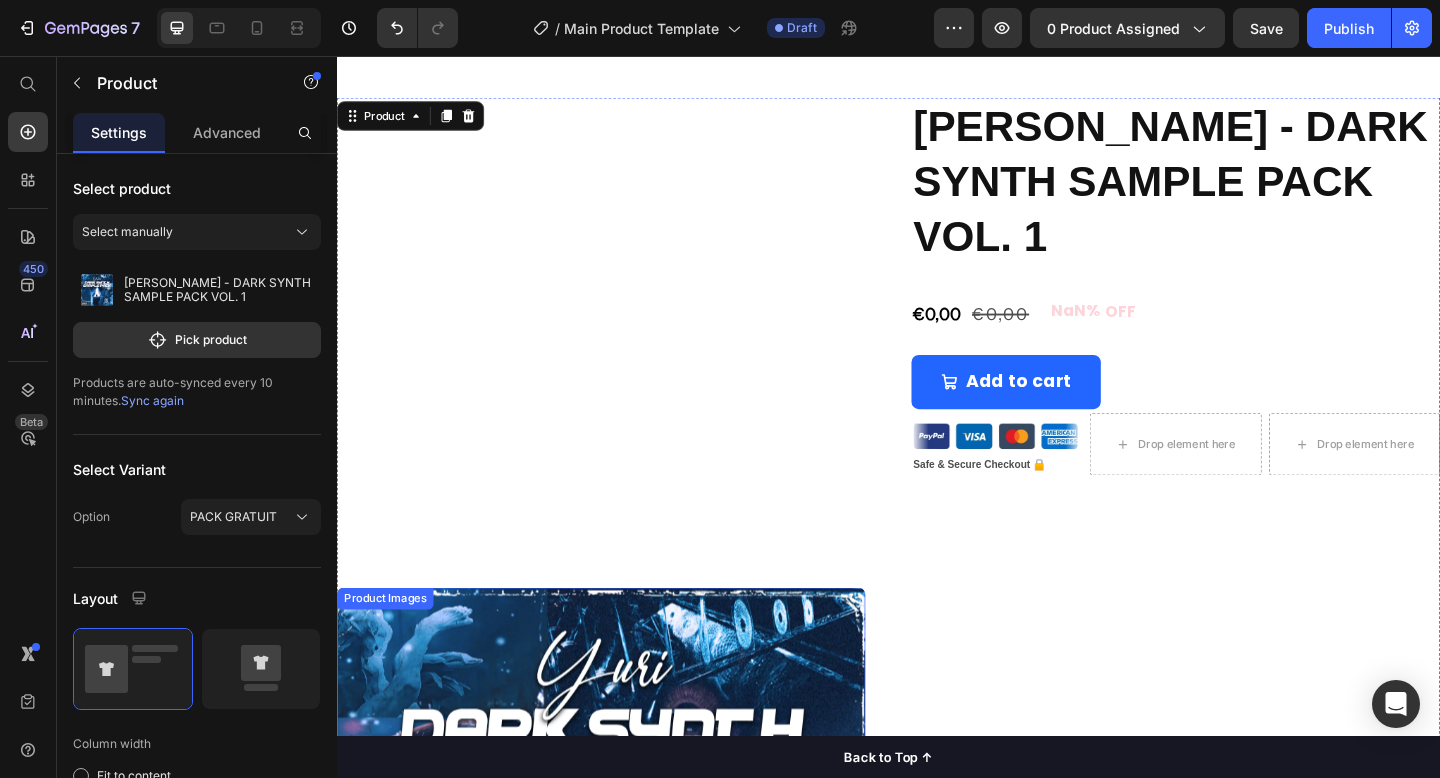 scroll, scrollTop: 0, scrollLeft: 0, axis: both 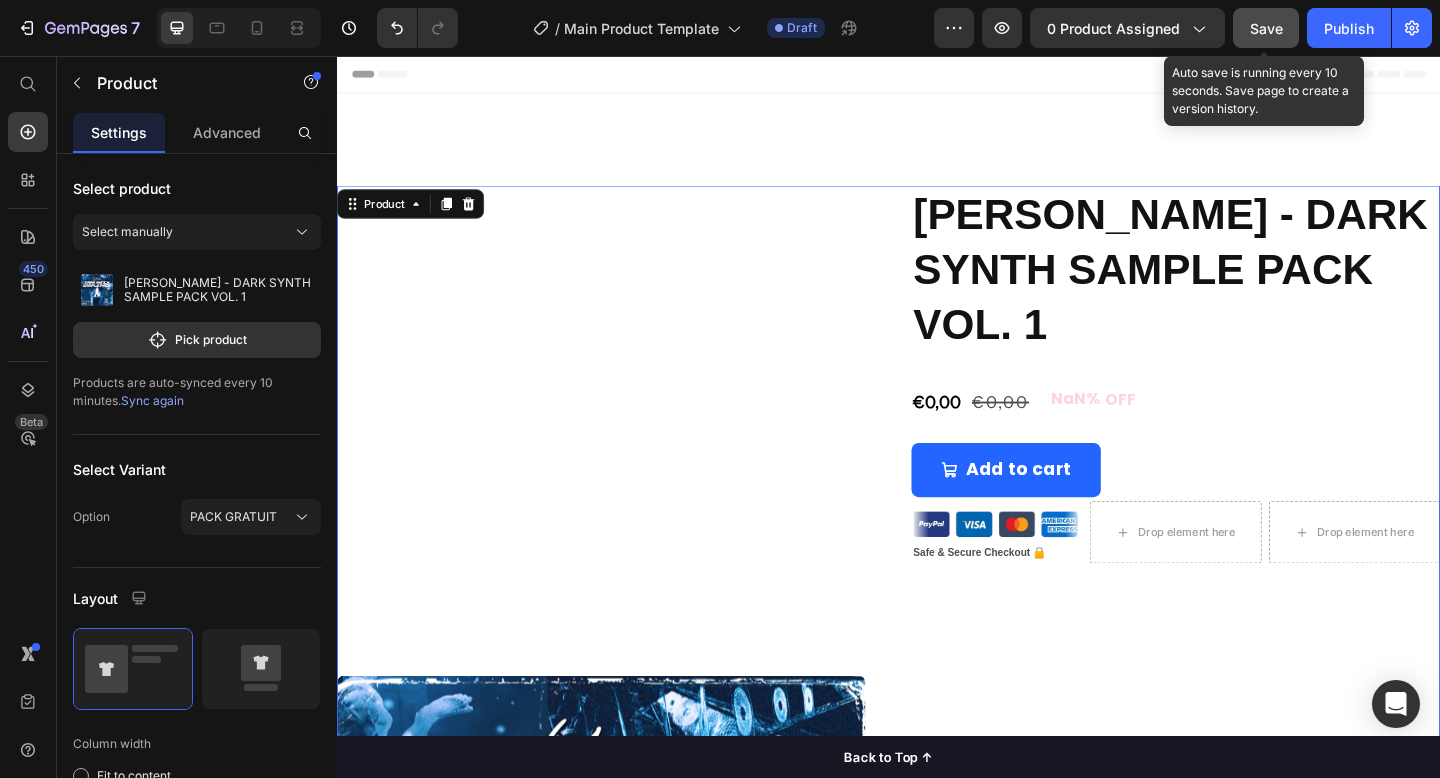 click on "Save" at bounding box center [1266, 28] 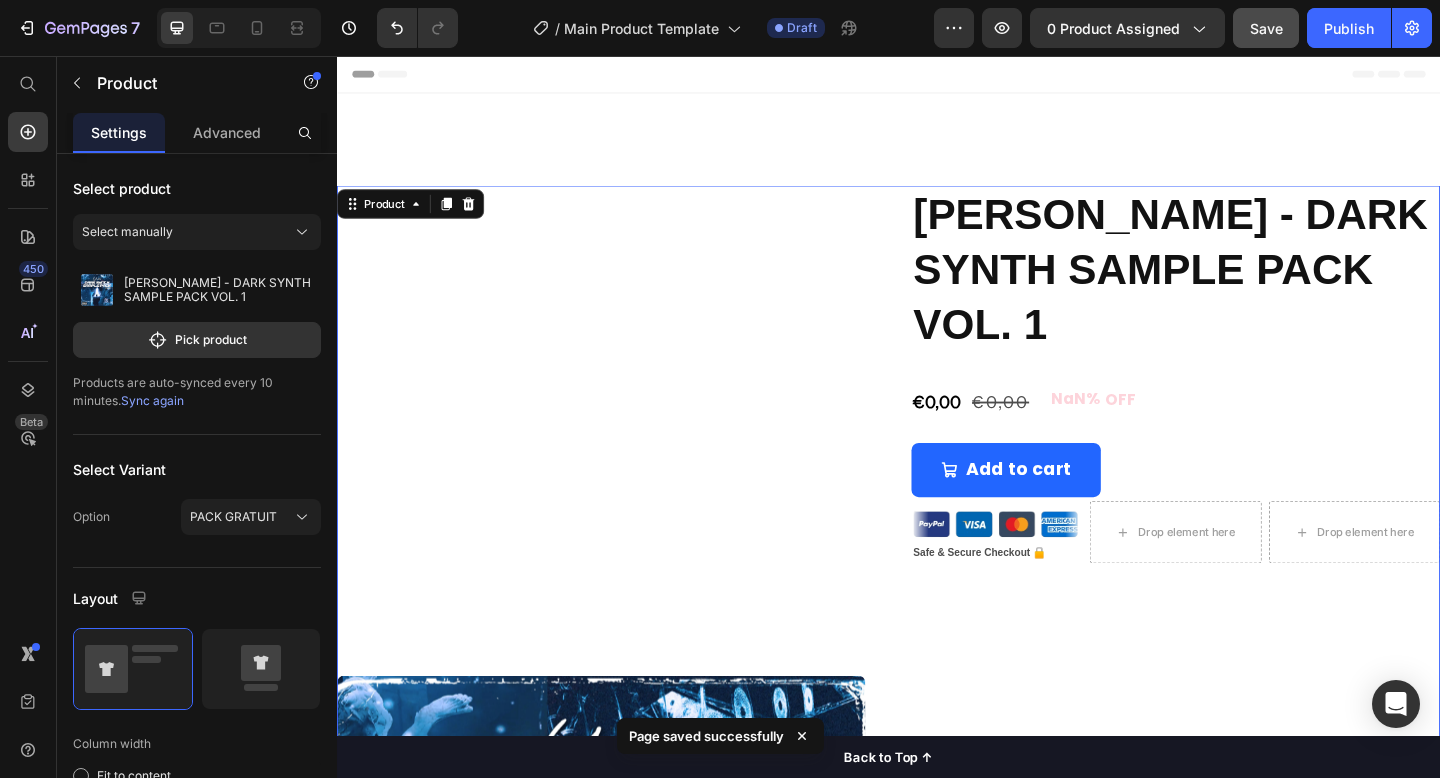 click on "Preview 0 product assigned  Save   Publish" at bounding box center [1183, 28] 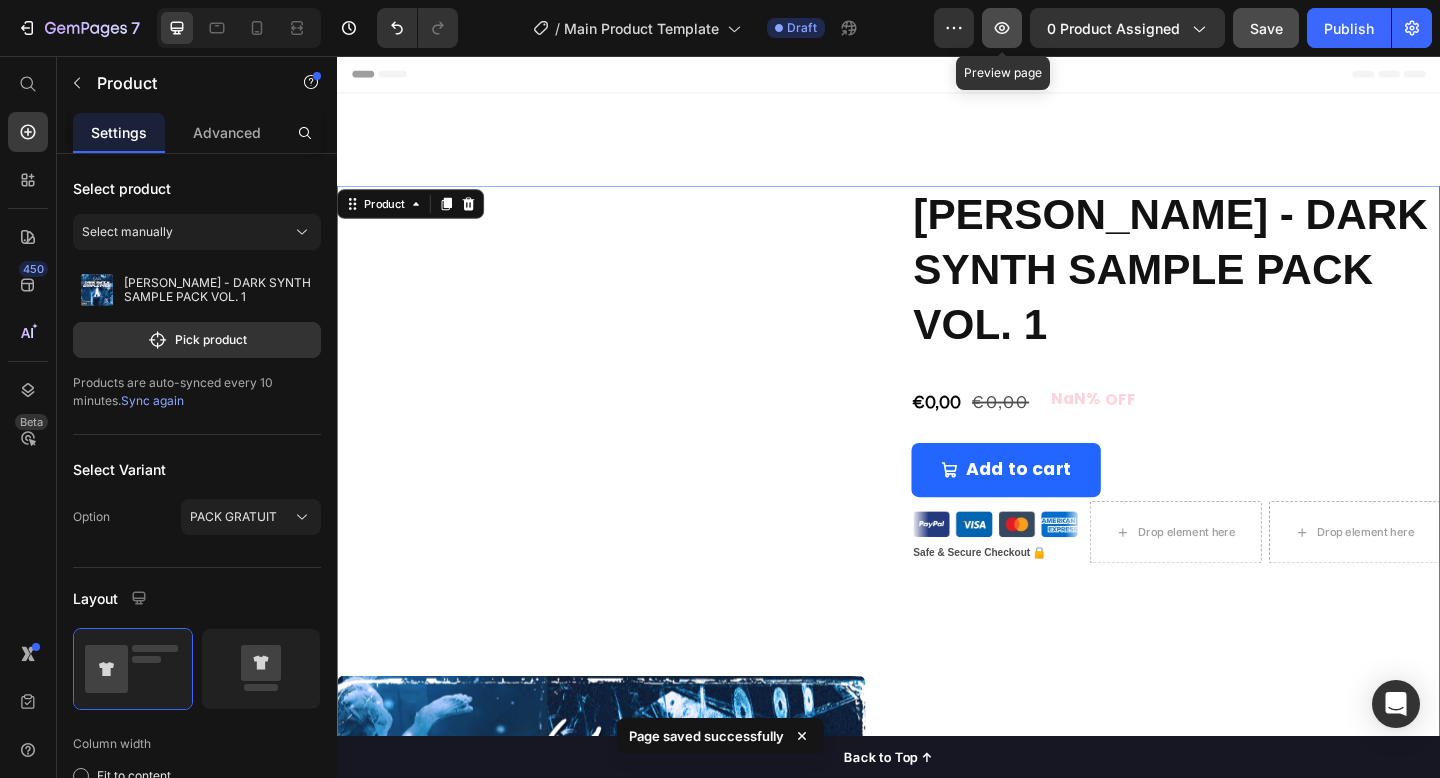 click 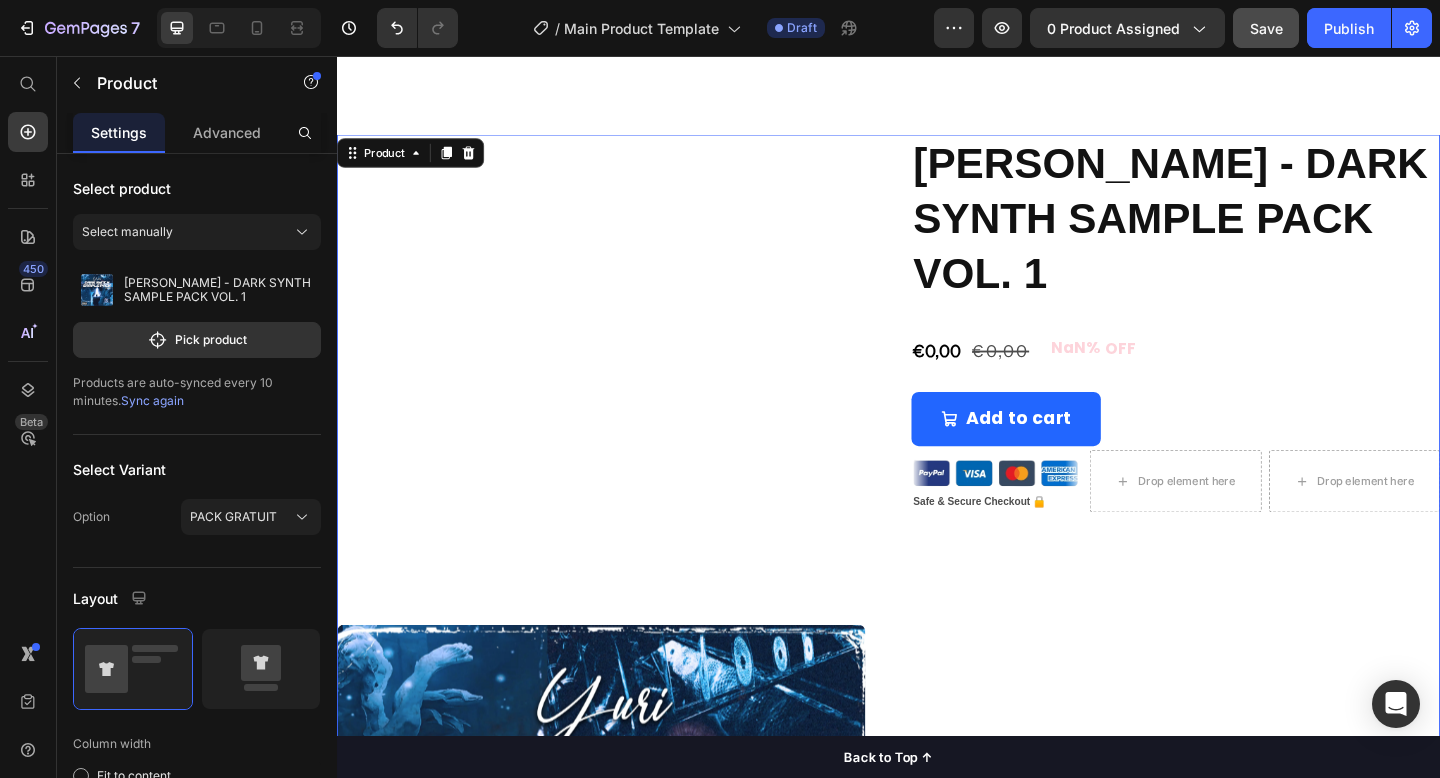 scroll, scrollTop: 62, scrollLeft: 0, axis: vertical 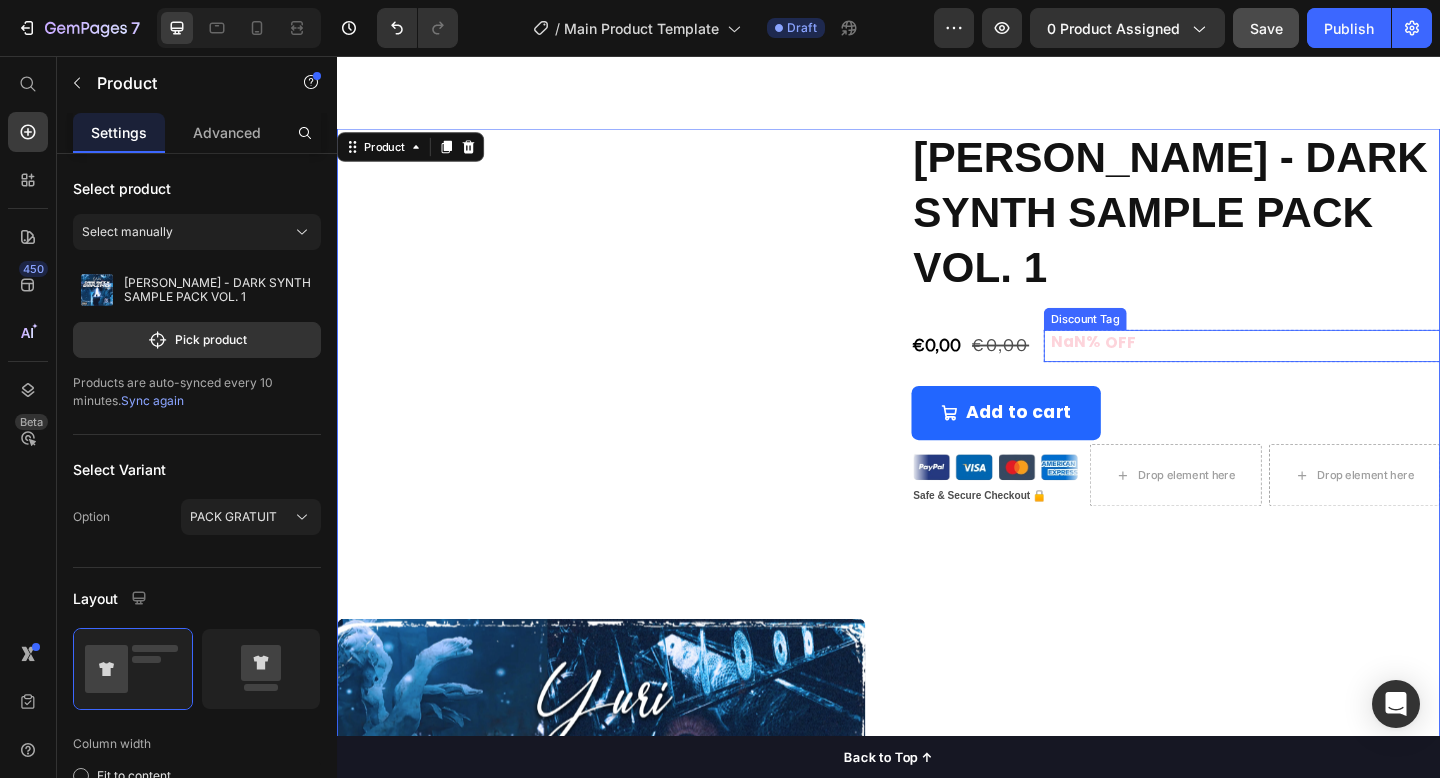 click on "NaN%" at bounding box center (1141, 367) 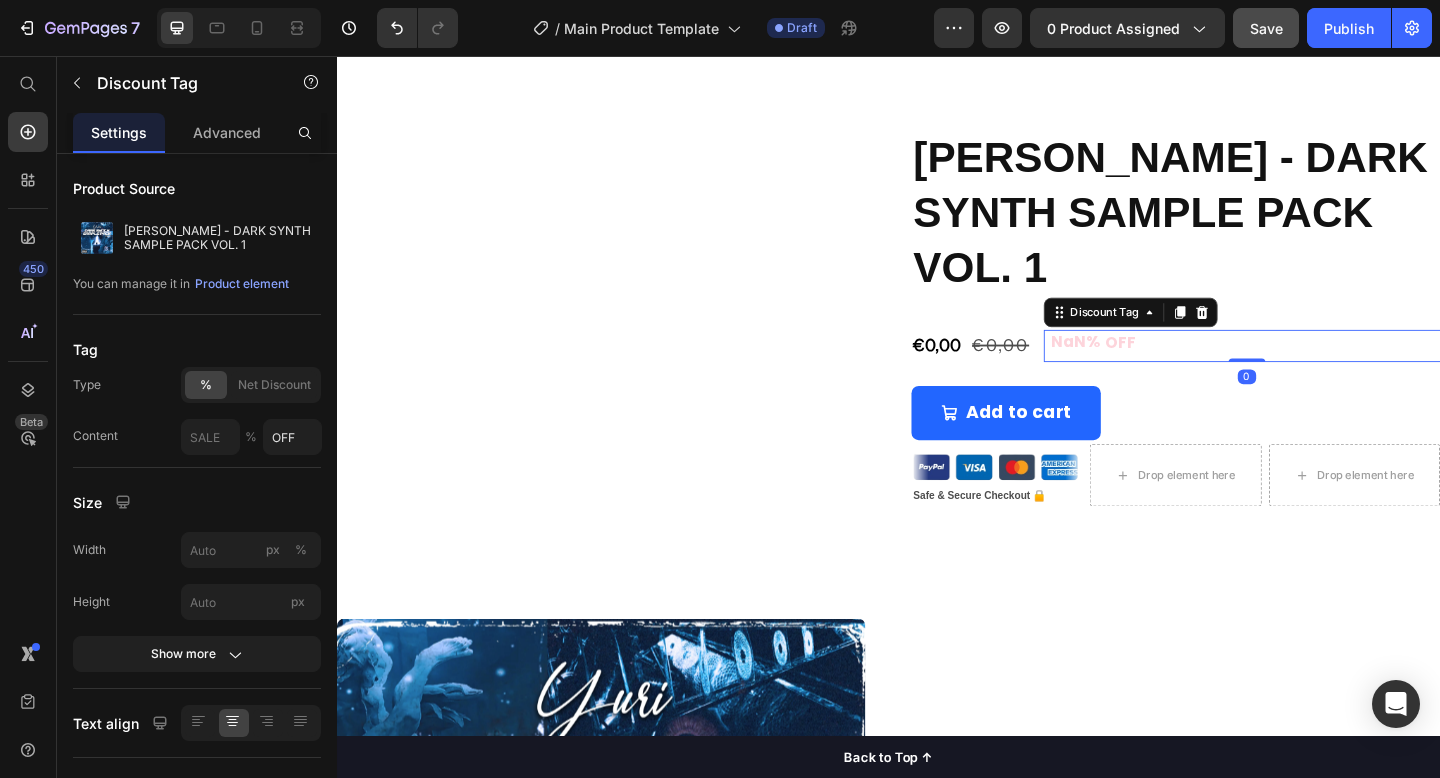 click on "NaN%" at bounding box center (1141, 367) 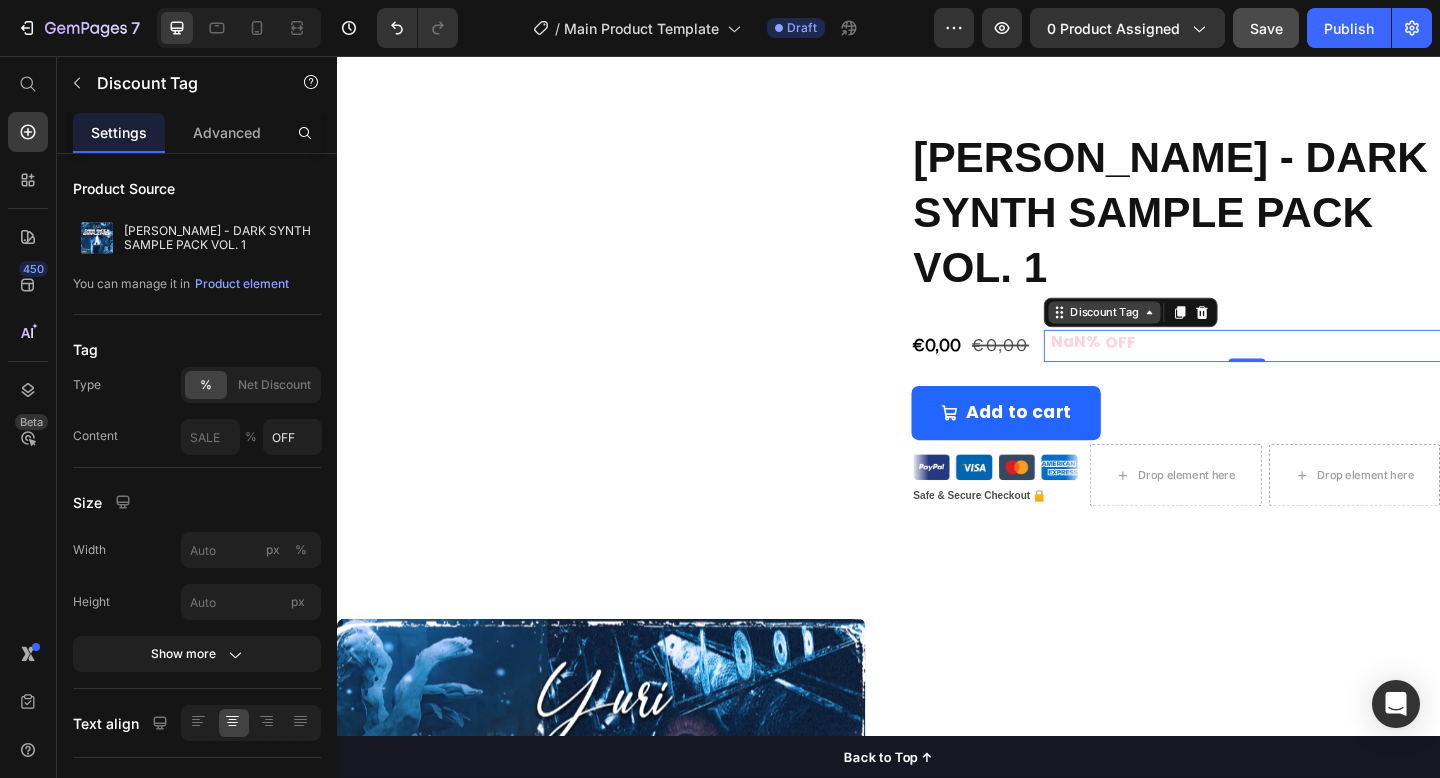click on "Discount Tag" at bounding box center [1172, 335] 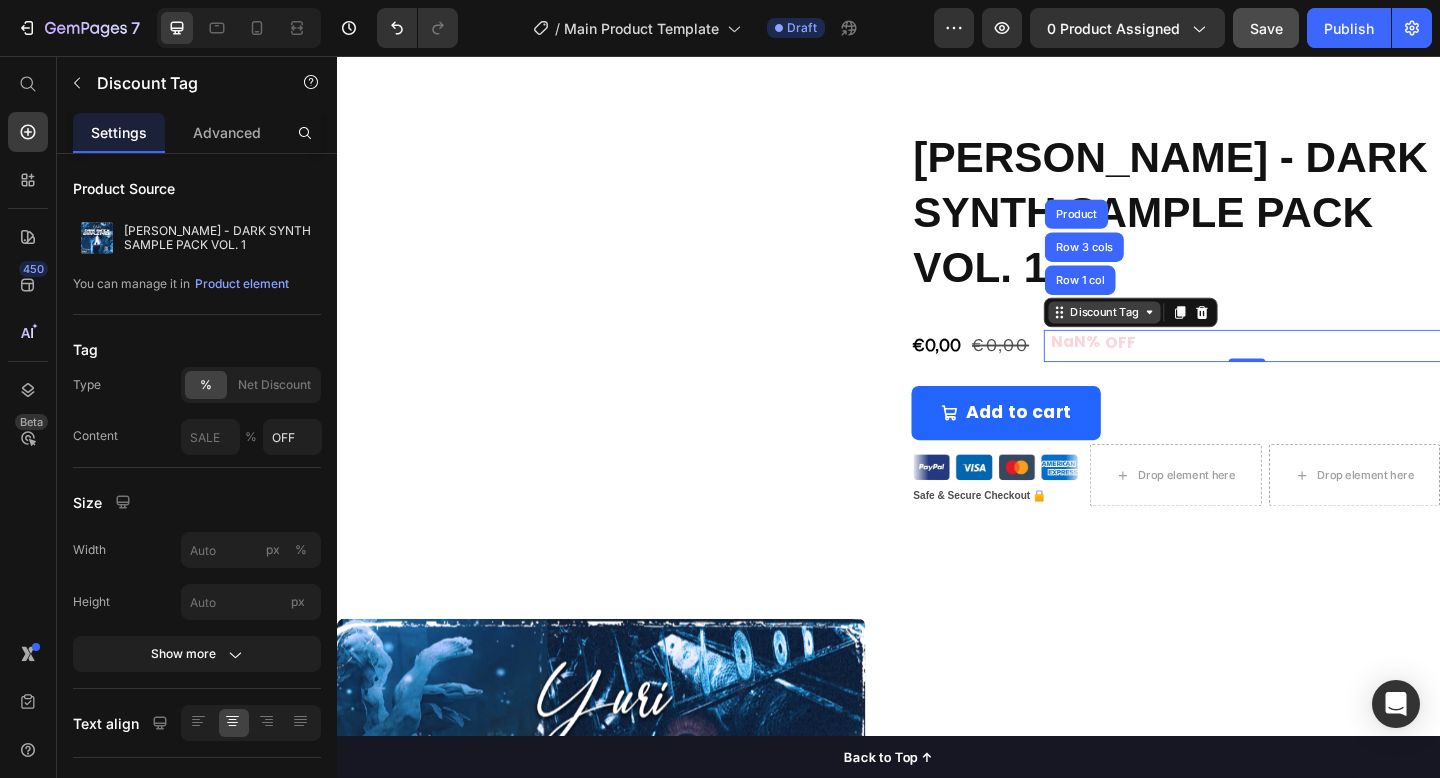 click on "Discount Tag" at bounding box center [1172, 335] 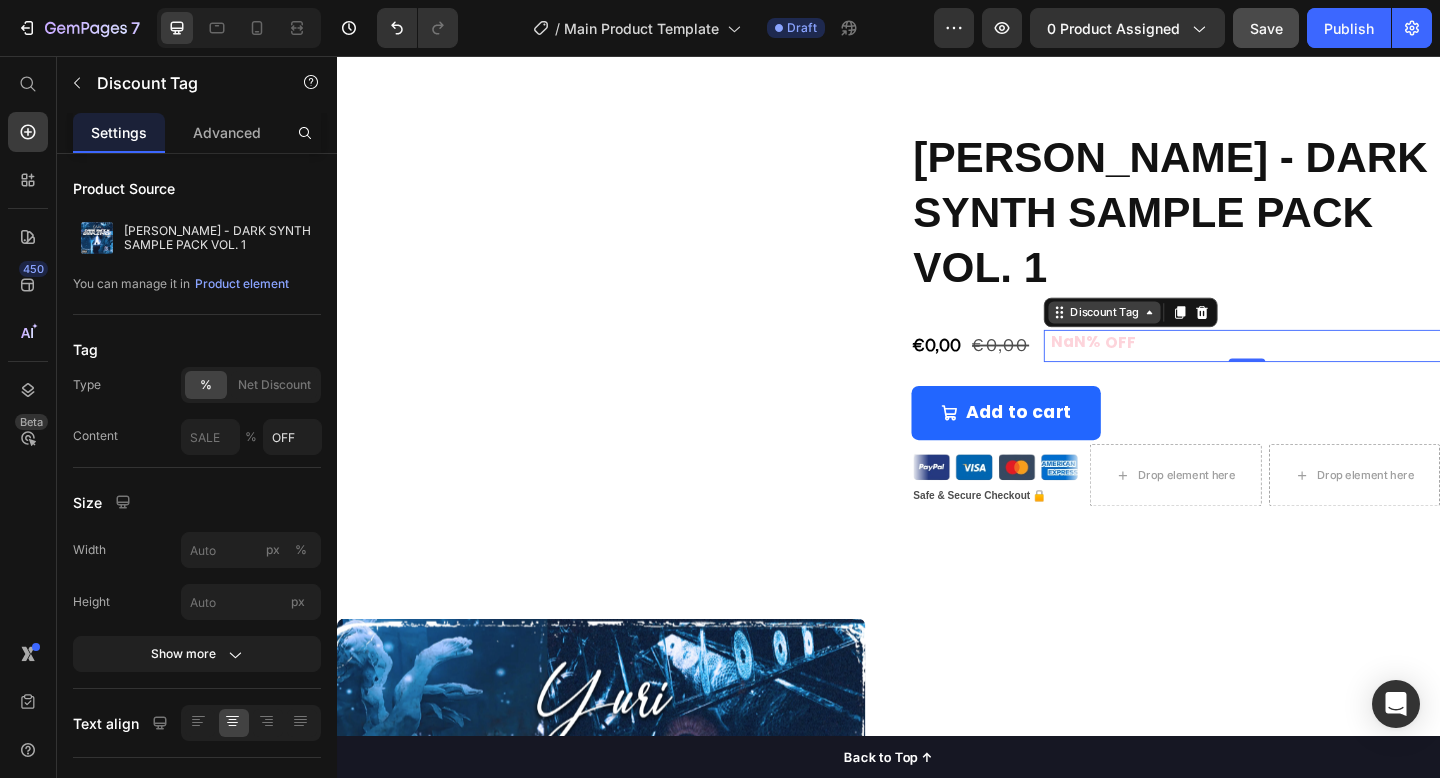 click on "Discount Tag" at bounding box center (1172, 335) 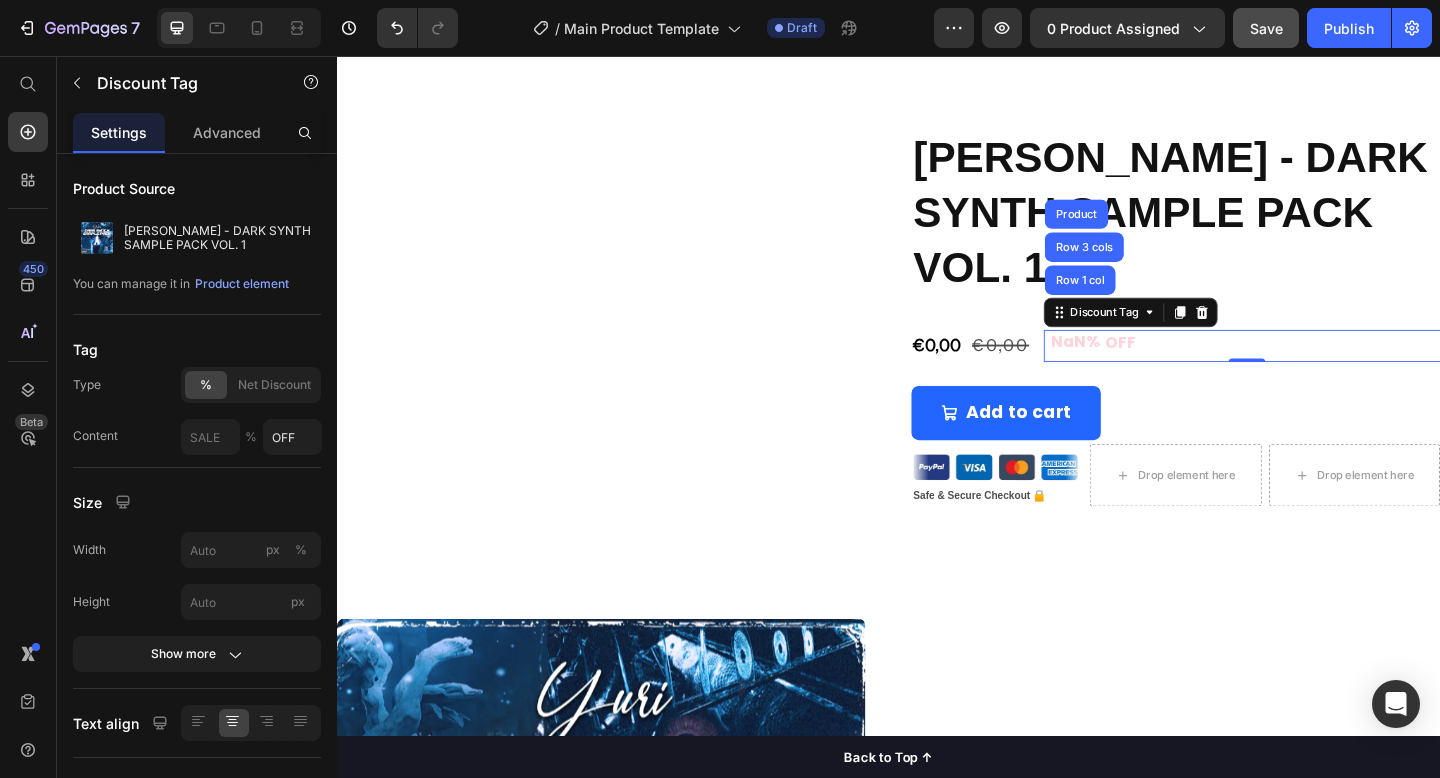 click on "OFF" at bounding box center (1190, 368) 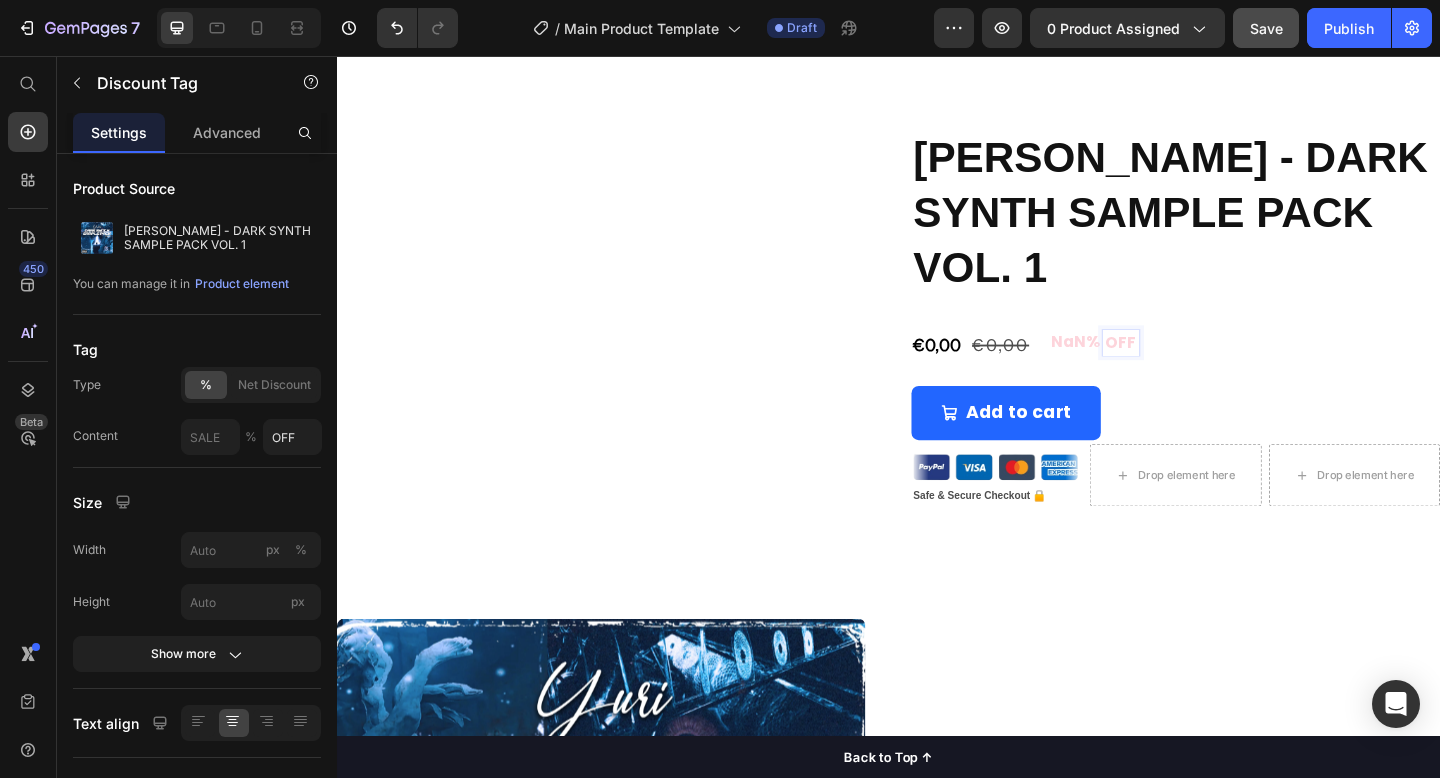 click on "OFF" at bounding box center (1190, 368) 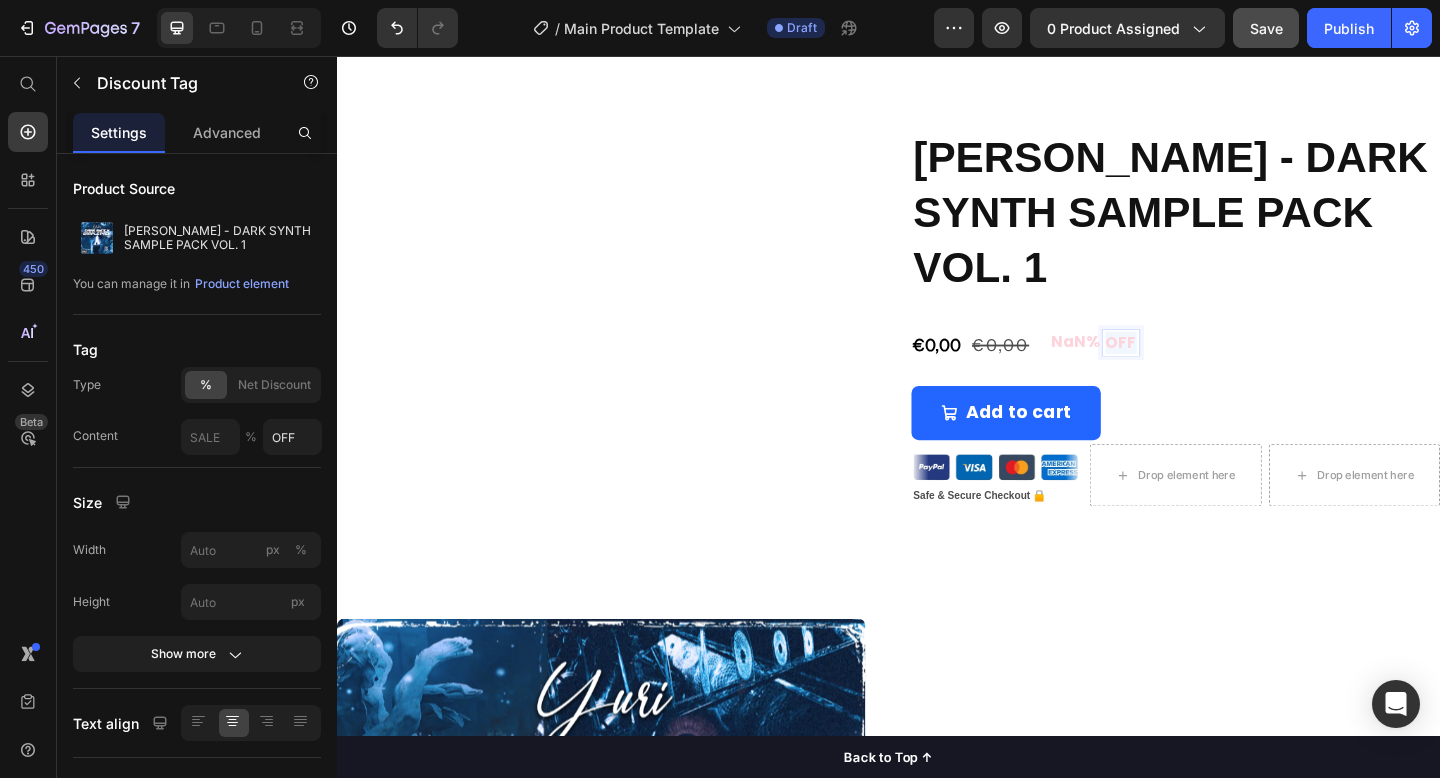 click on "OFF" at bounding box center (1190, 368) 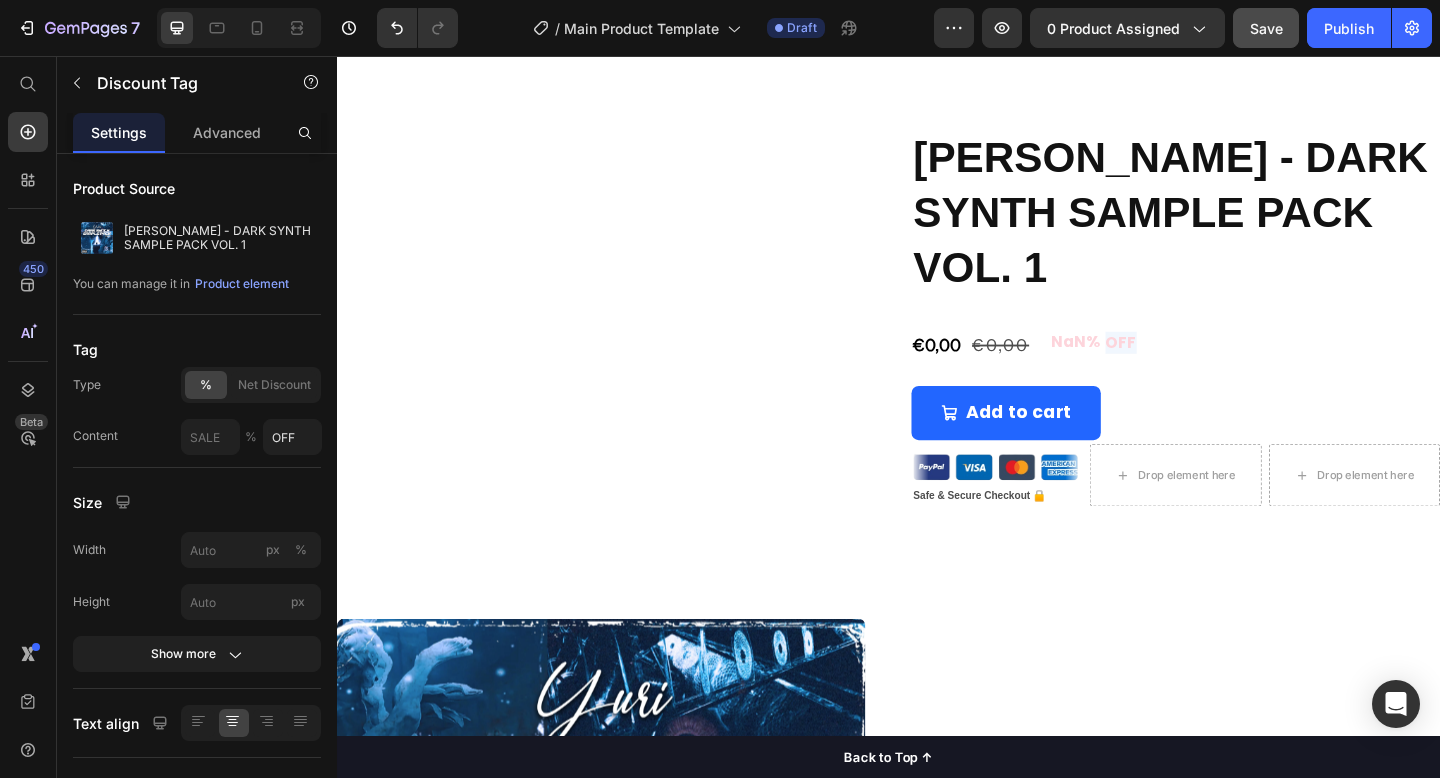 click on "NaN%" at bounding box center [1141, 367] 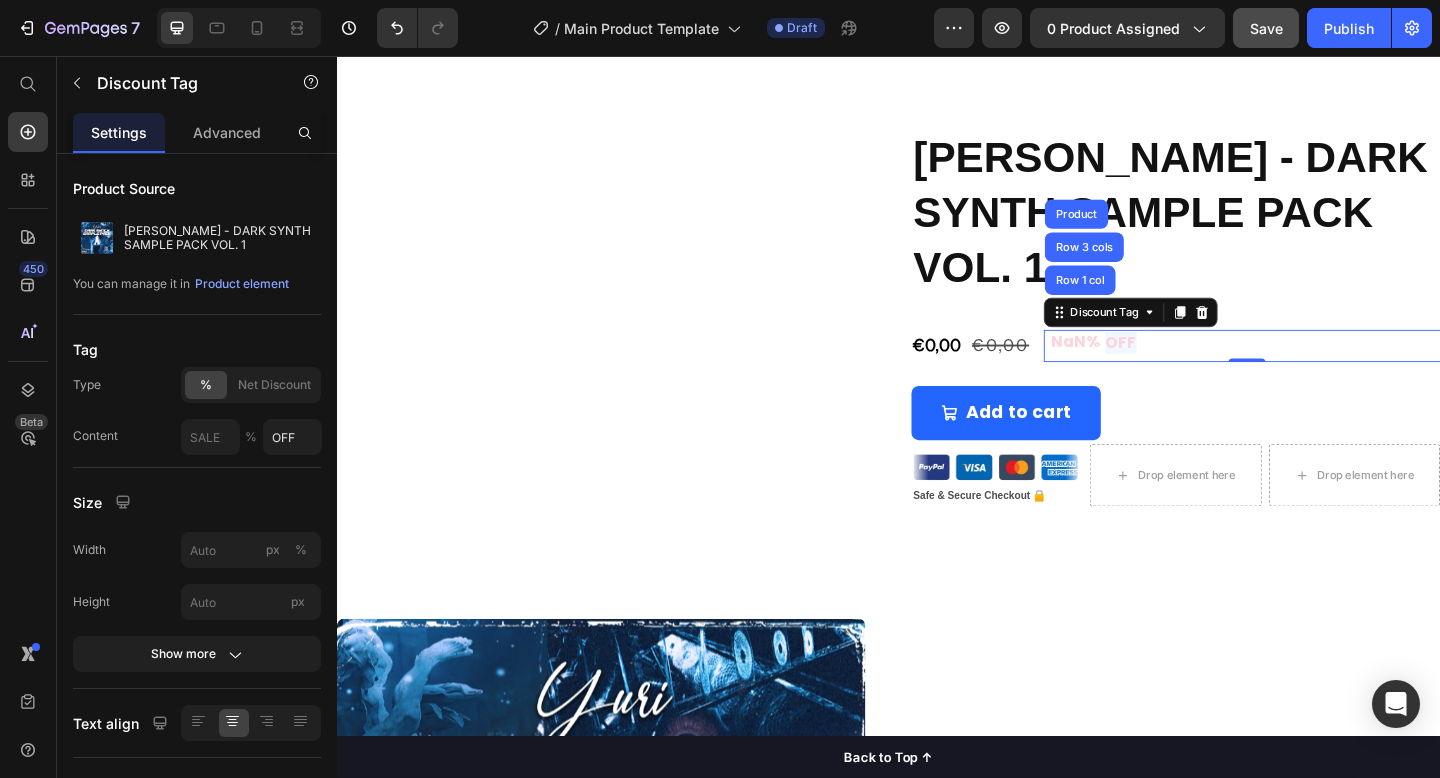 click on "NaN%" at bounding box center [1141, 367] 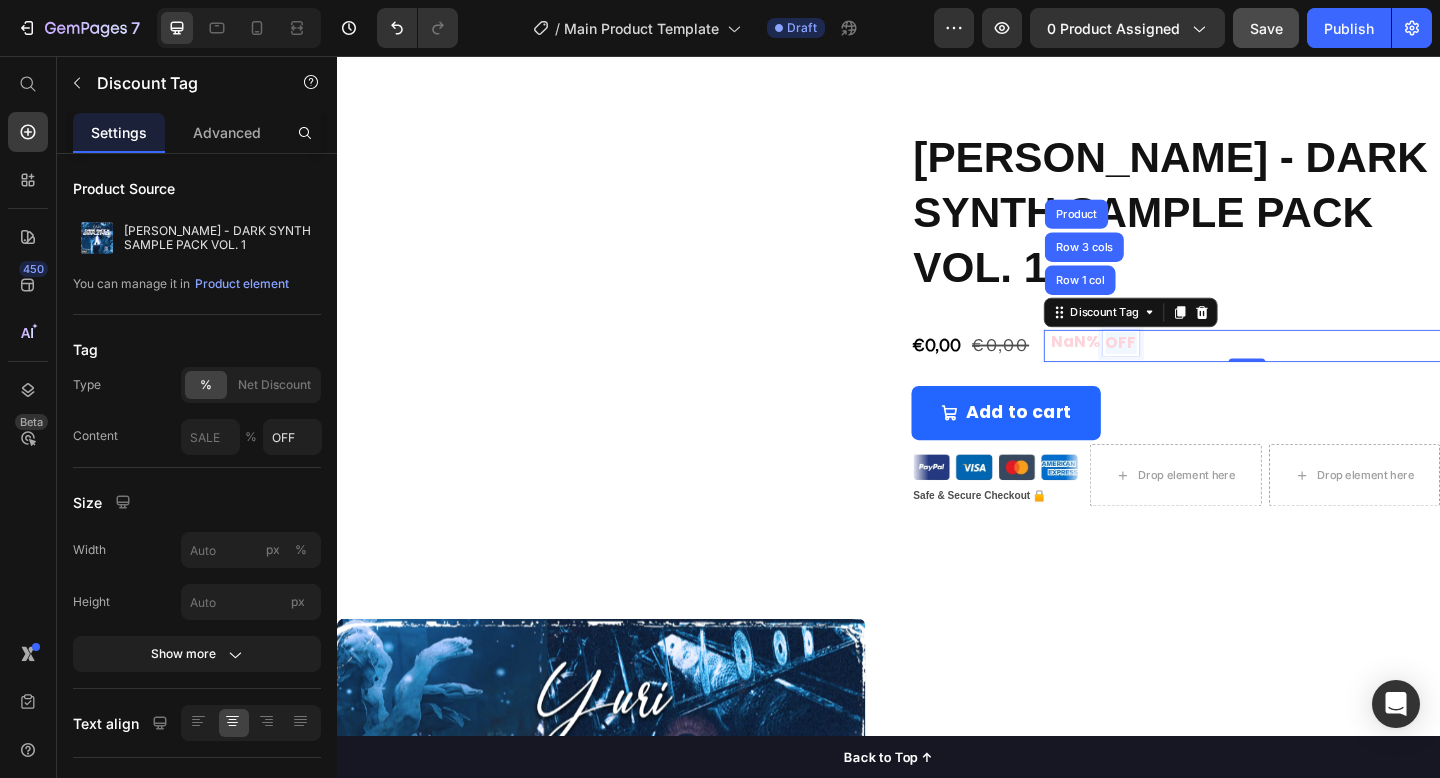 click on "OFF" at bounding box center (1190, 368) 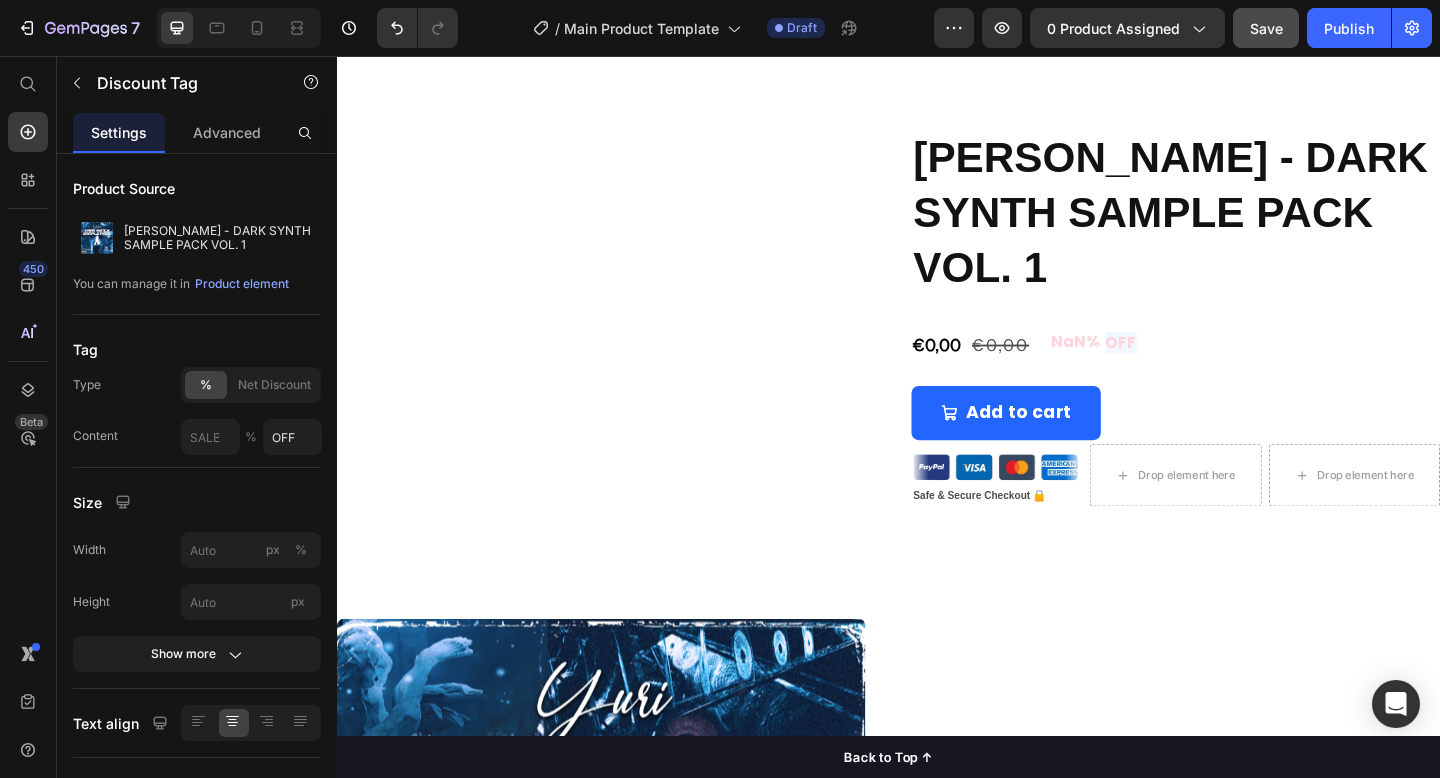 click on "NaN%" at bounding box center [1141, 367] 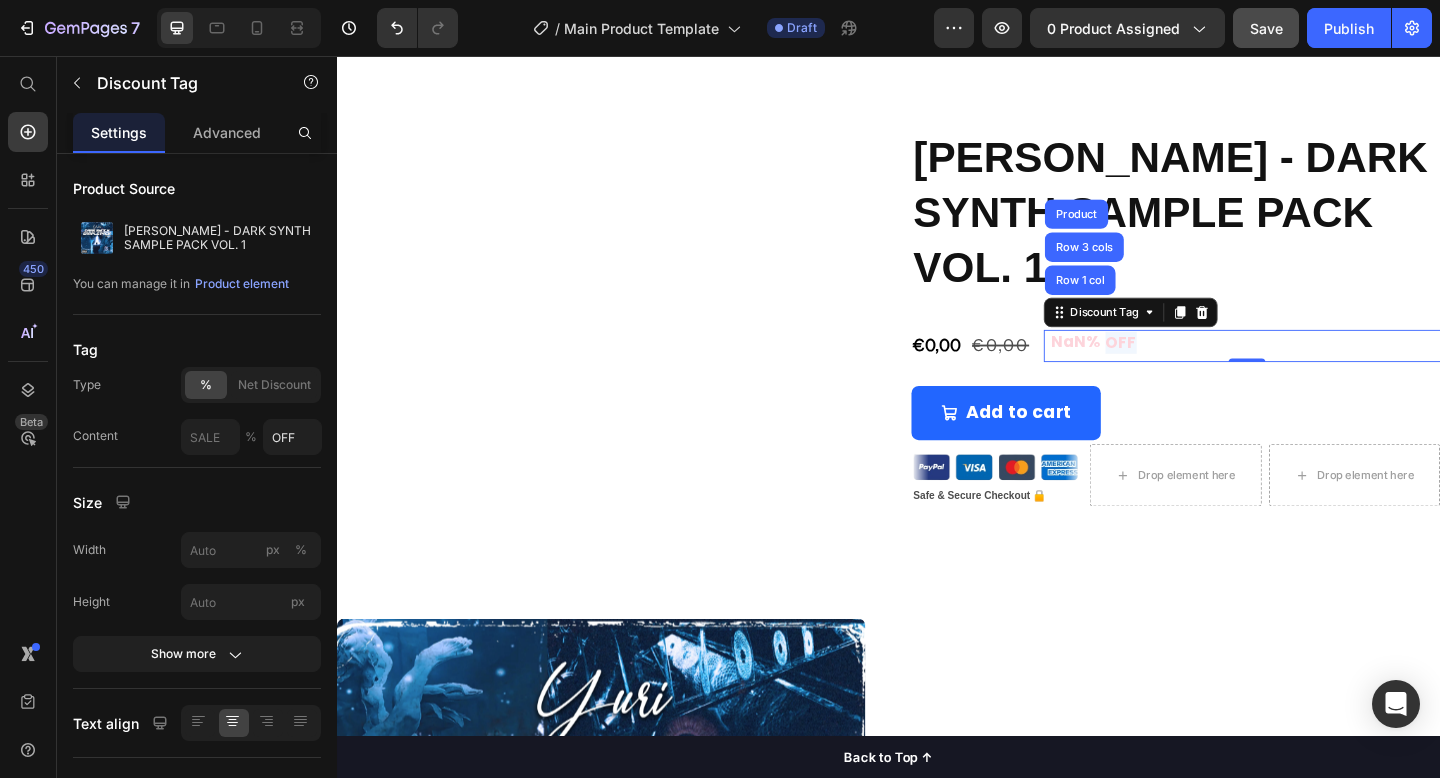 click on "NaN%" at bounding box center (1141, 367) 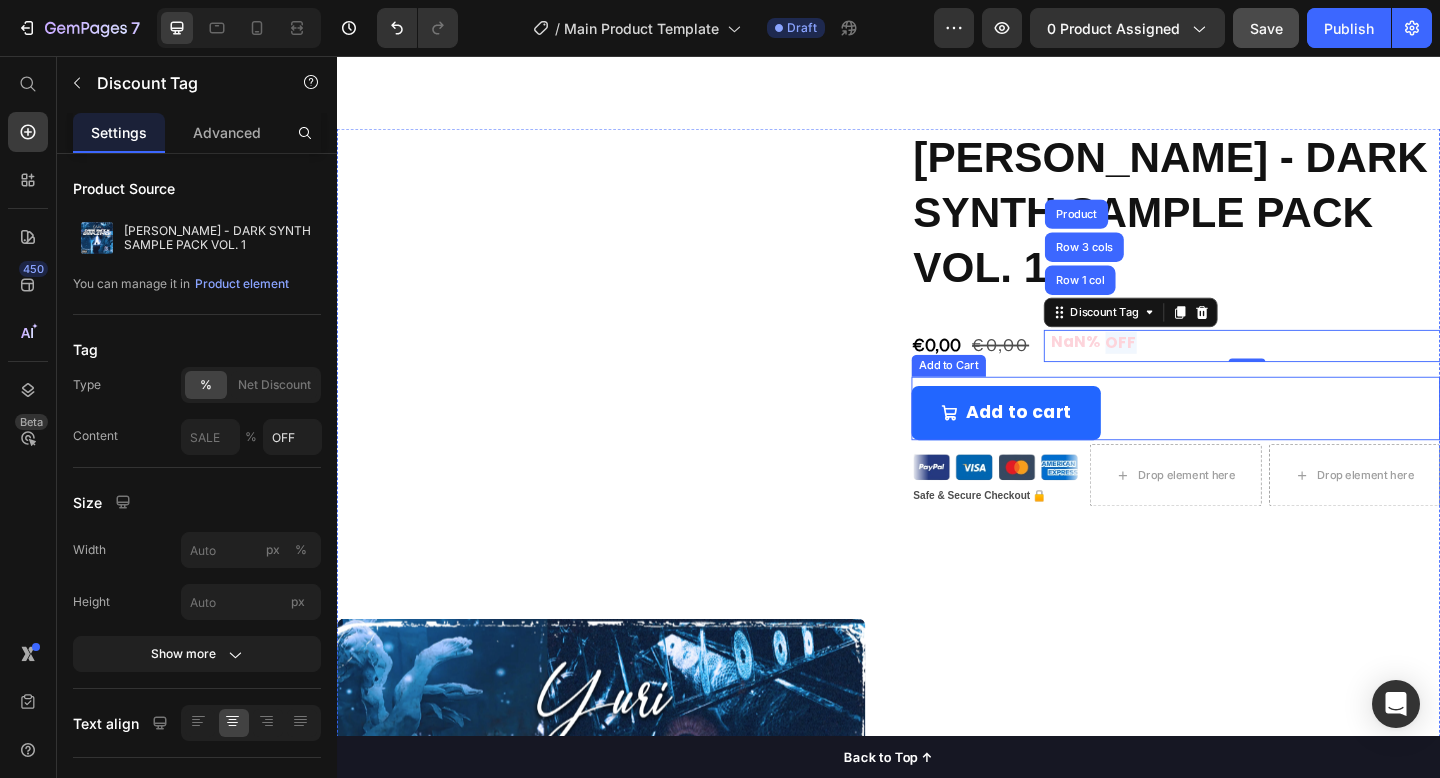 click on "Add to cart Add to Cart" at bounding box center (1249, 439) 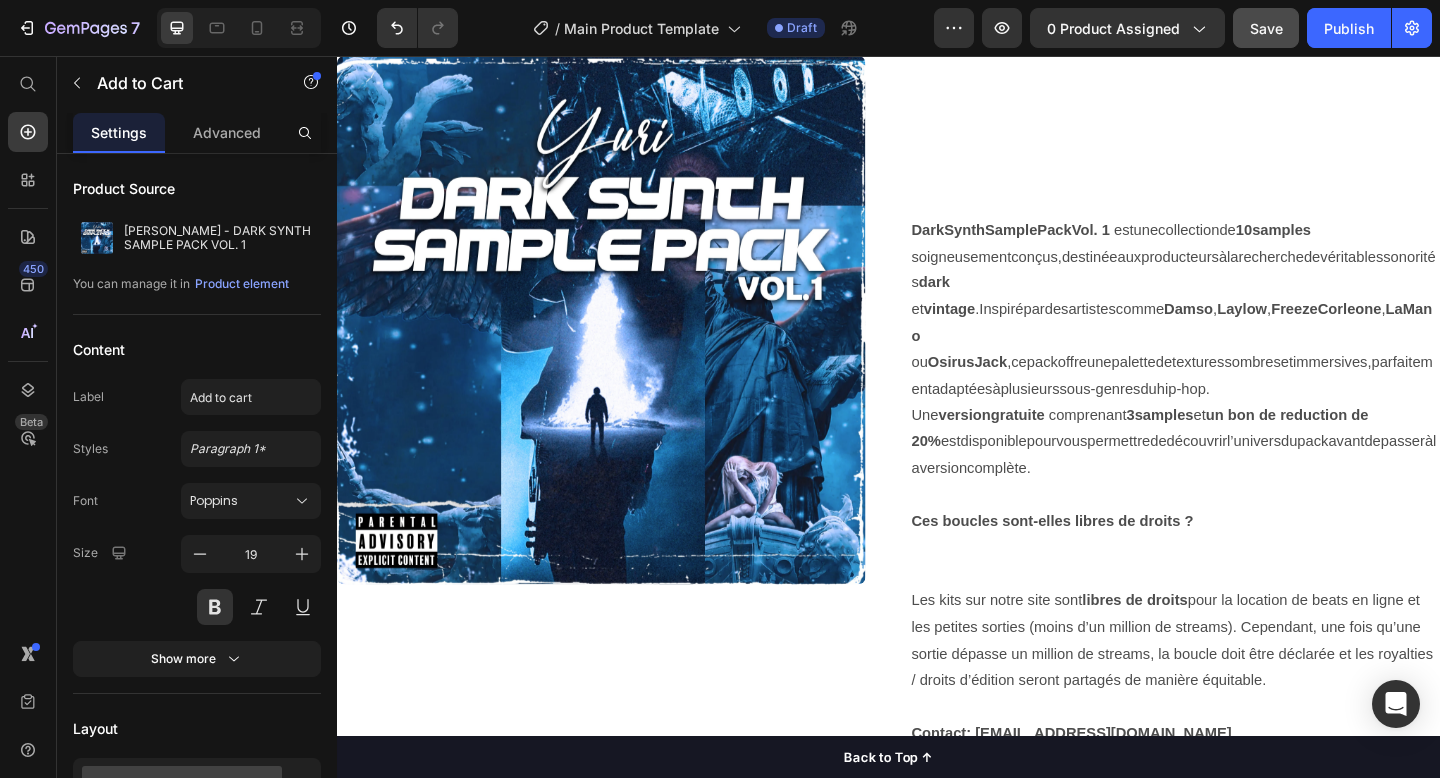 scroll, scrollTop: 1243, scrollLeft: 0, axis: vertical 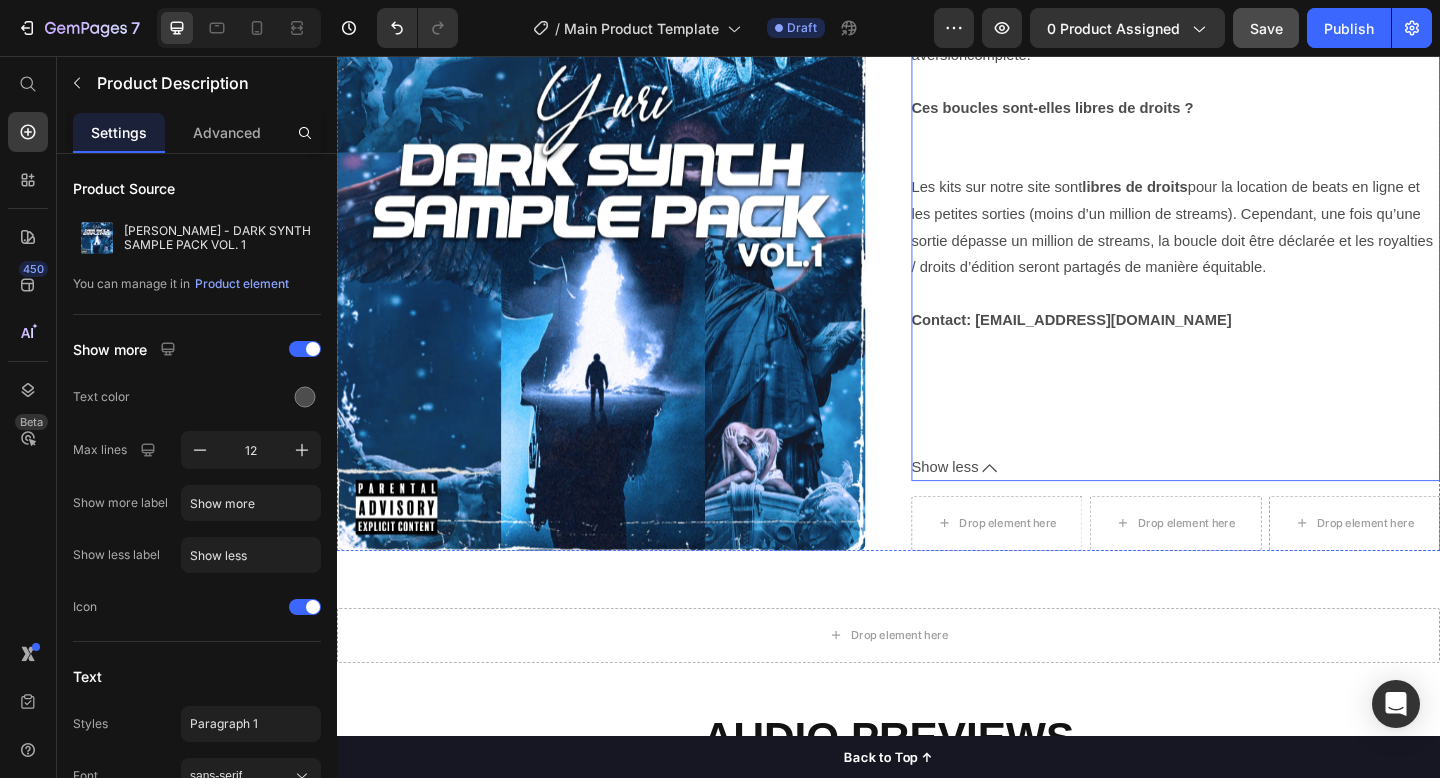 click on "Show less" at bounding box center (1249, 504) 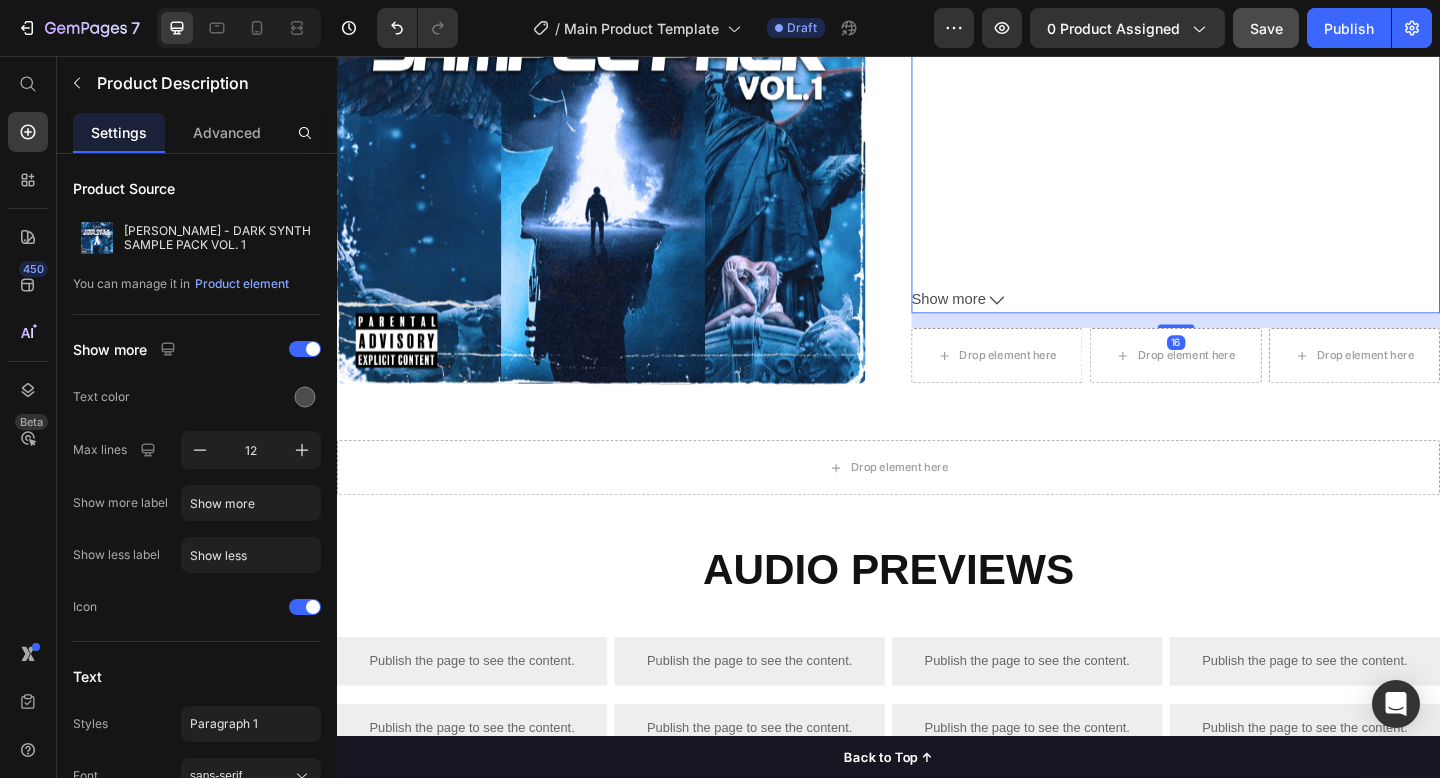 scroll, scrollTop: 617, scrollLeft: 0, axis: vertical 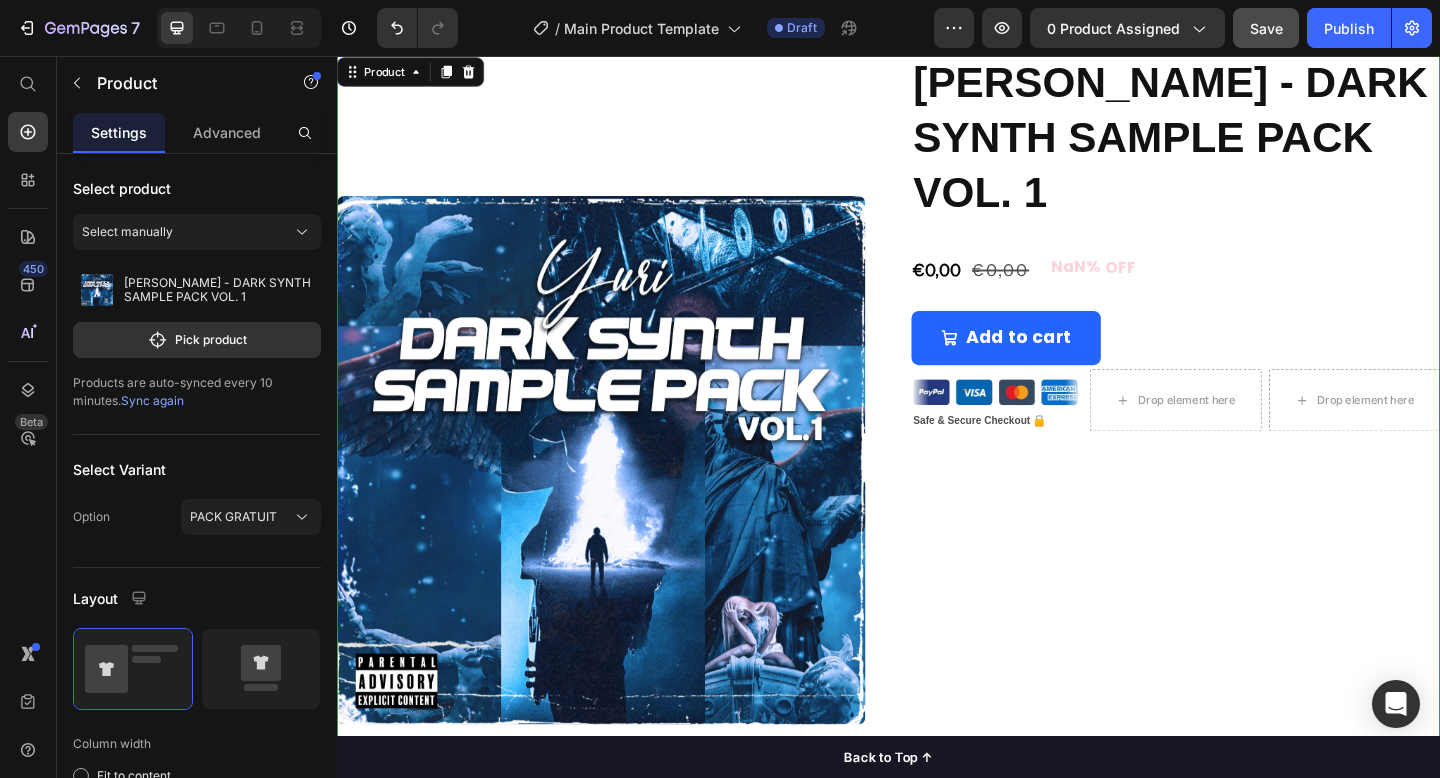 click on "Product Images [PERSON_NAME] - DARK SYNTH SAMPLE PACK VOL. 1 Product Title €0,00 Product Price €0,00 Product Price NaN% OFF Discount Tag Row Row
Add to cart Add to Cart
Custom Code Safe & Secure Checkout 🔒 Text Block
Drop element here
Drop element here Row
Dark  Synth  Sample  Pack  Vol. 1   est  une  collection  de  10  samples   soigneusement  conçus,  destinée  aux  producteurs  à  la  recherche  de  véritables  sonorités  dark   et  vintage .  Inspiré  par  des  artistes  comme  [PERSON_NAME] ,  [PERSON_NAME] ,  [PERSON_NAME] ,  La  Mano   ou  Osirus  Jack ,  ce  pack  offre  une  palette  de  textures  sombres  et  immersives,  parfaitement  adaptées  à  plusieurs  sous- genres  du  hip- hop .
Une  version  gratuite   comprenant  3  samples  et  un bon de reduction de 20%  est  disponible  pour  vous" at bounding box center [937, 496] 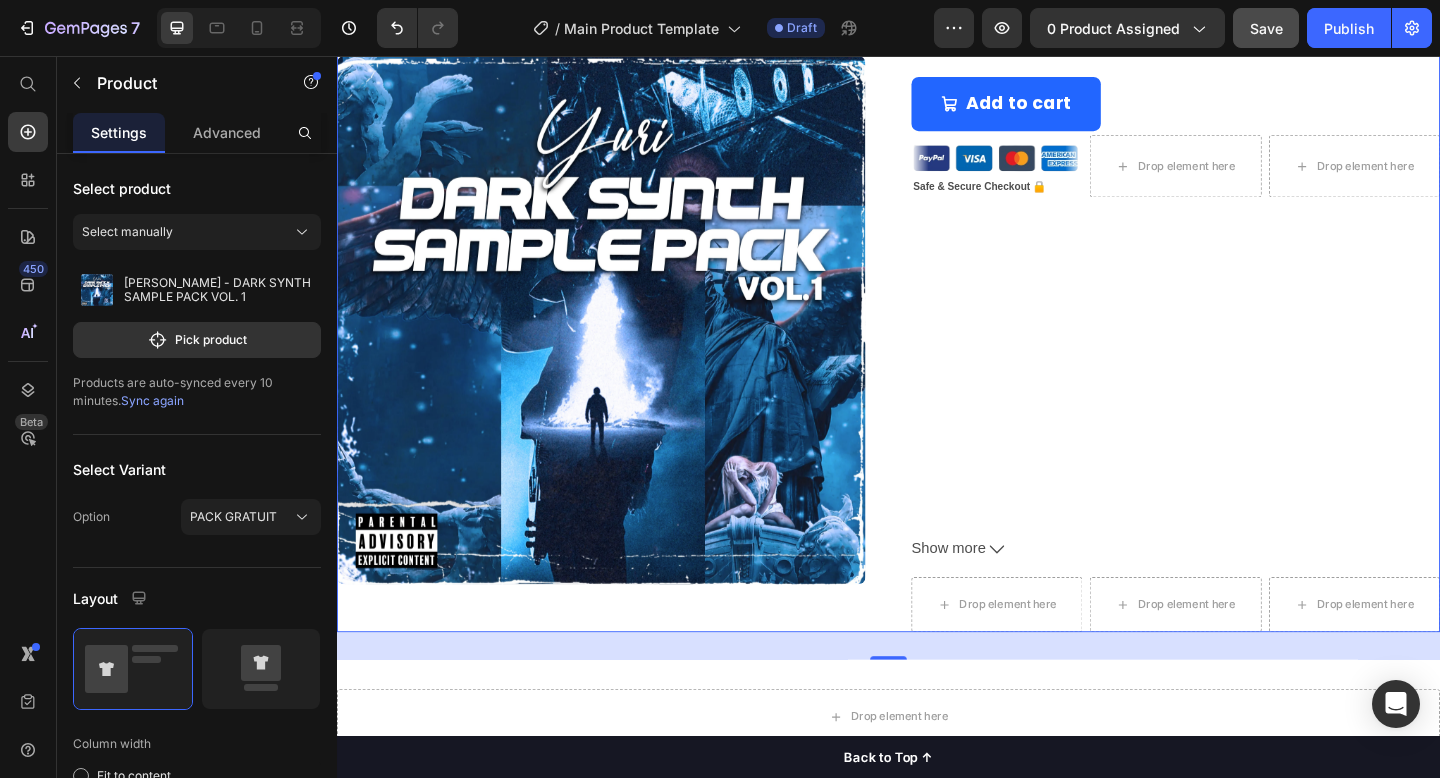 scroll, scrollTop: 445, scrollLeft: 0, axis: vertical 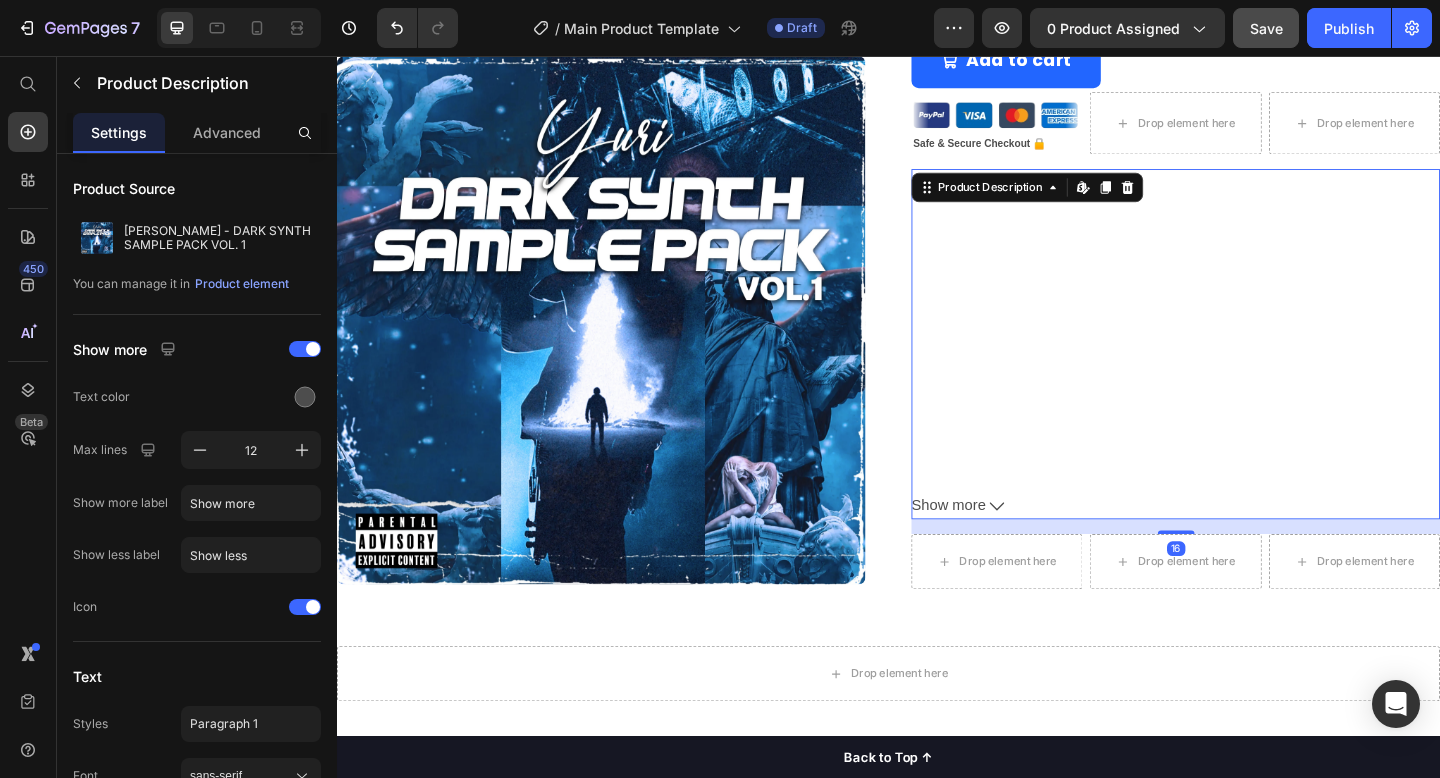 click on "Dark  Synth  Sample  Pack  Vol. 1   est  une  collection  de  10  samples   soigneusement  conçus,  destinée  aux  producteurs  à  la  recherche  de  véritables  sonorités  dark   et  vintage .  Inspiré  par  des  artistes  comme  [PERSON_NAME] ,  [PERSON_NAME] ,  [PERSON_NAME] ,  La  Mano   ou  Osirus  Jack ,  ce  pack  offre  une  palette  de  textures  sombres  et  immersives,  parfaitement  adaptées  à  plusieurs  sous- genres  du  hip- hop .
Une  version  gratuite   comprenant  3  samples  et  un bon de reduction de 20%  est  disponible  pour  vous  permettre  de  découvrir  l’univers  du  pack  avant  de  passer  à  la  version  complète.
Ces boucles sont-elles libres de droits ?
Les kits sur notre site sont  libres de droits
Contact: [EMAIL_ADDRESS][DOMAIN_NAME]" at bounding box center (1249, 347) 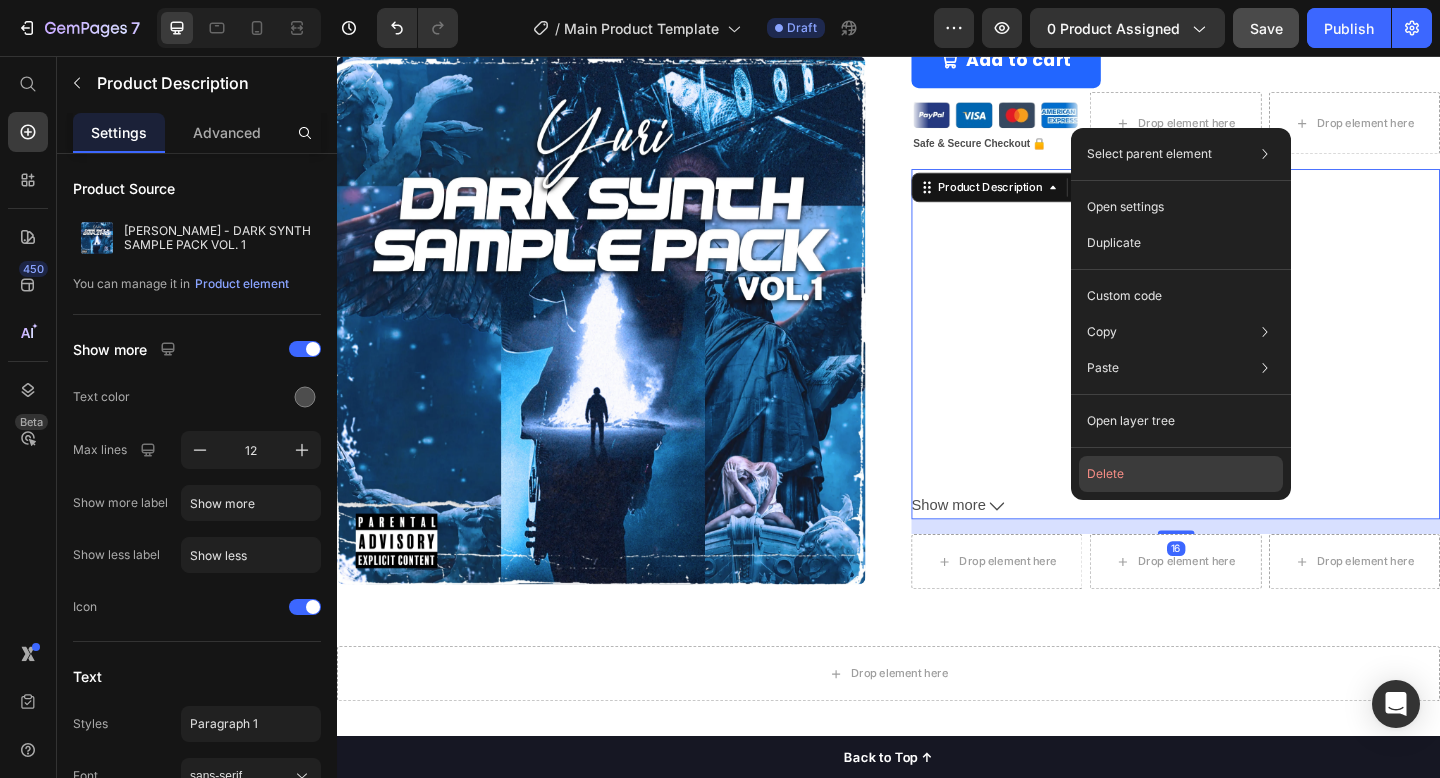 click on "Delete" 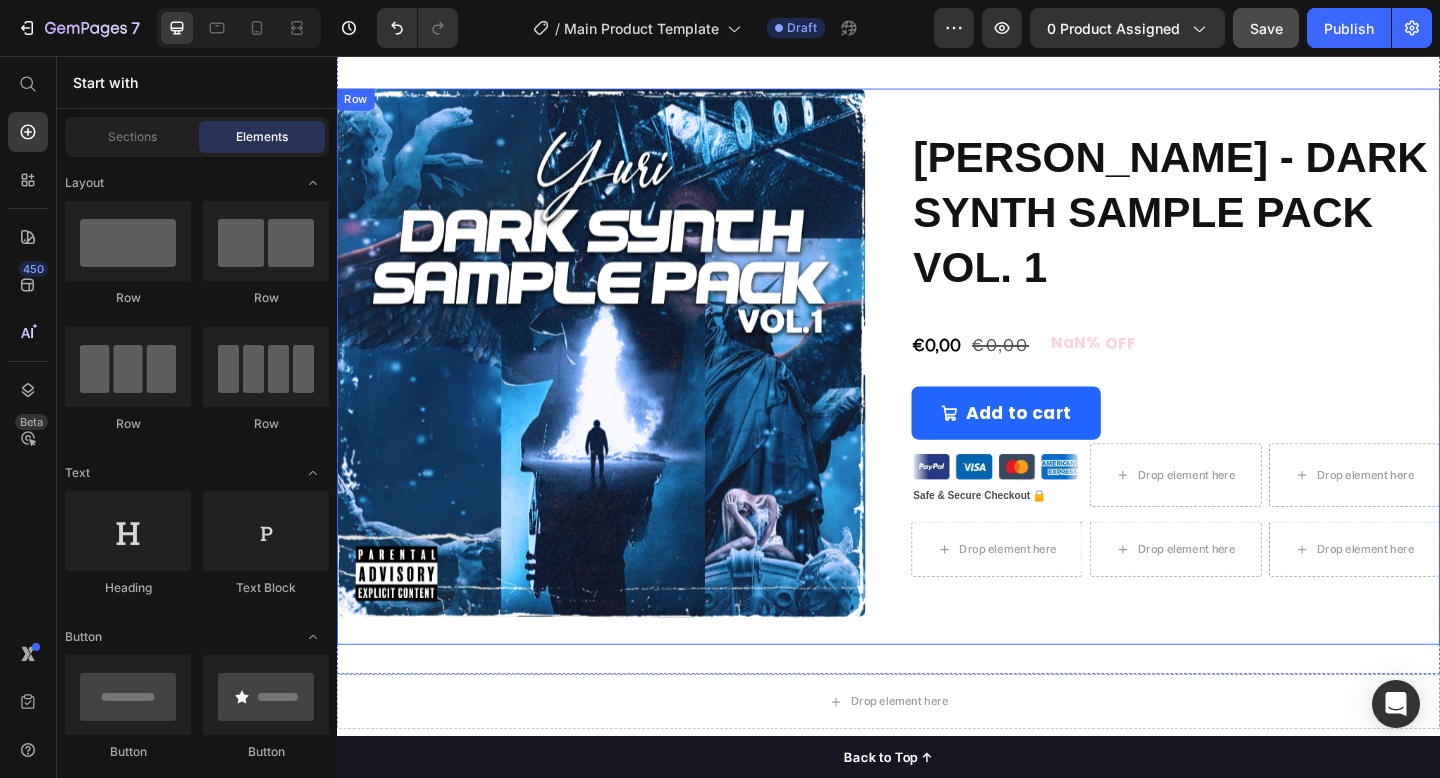 scroll, scrollTop: 109, scrollLeft: 0, axis: vertical 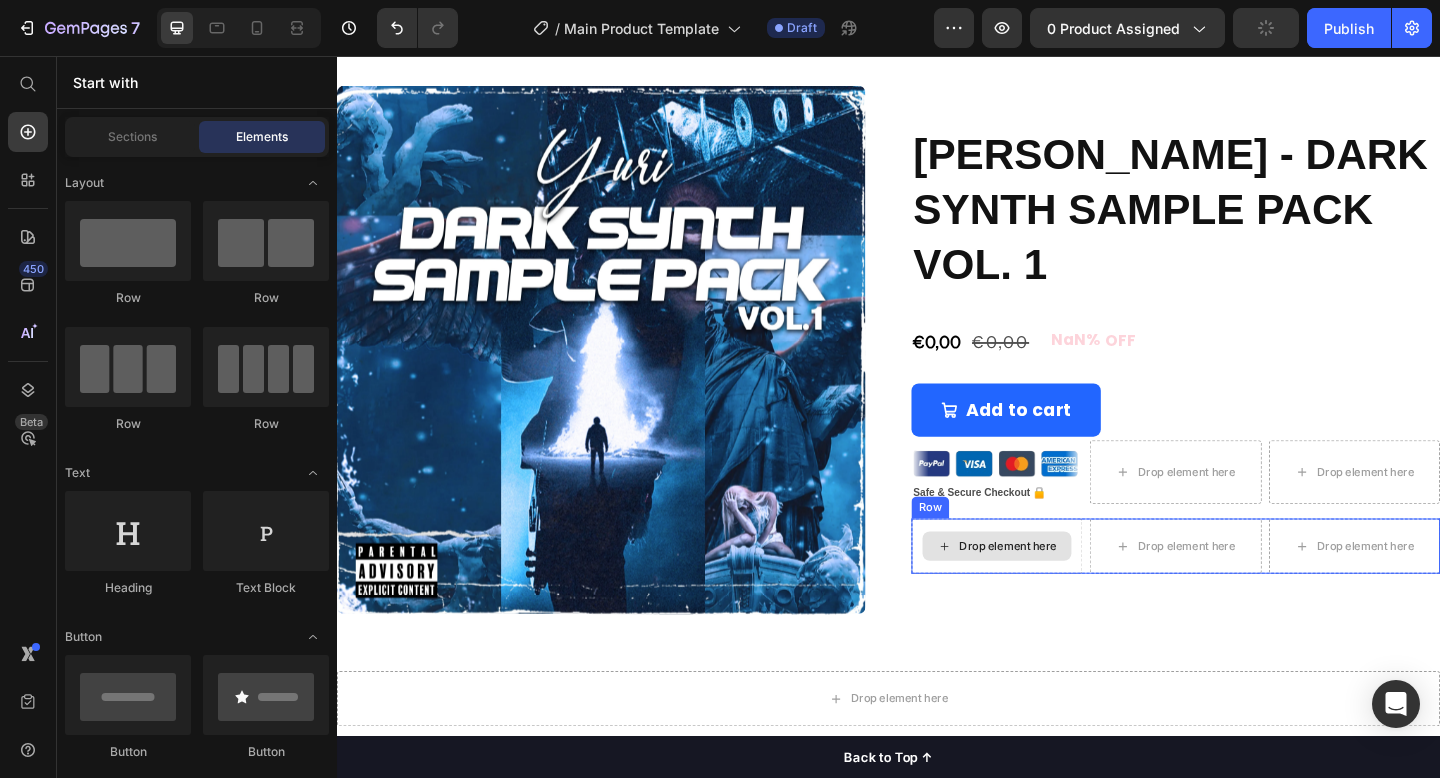 click on "Drop element here" at bounding box center (1055, 589) 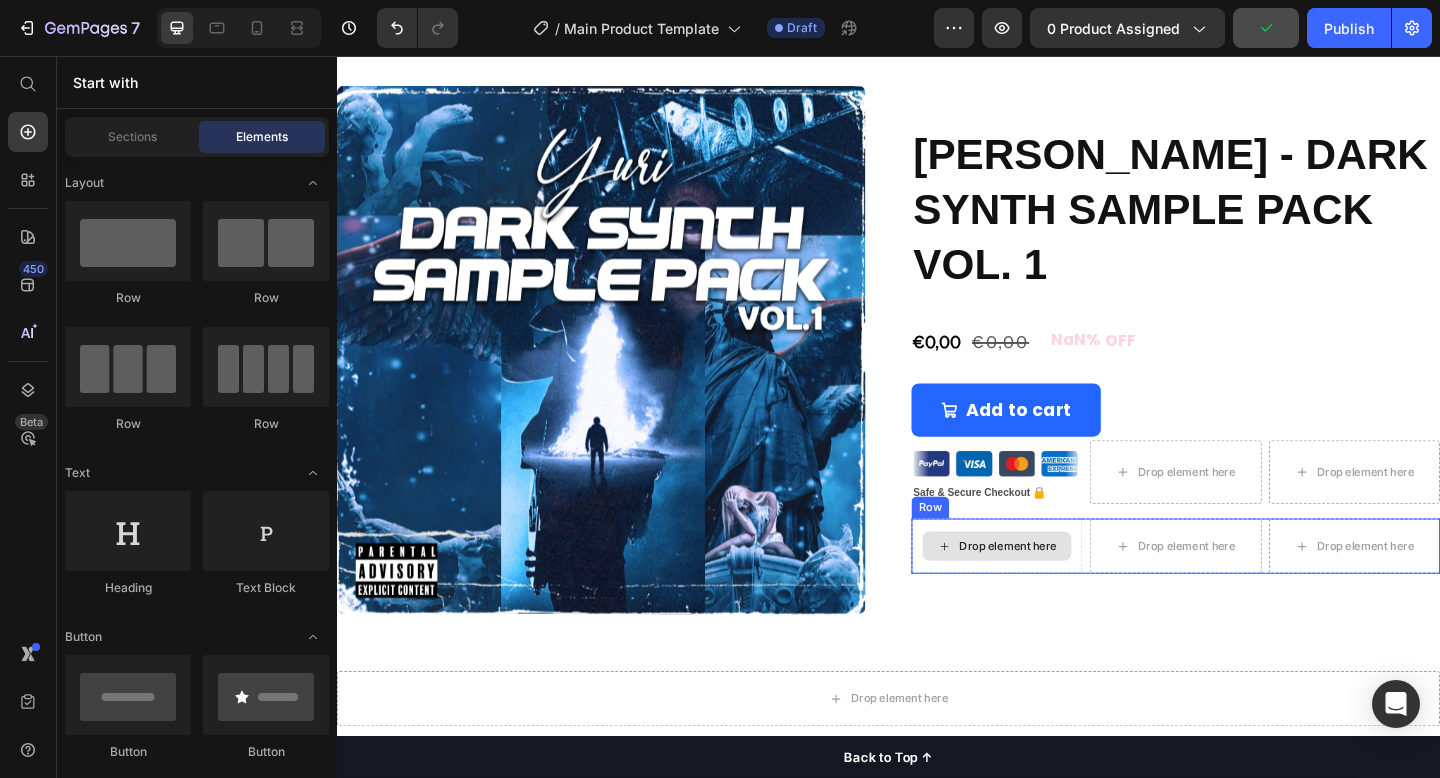 click on "Drop element here" at bounding box center [1067, 589] 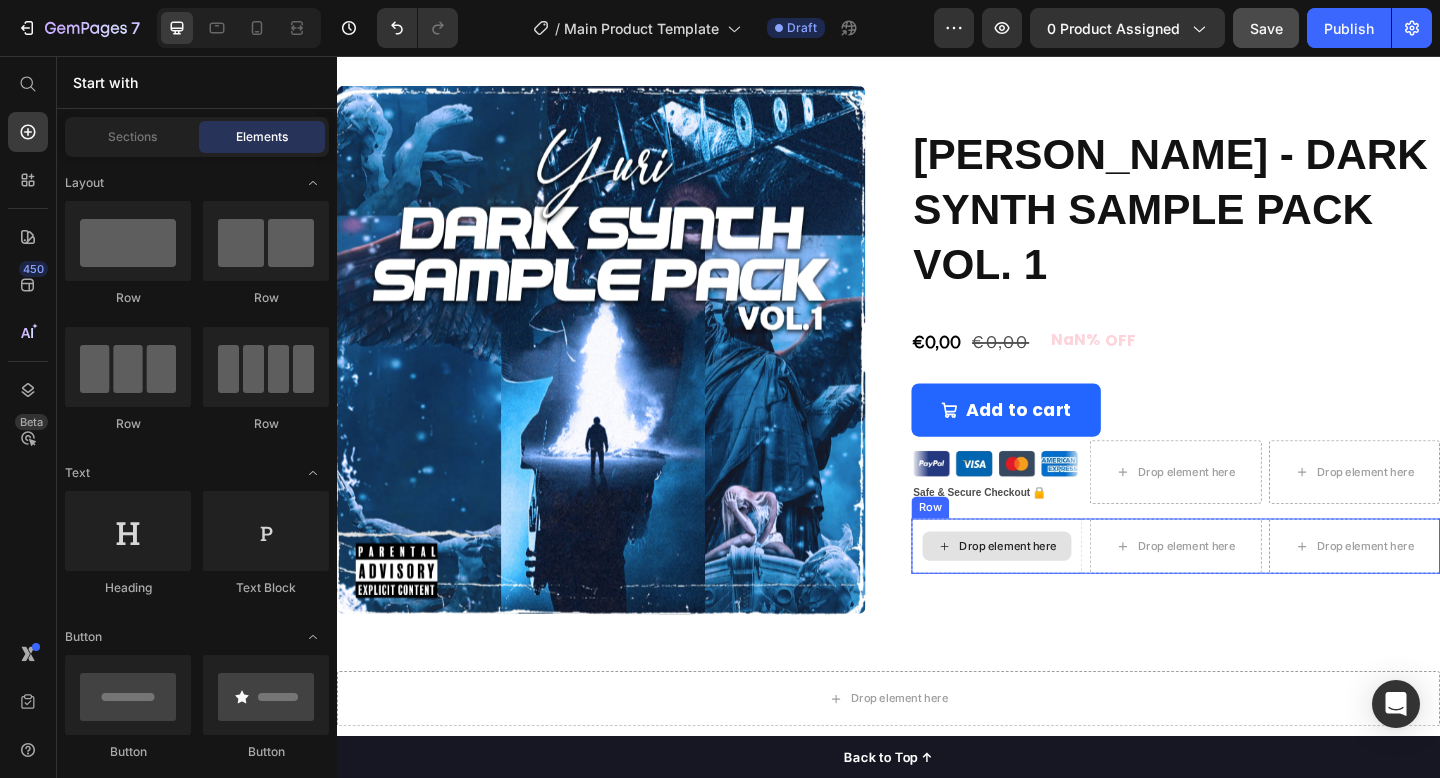 click on "Drop element here" at bounding box center [1055, 589] 